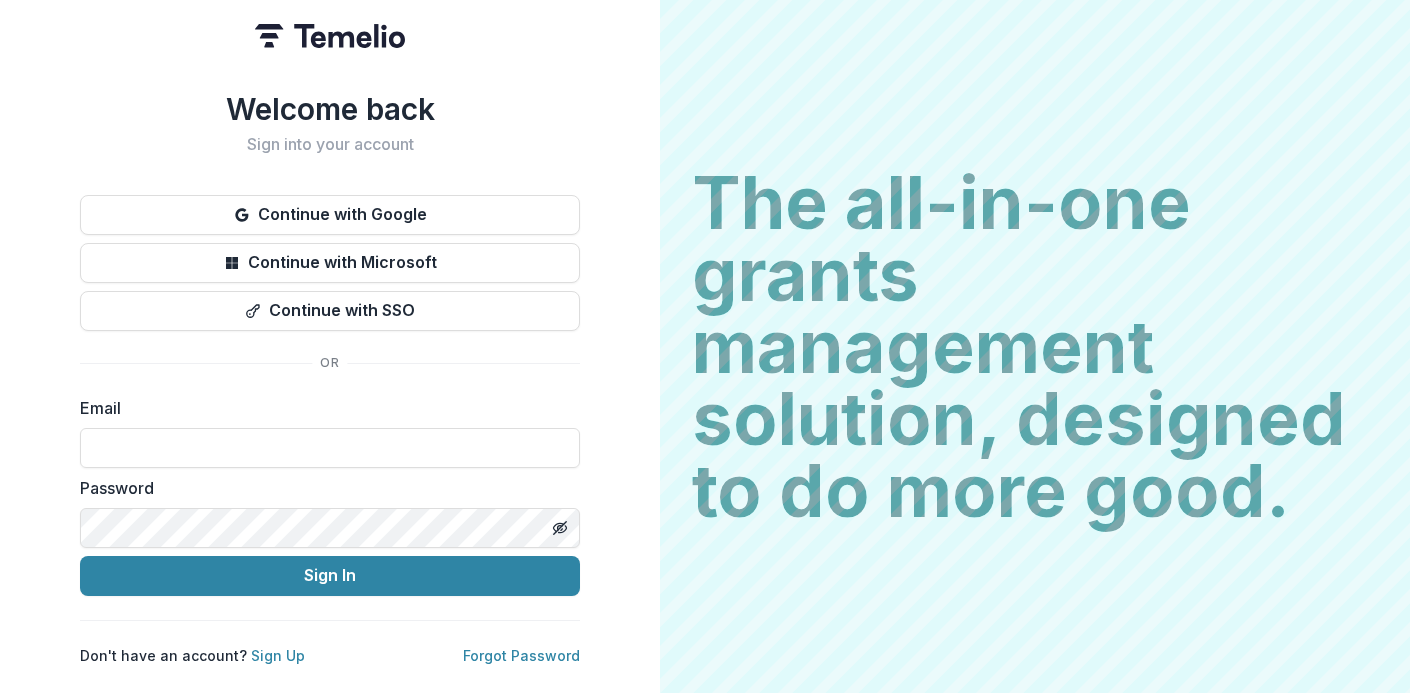 scroll, scrollTop: 0, scrollLeft: 0, axis: both 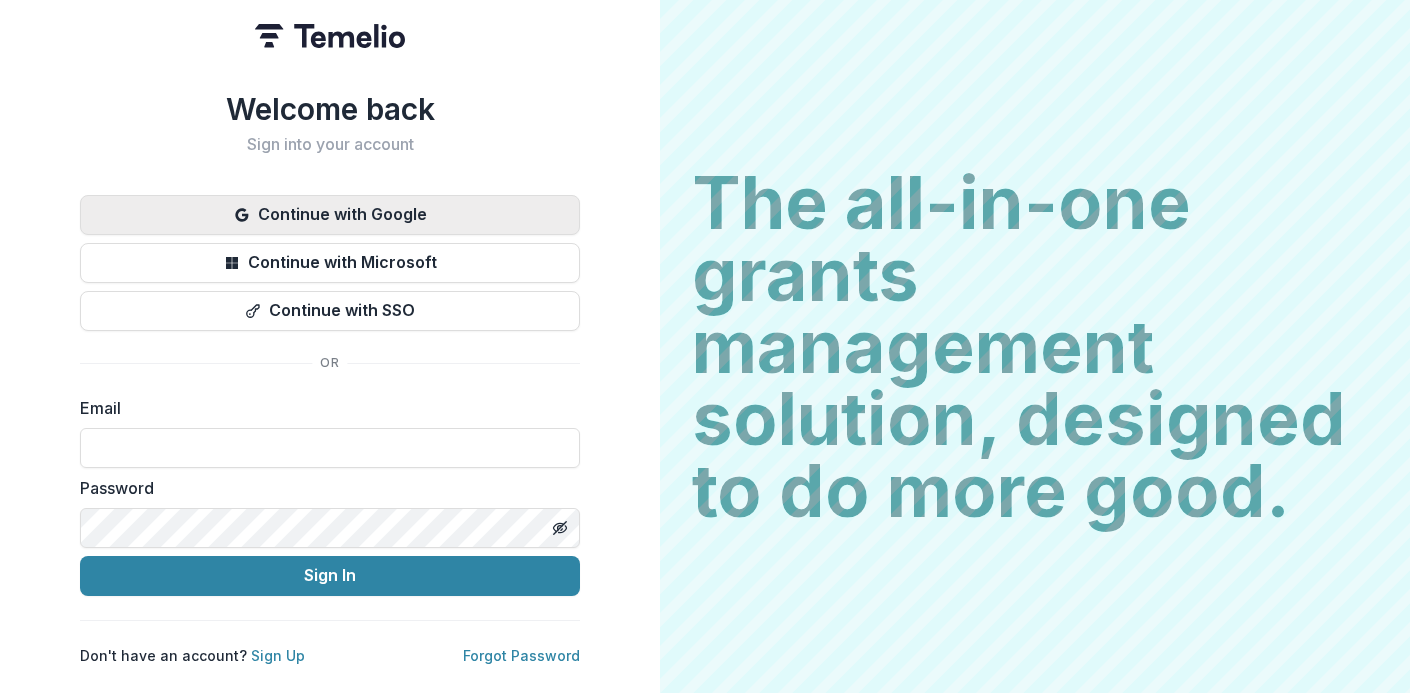 click on "Continue with Google" at bounding box center (330, 215) 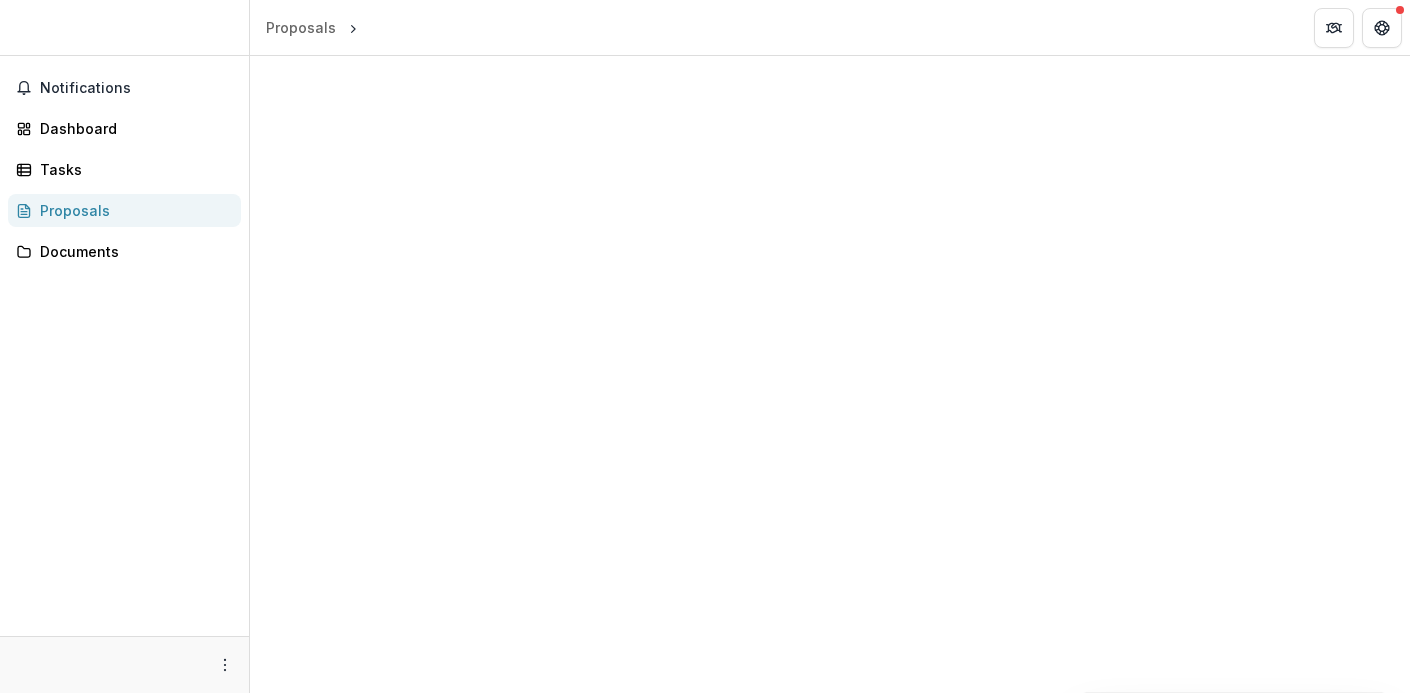 scroll, scrollTop: 0, scrollLeft: 0, axis: both 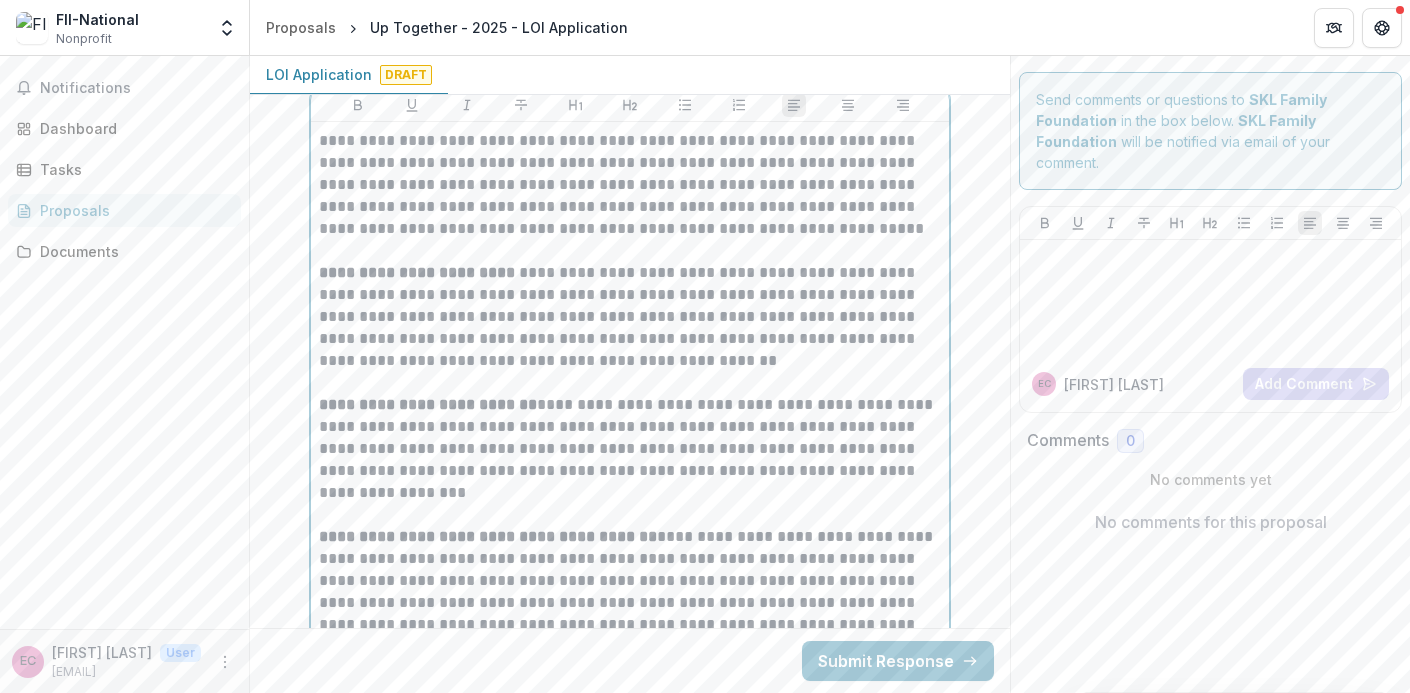 click on "**********" at bounding box center (630, 185) 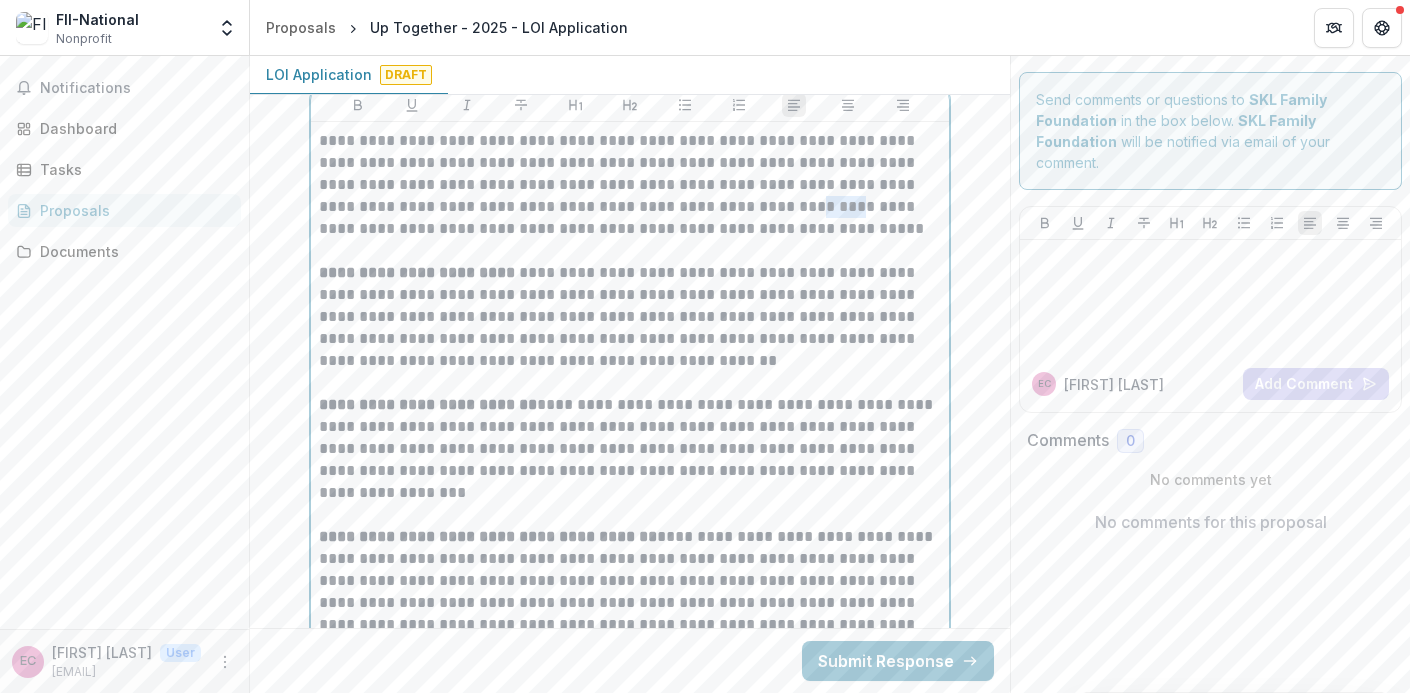 drag, startPoint x: 688, startPoint y: 208, endPoint x: 644, endPoint y: 208, distance: 44 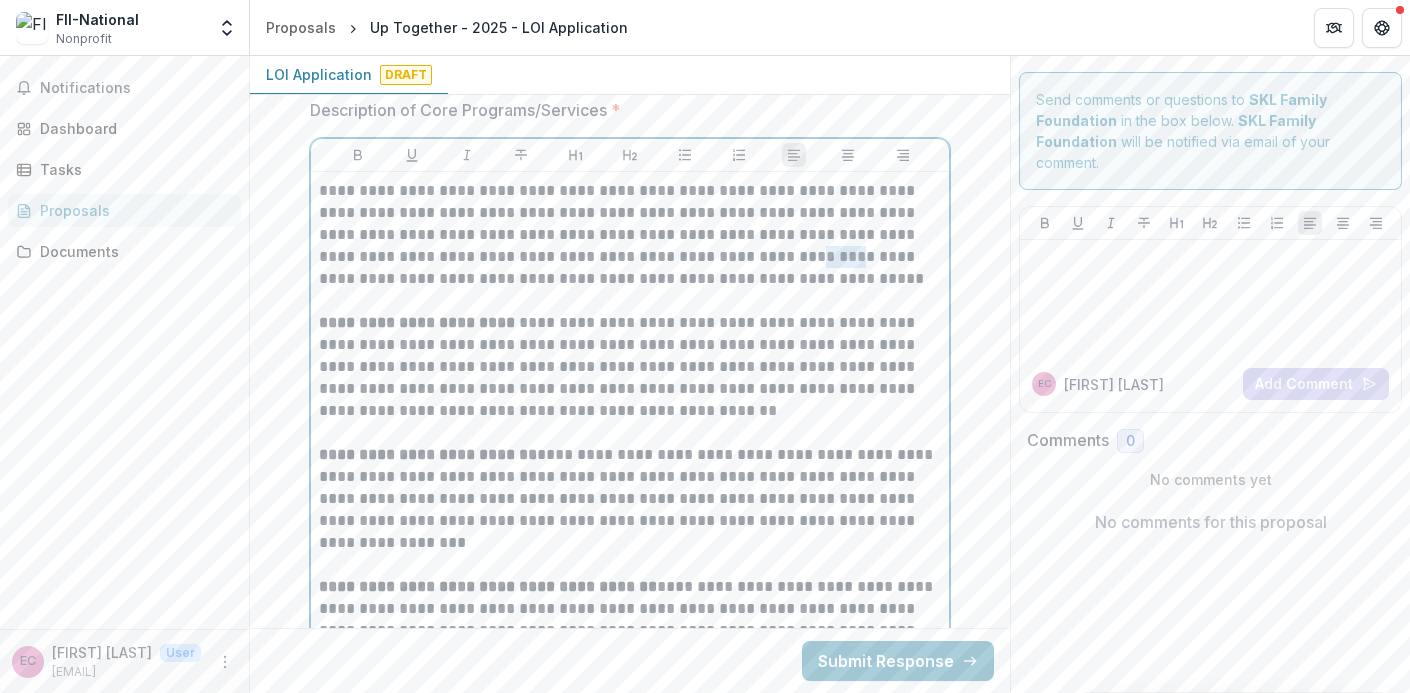 scroll, scrollTop: 1448, scrollLeft: 0, axis: vertical 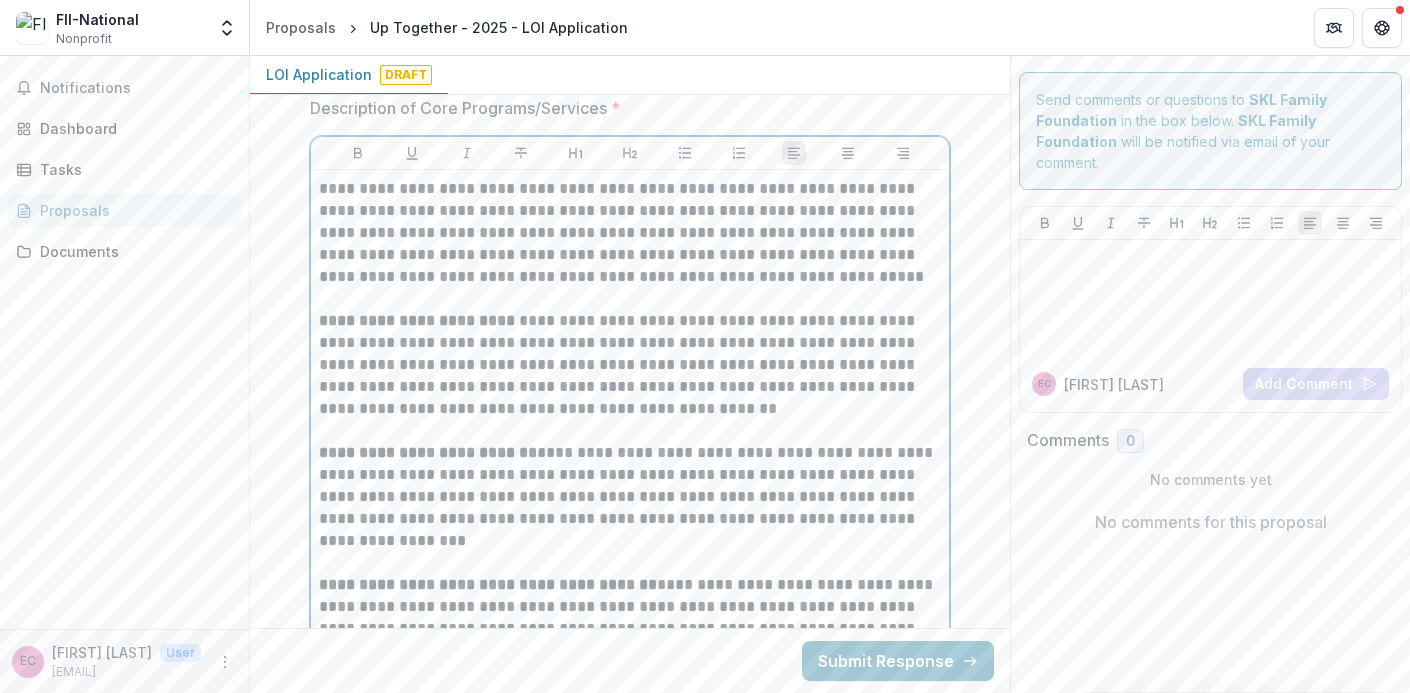 click at bounding box center (630, 299) 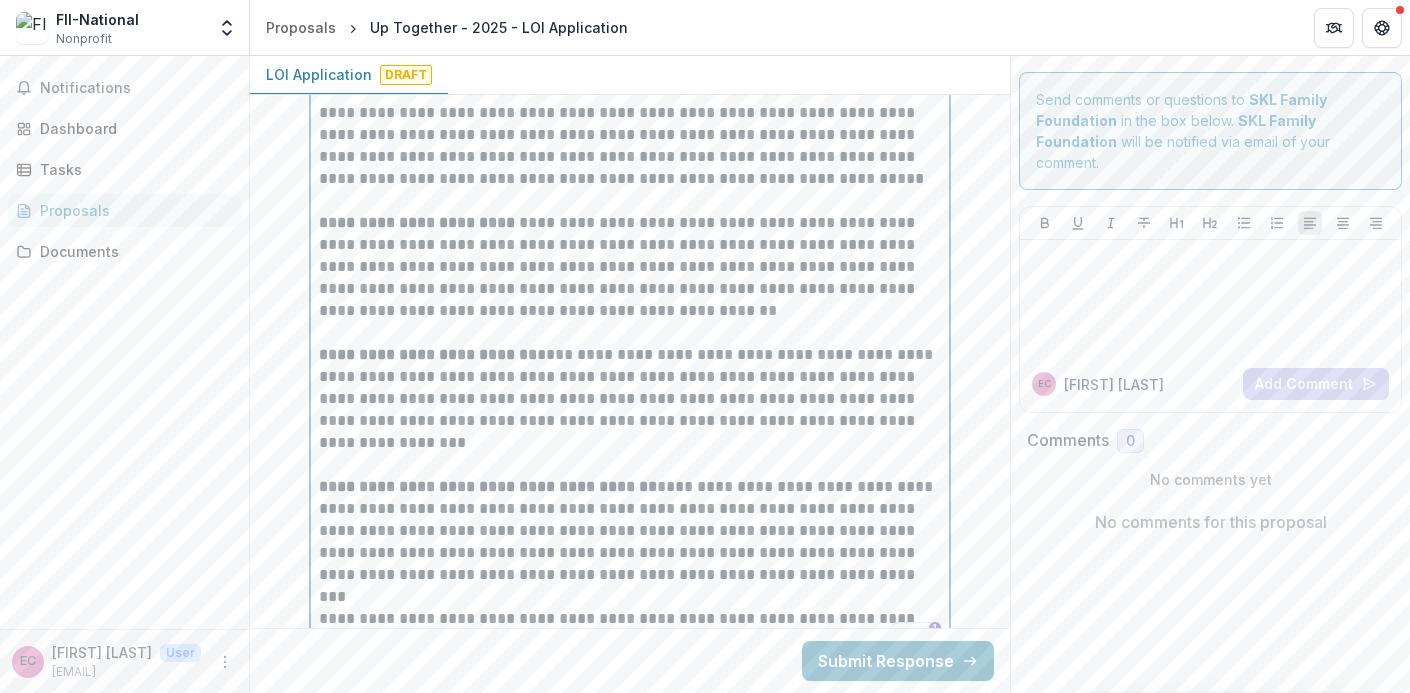 scroll, scrollTop: 1564, scrollLeft: 0, axis: vertical 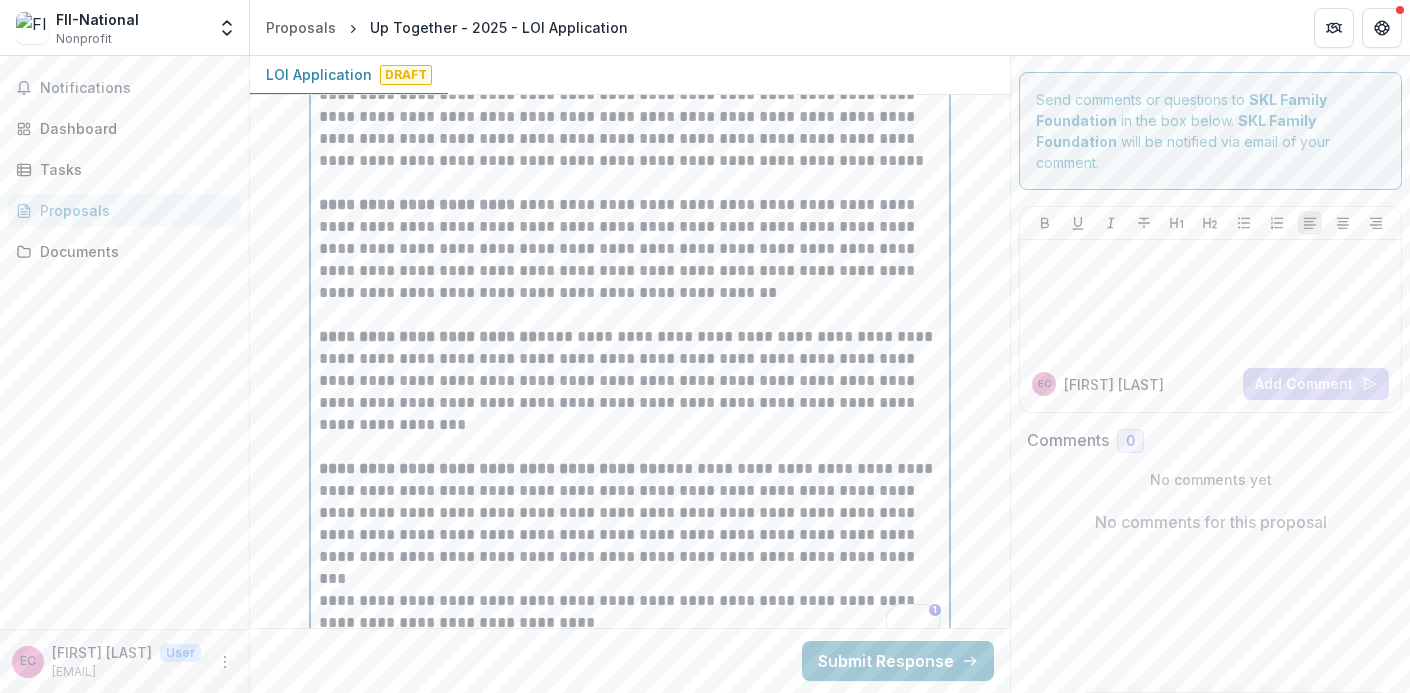 click on "**********" at bounding box center (630, 249) 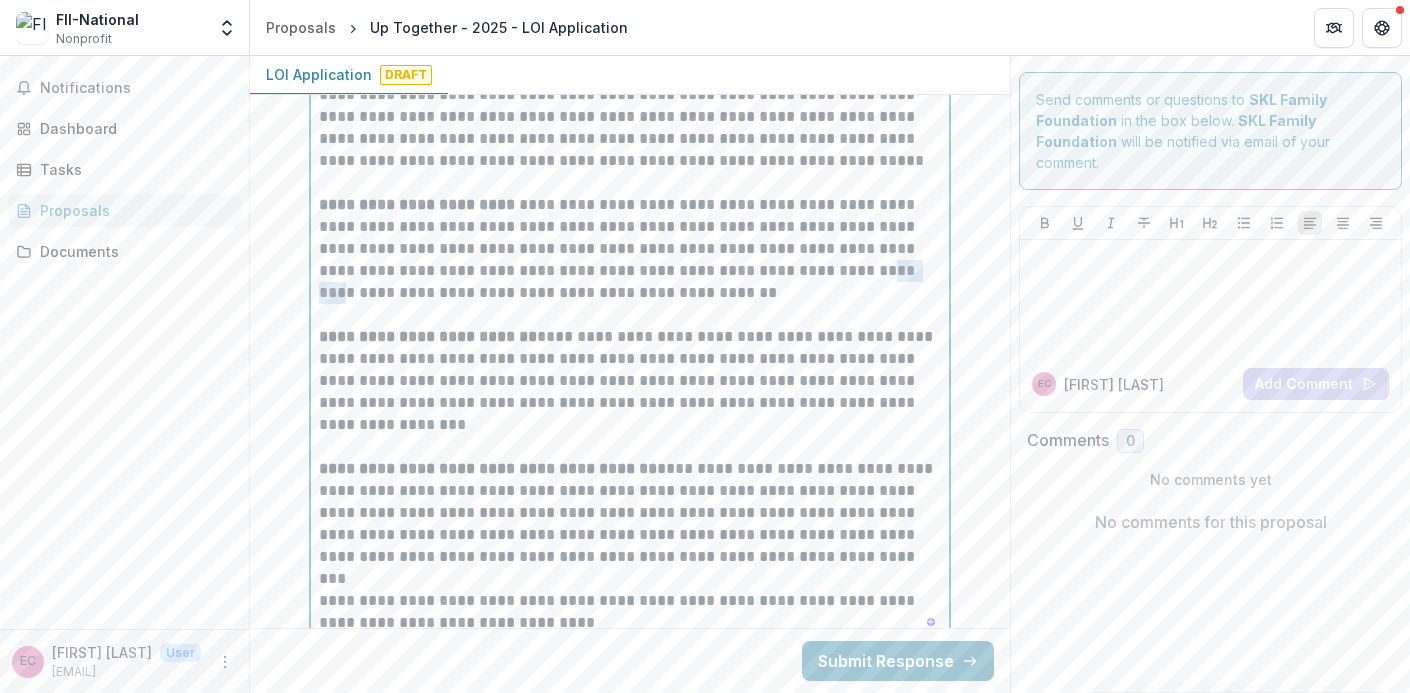drag, startPoint x: 829, startPoint y: 270, endPoint x: 786, endPoint y: 273, distance: 43.104523 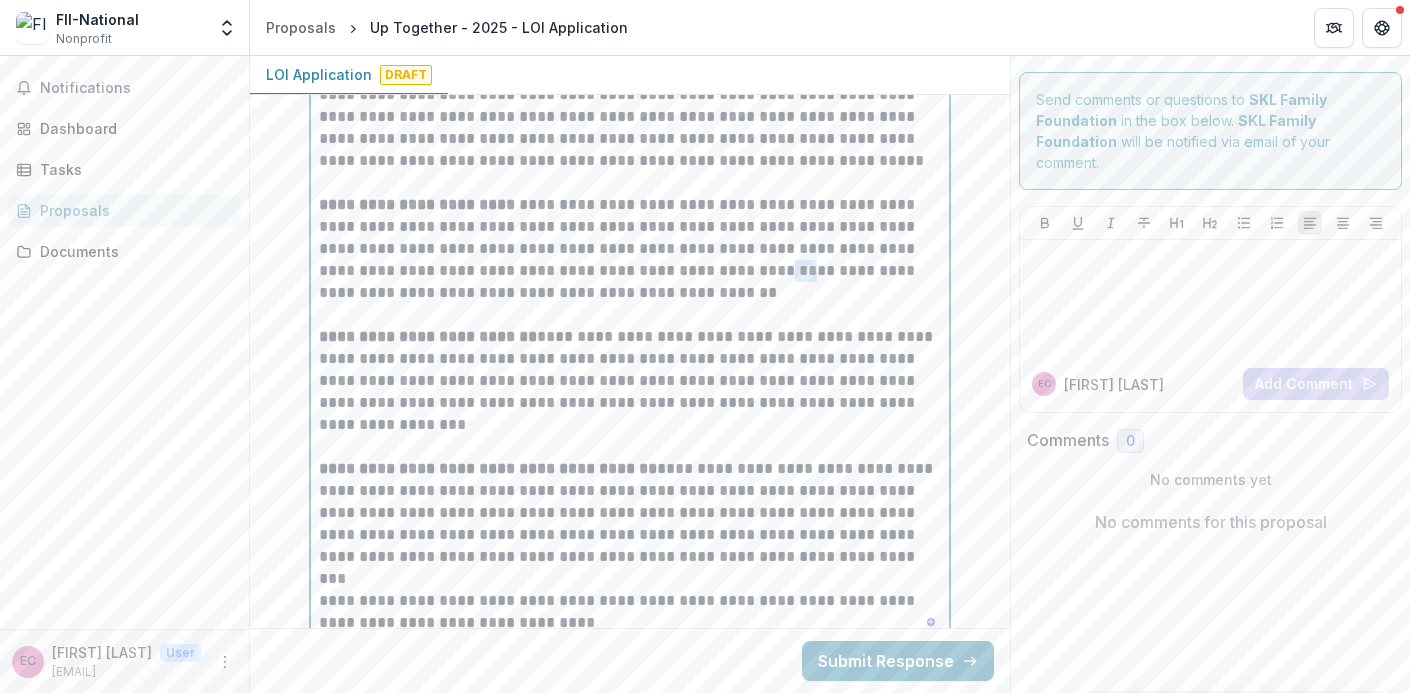 drag, startPoint x: 707, startPoint y: 274, endPoint x: 684, endPoint y: 274, distance: 23 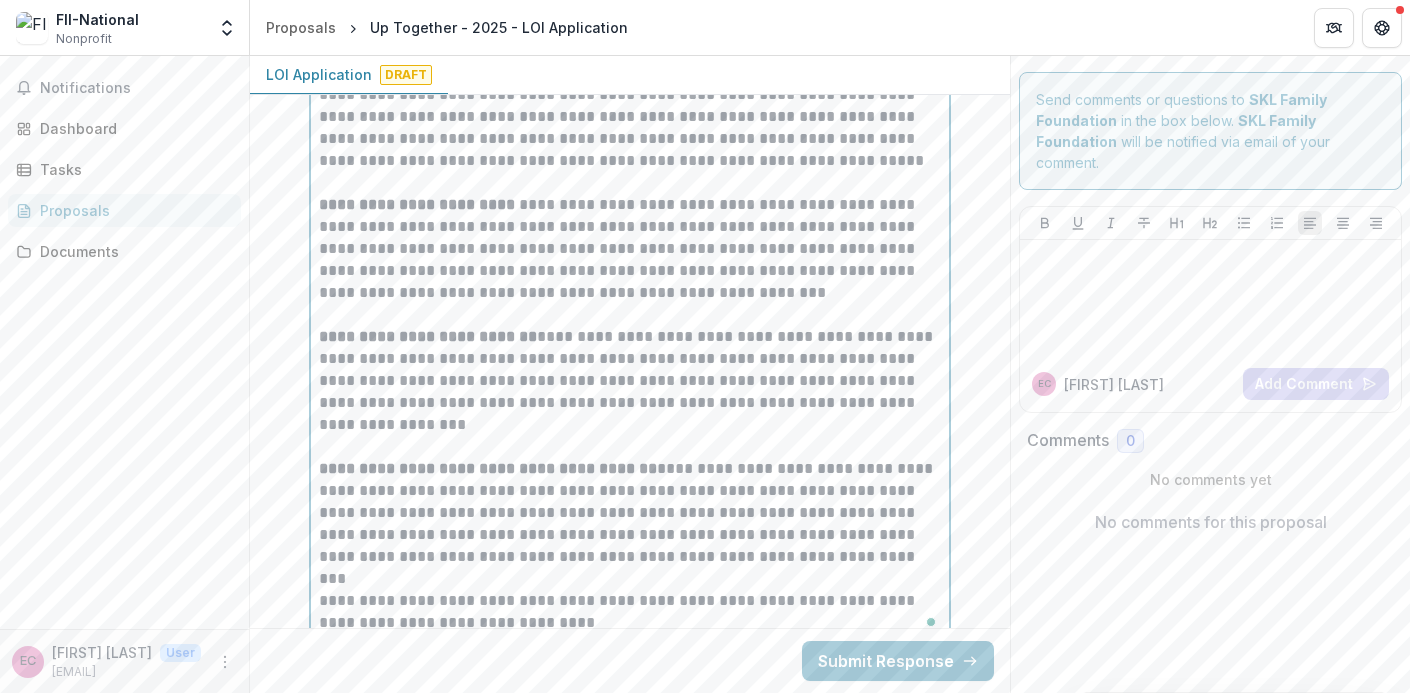 click on "**********" at bounding box center (630, 249) 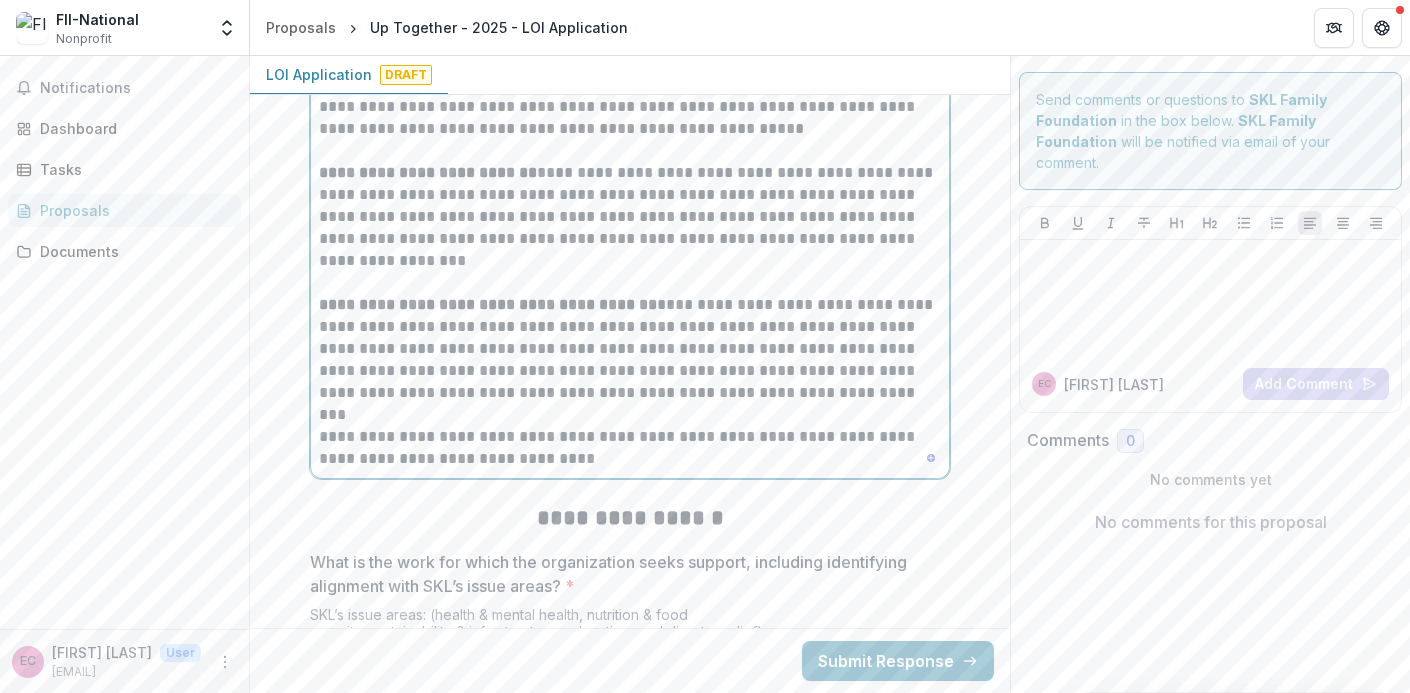 scroll, scrollTop: 1735, scrollLeft: 0, axis: vertical 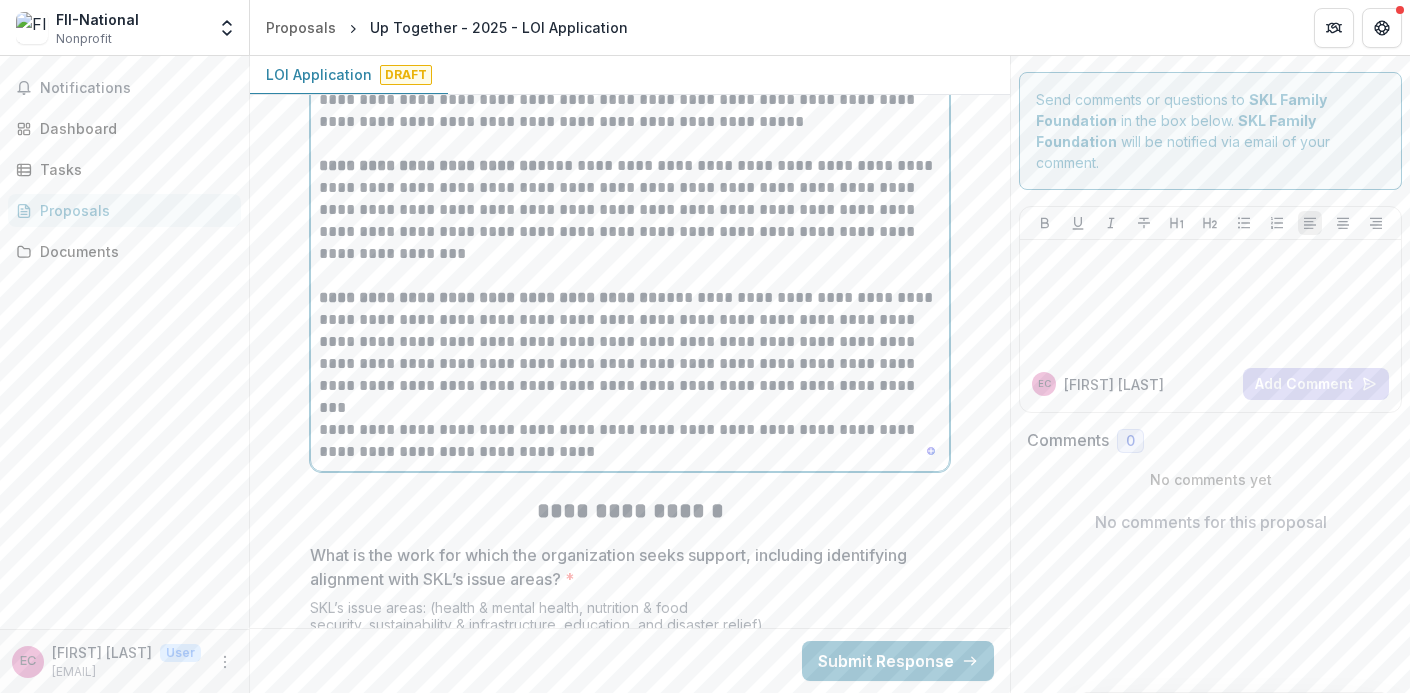 click on "**********" at bounding box center (630, 441) 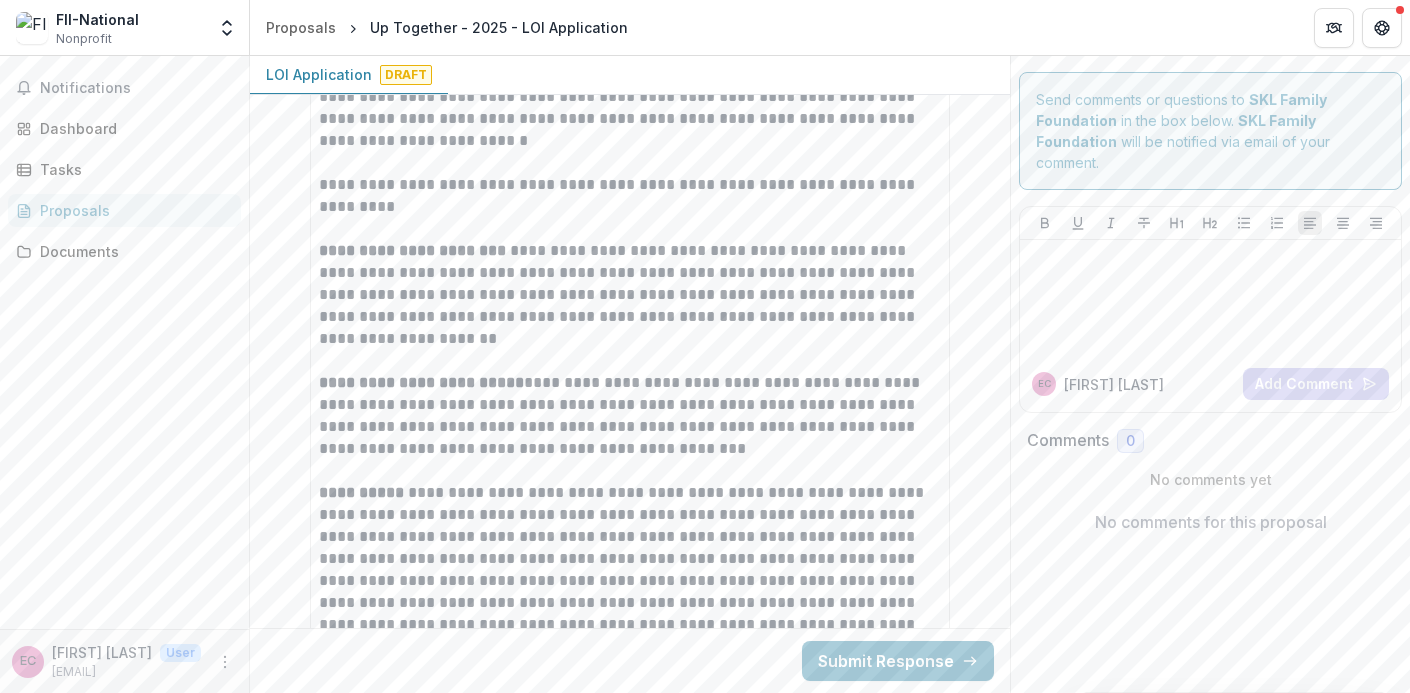scroll, scrollTop: 2507, scrollLeft: 0, axis: vertical 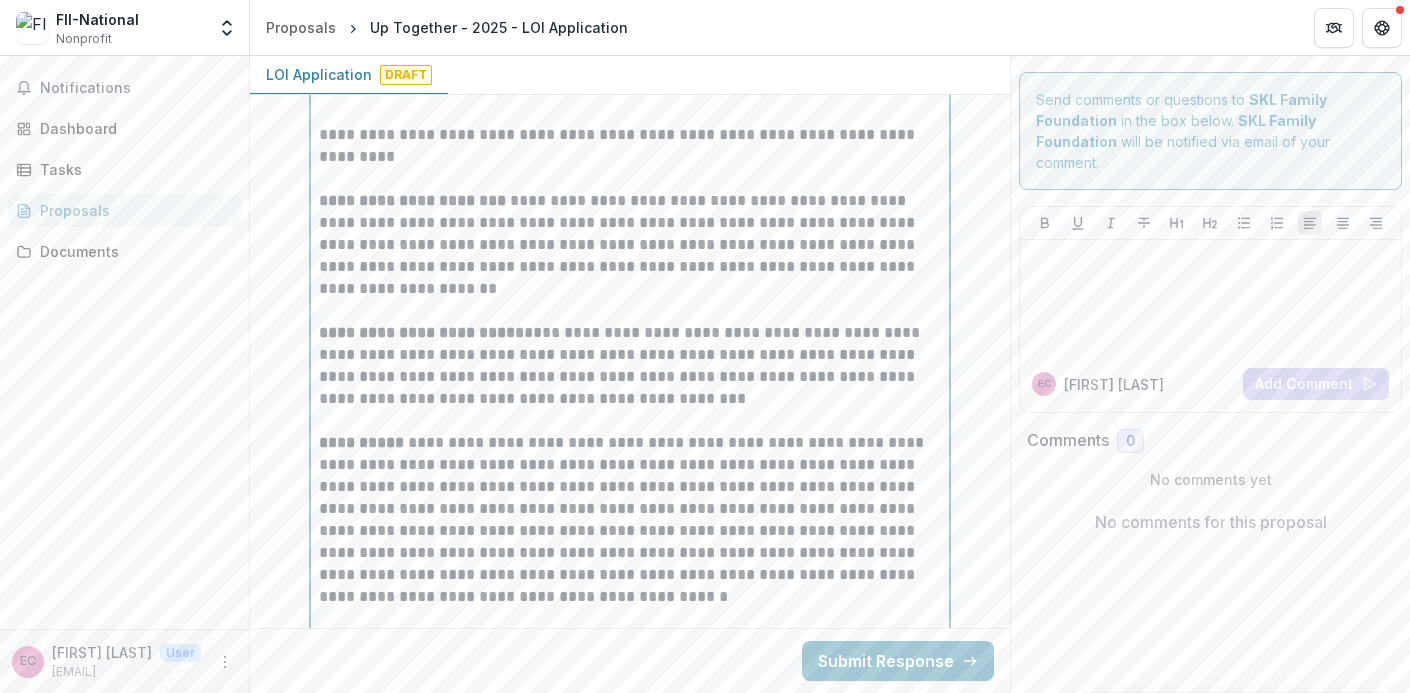 click on "**********" at bounding box center [630, 366] 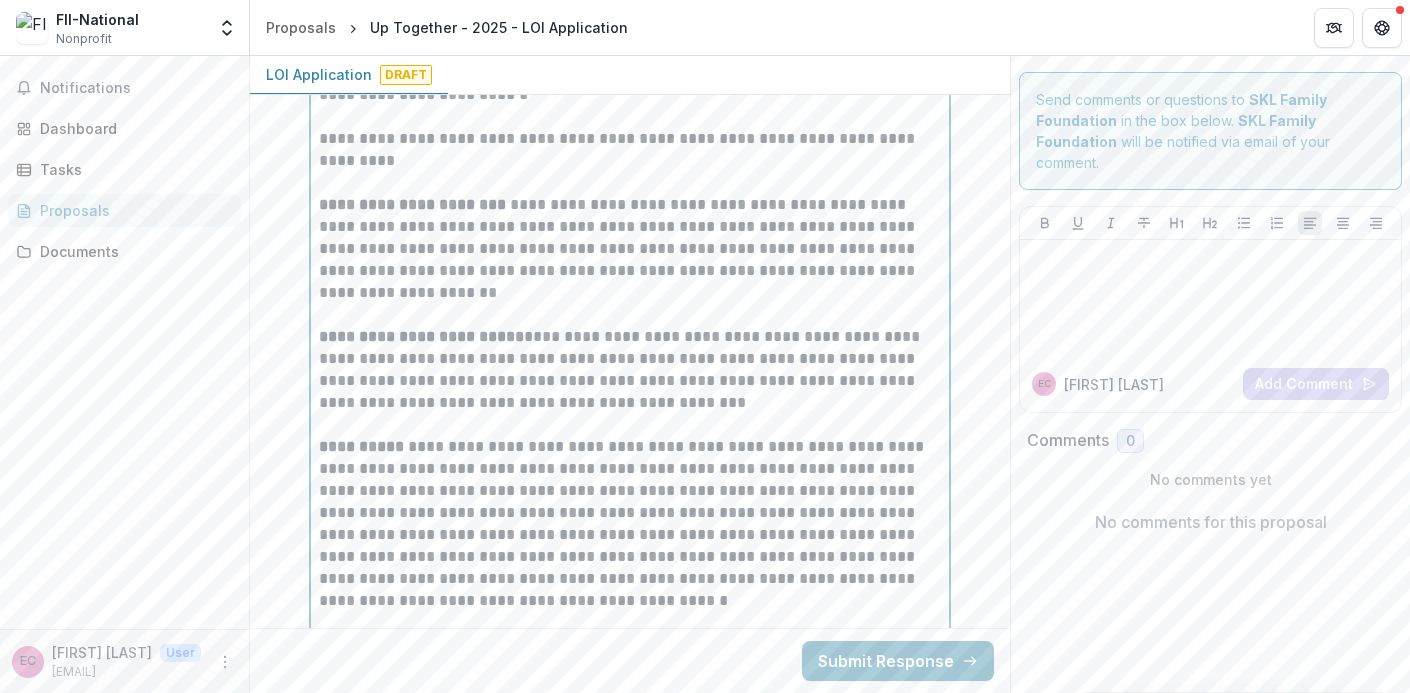scroll, scrollTop: 2558, scrollLeft: 0, axis: vertical 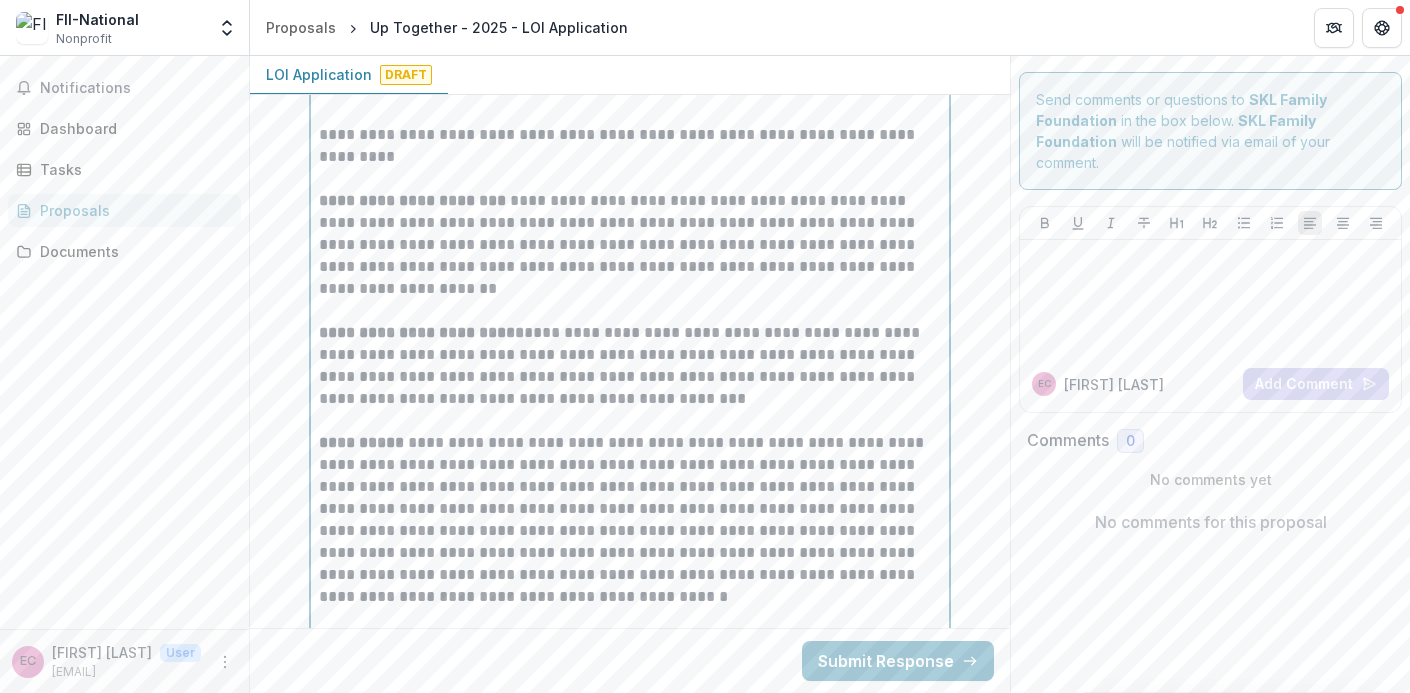click on "**********" at bounding box center [630, 366] 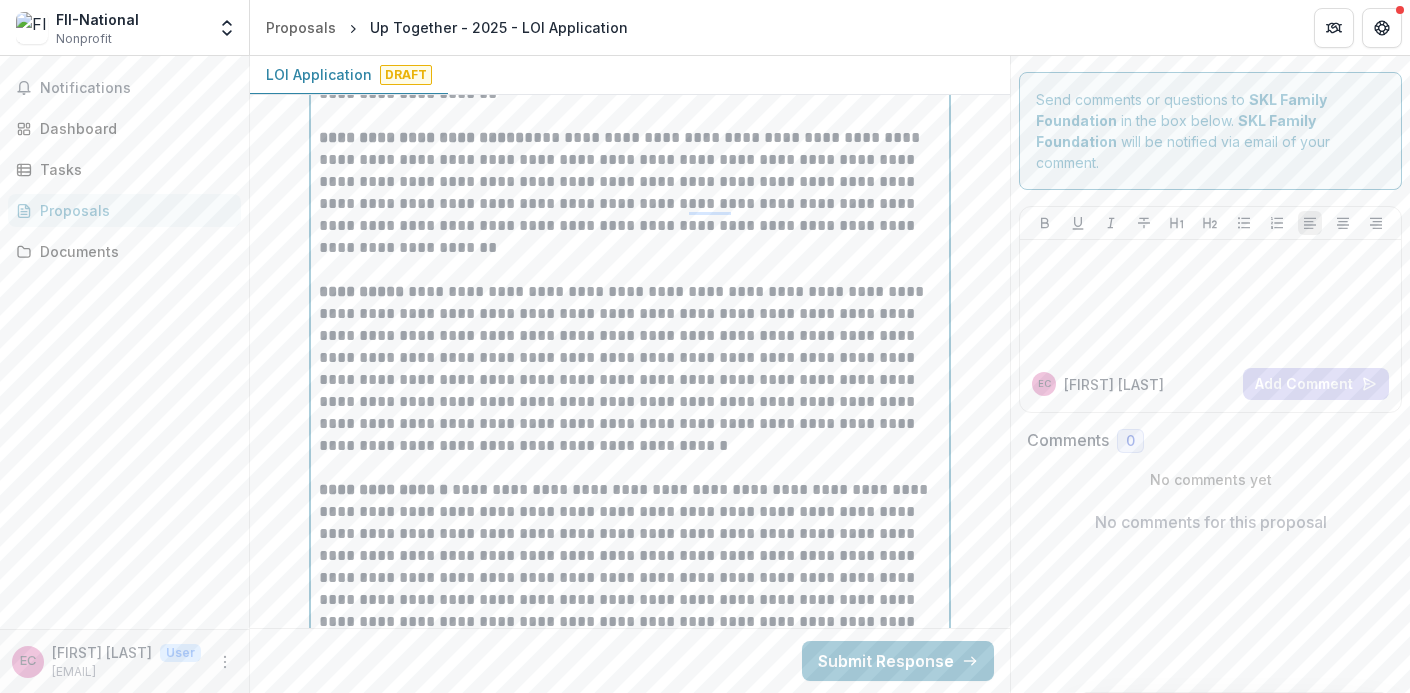 scroll, scrollTop: 2755, scrollLeft: 0, axis: vertical 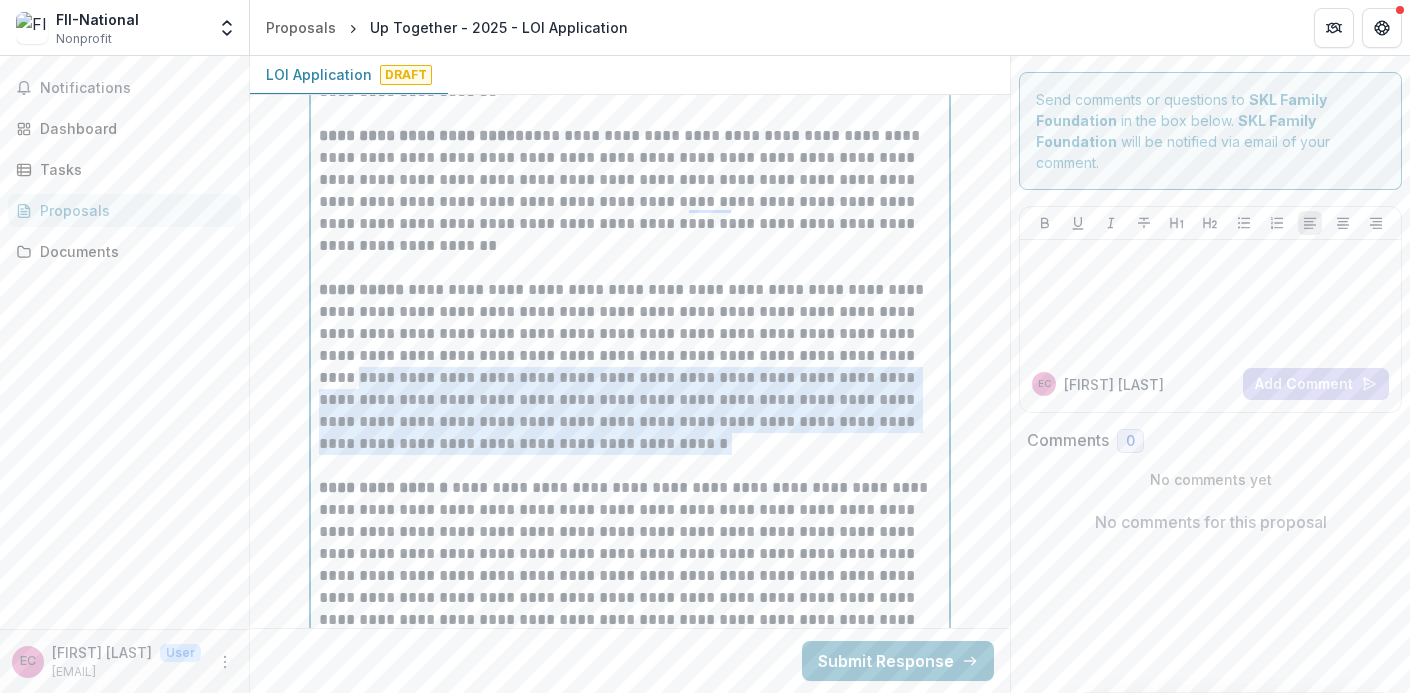 drag, startPoint x: 856, startPoint y: 358, endPoint x: 895, endPoint y: 449, distance: 99.00505 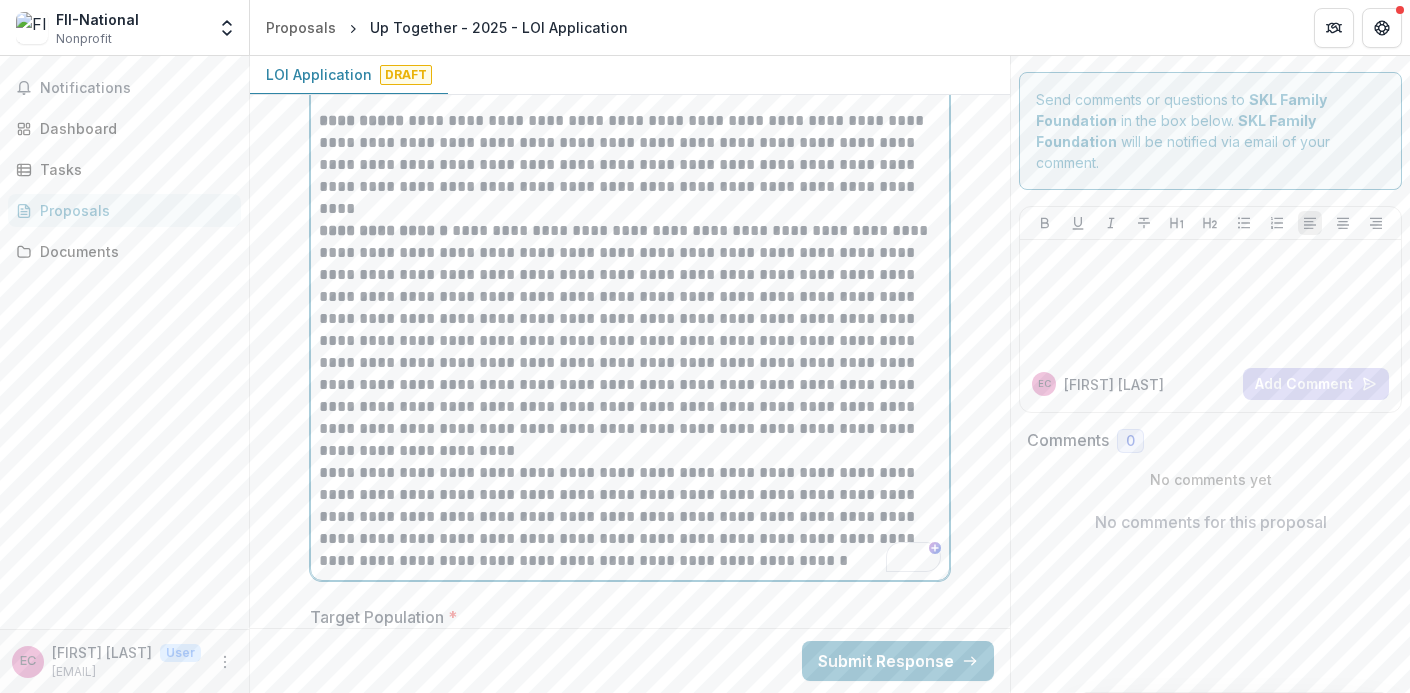 scroll, scrollTop: 2928, scrollLeft: 0, axis: vertical 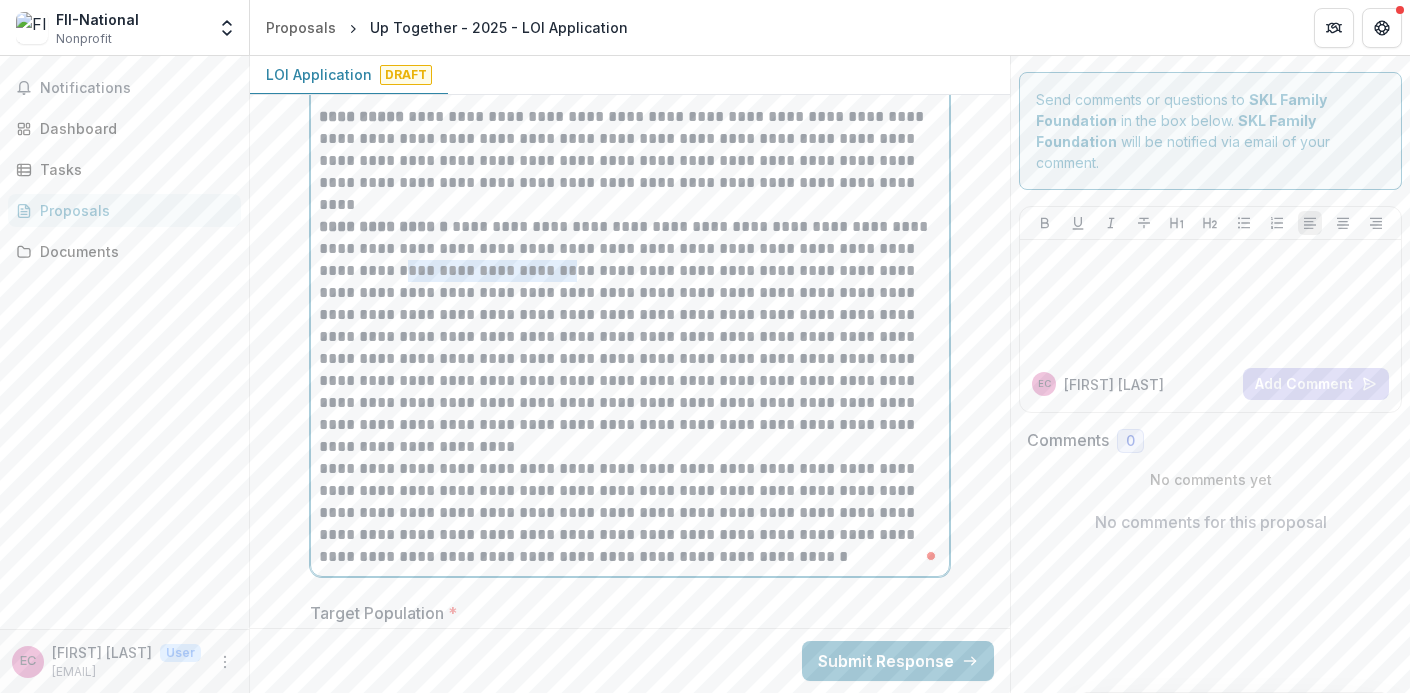 drag, startPoint x: 540, startPoint y: 269, endPoint x: 397, endPoint y: 268, distance: 143.0035 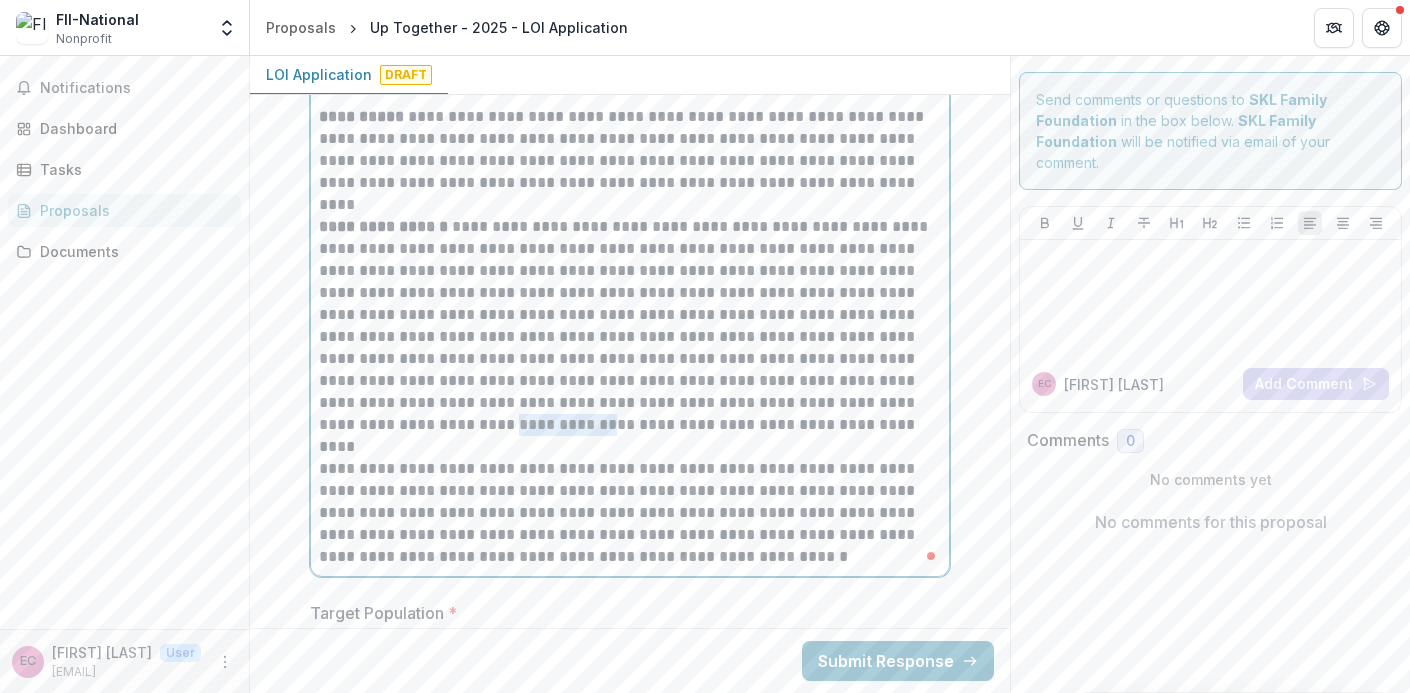 drag, startPoint x: 462, startPoint y: 429, endPoint x: 383, endPoint y: 422, distance: 79.30952 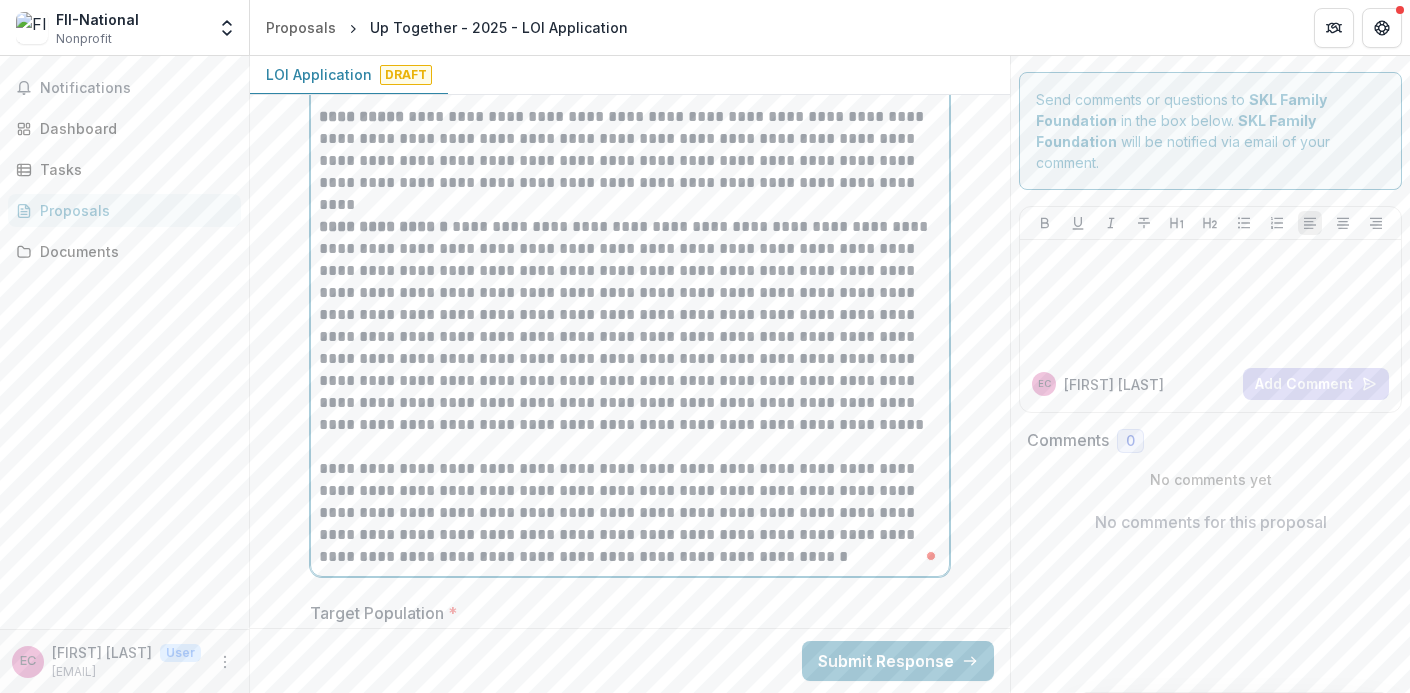 click on "**********" at bounding box center [630, 326] 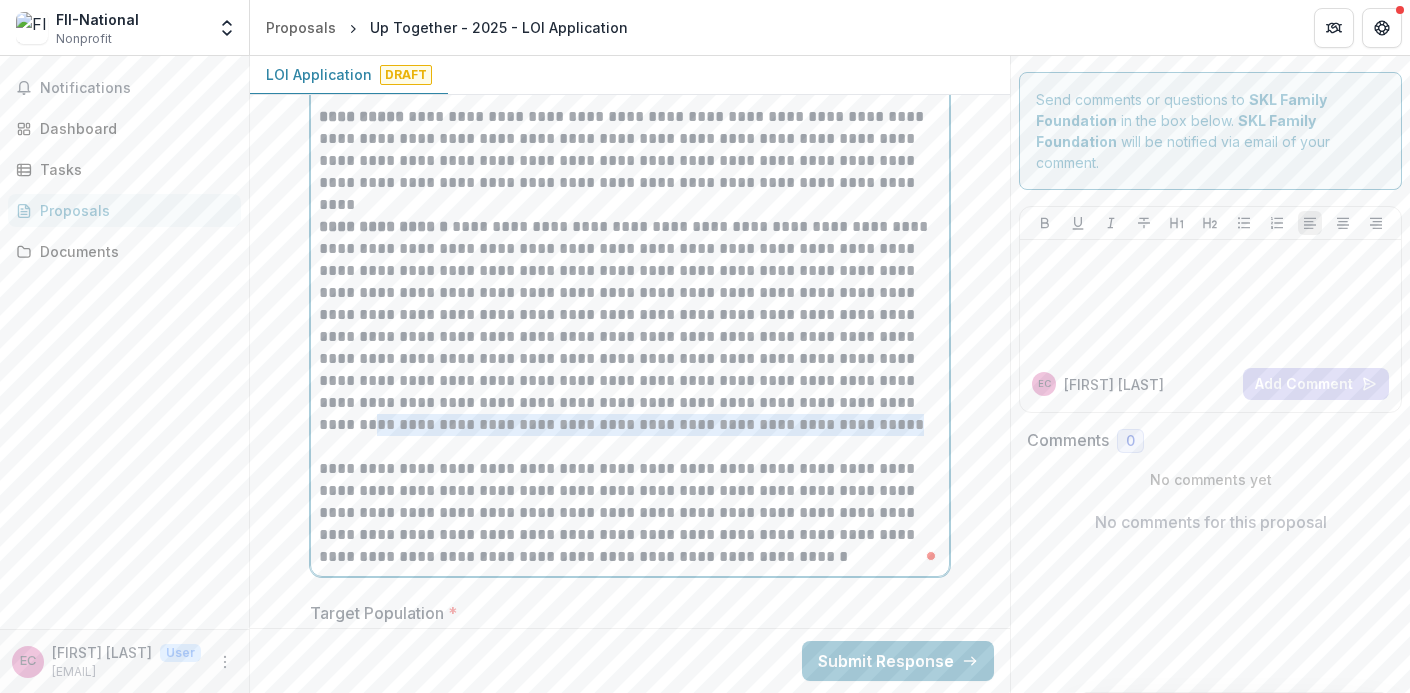 drag, startPoint x: 863, startPoint y: 409, endPoint x: 897, endPoint y: 429, distance: 39.446167 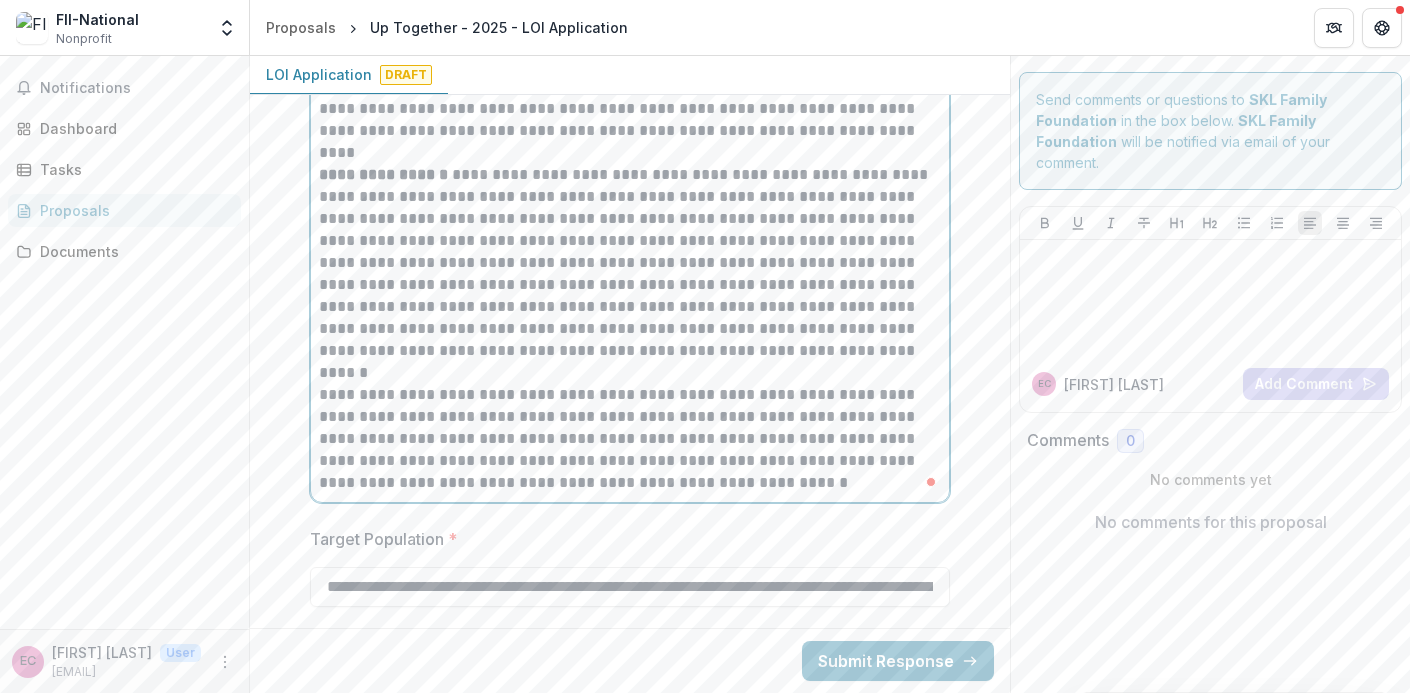 scroll, scrollTop: 2979, scrollLeft: 0, axis: vertical 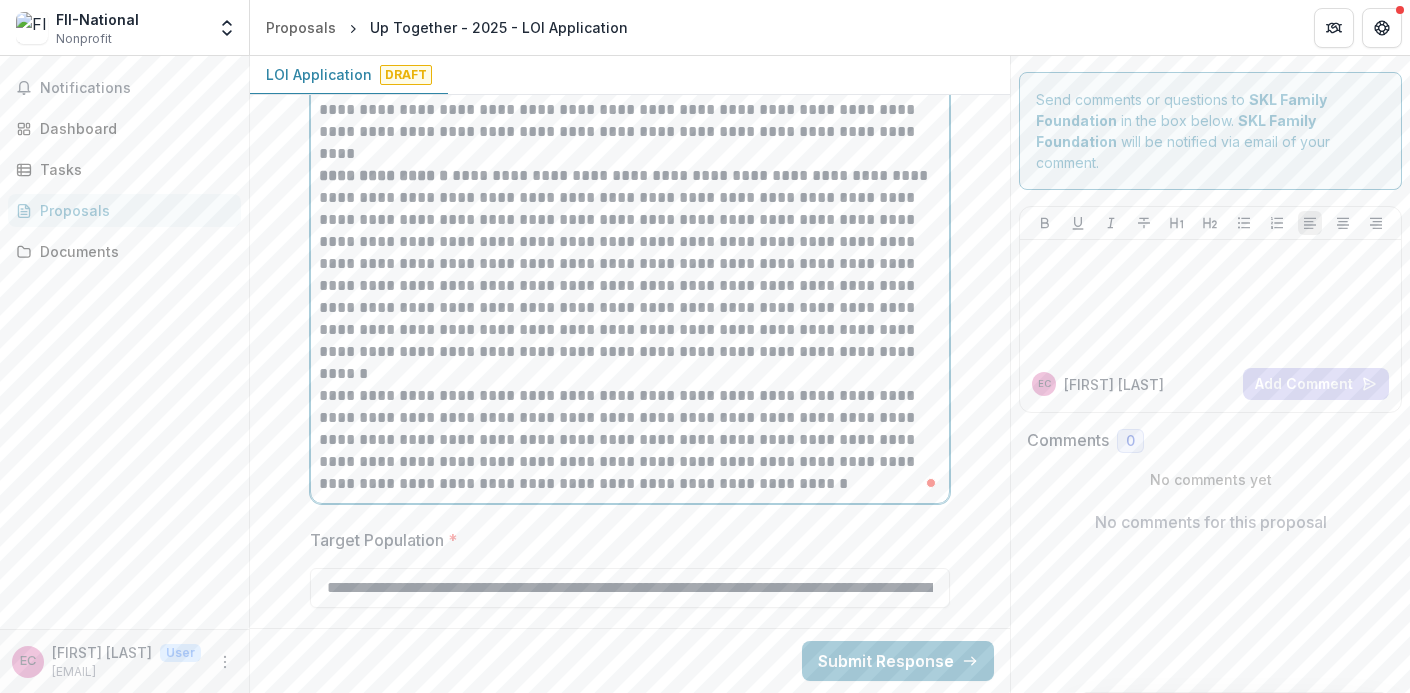click on "**********" at bounding box center (630, 440) 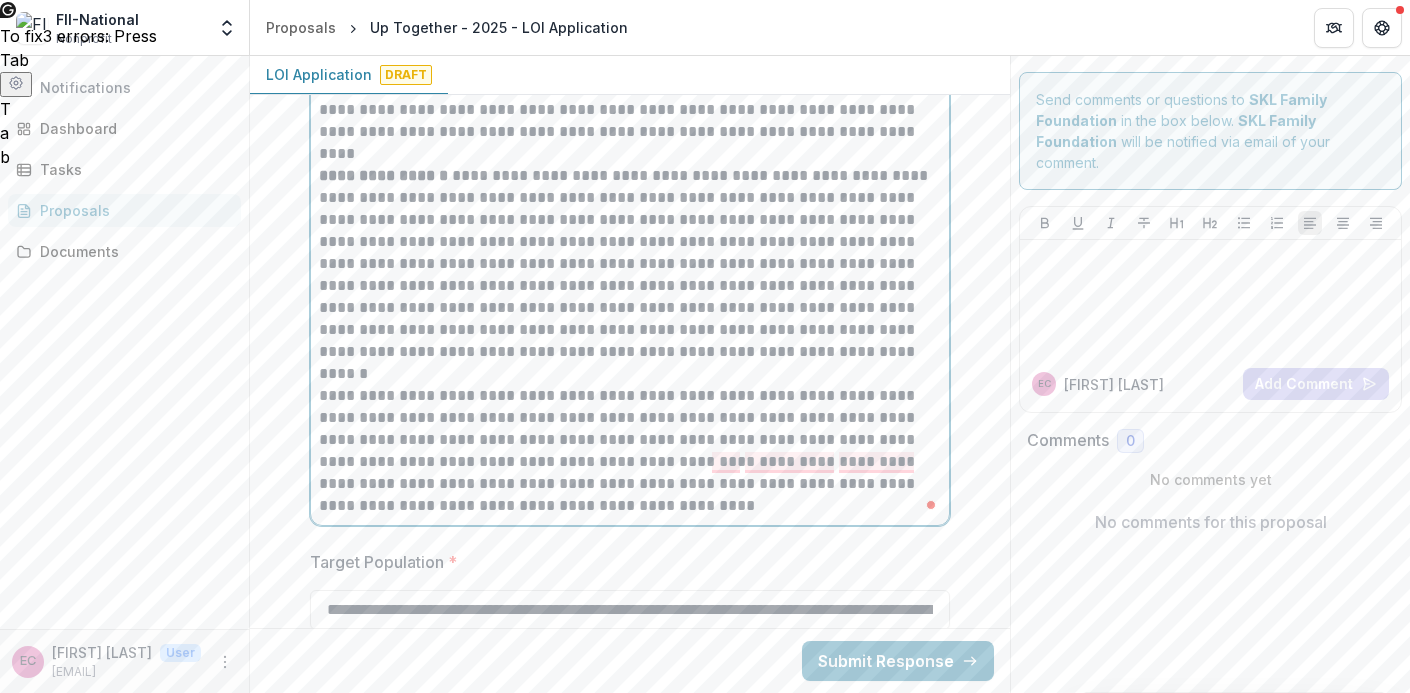 click on "**********" at bounding box center (630, 451) 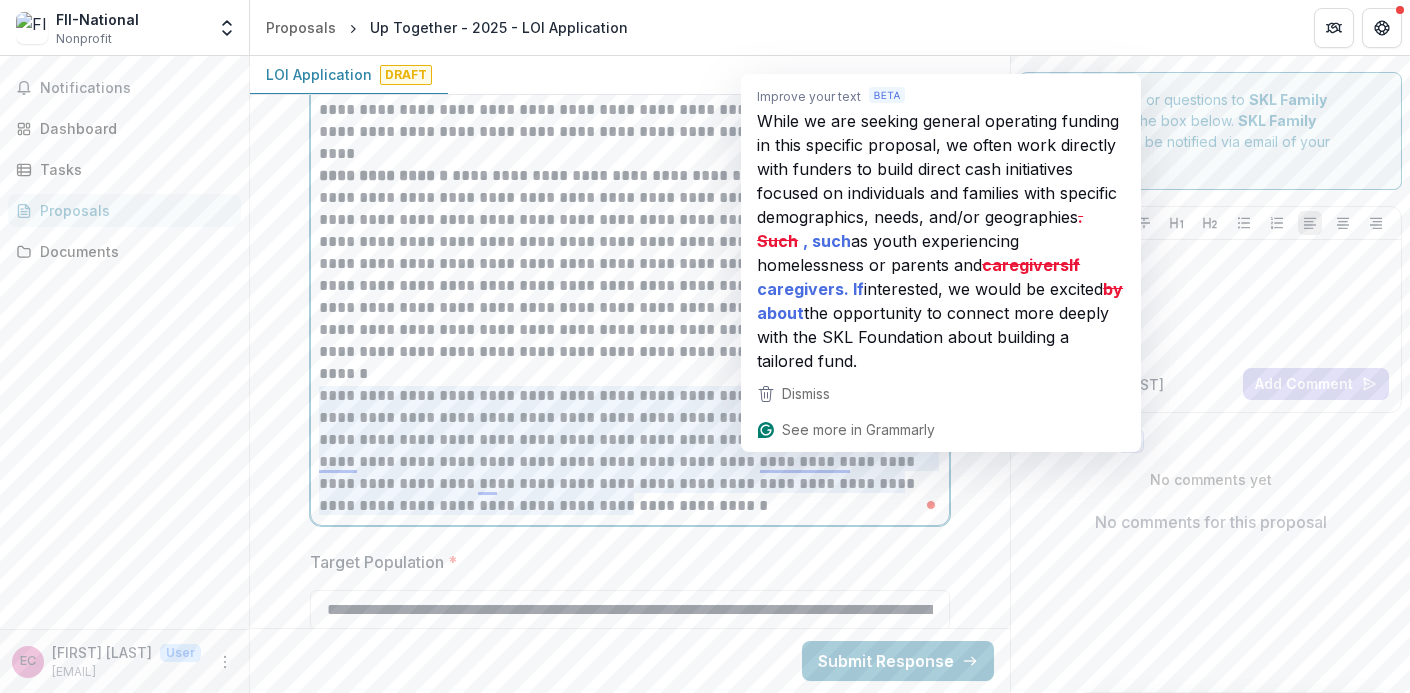 click on "**********" at bounding box center [630, 451] 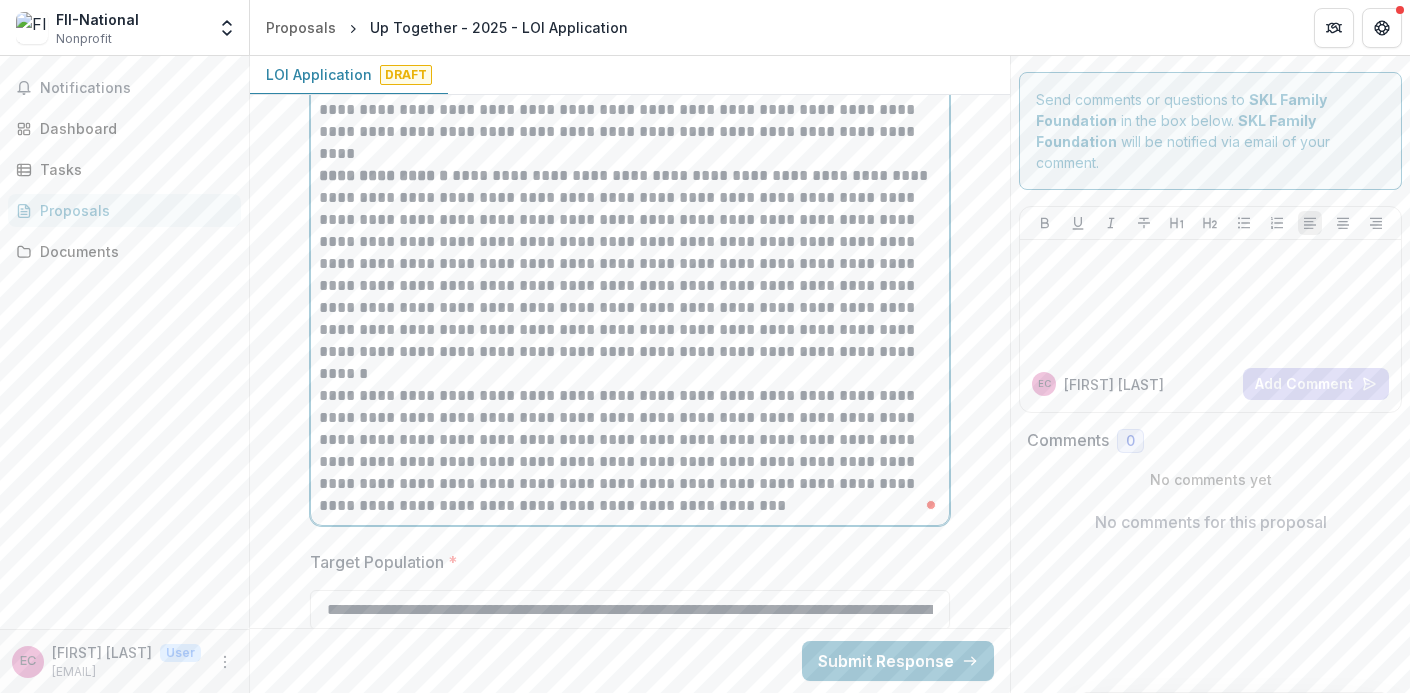 click on "**********" at bounding box center (630, 451) 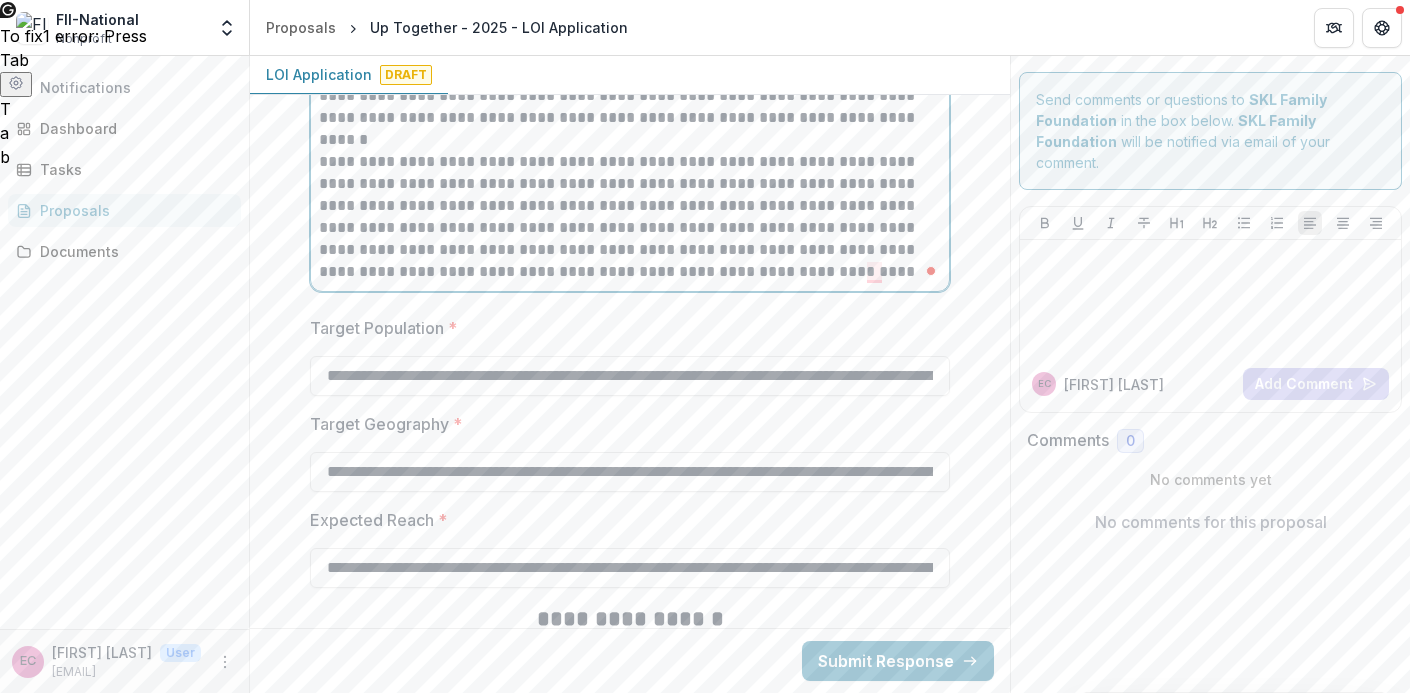 scroll, scrollTop: 3206, scrollLeft: 0, axis: vertical 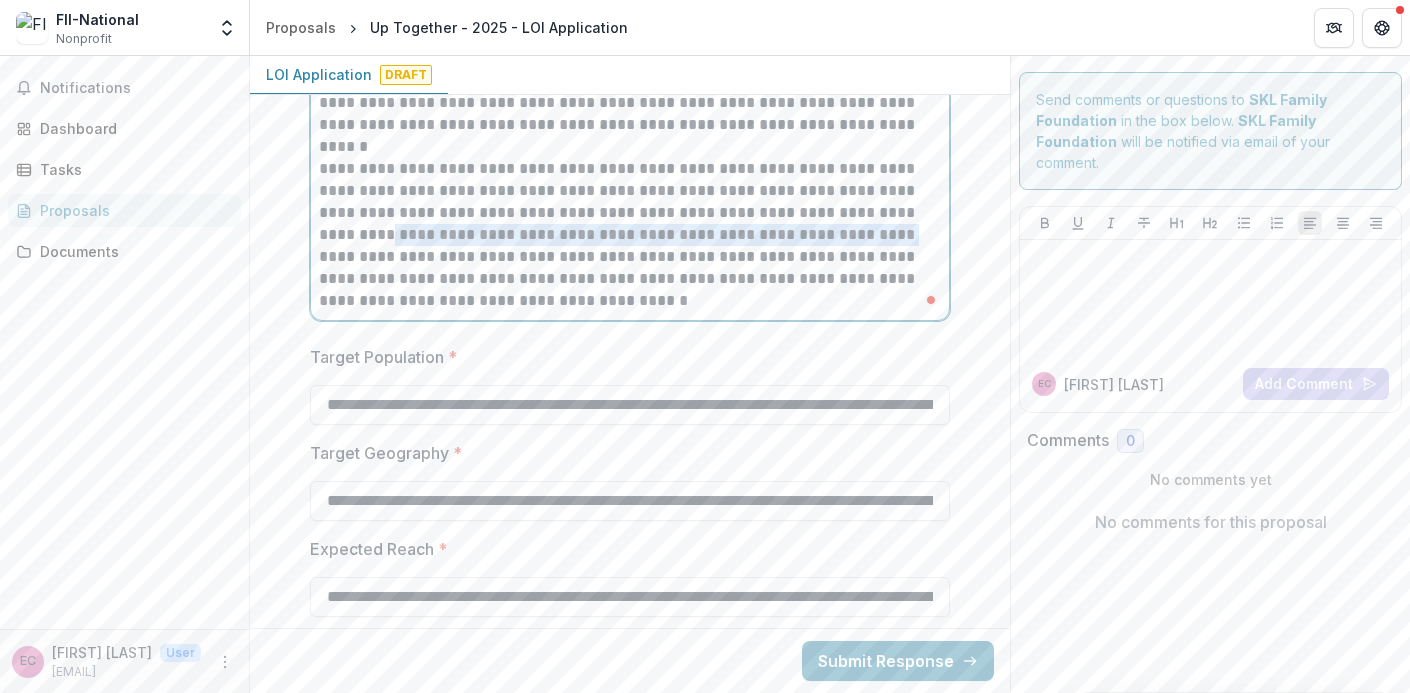 drag, startPoint x: 841, startPoint y: 236, endPoint x: 317, endPoint y: 234, distance: 524.00385 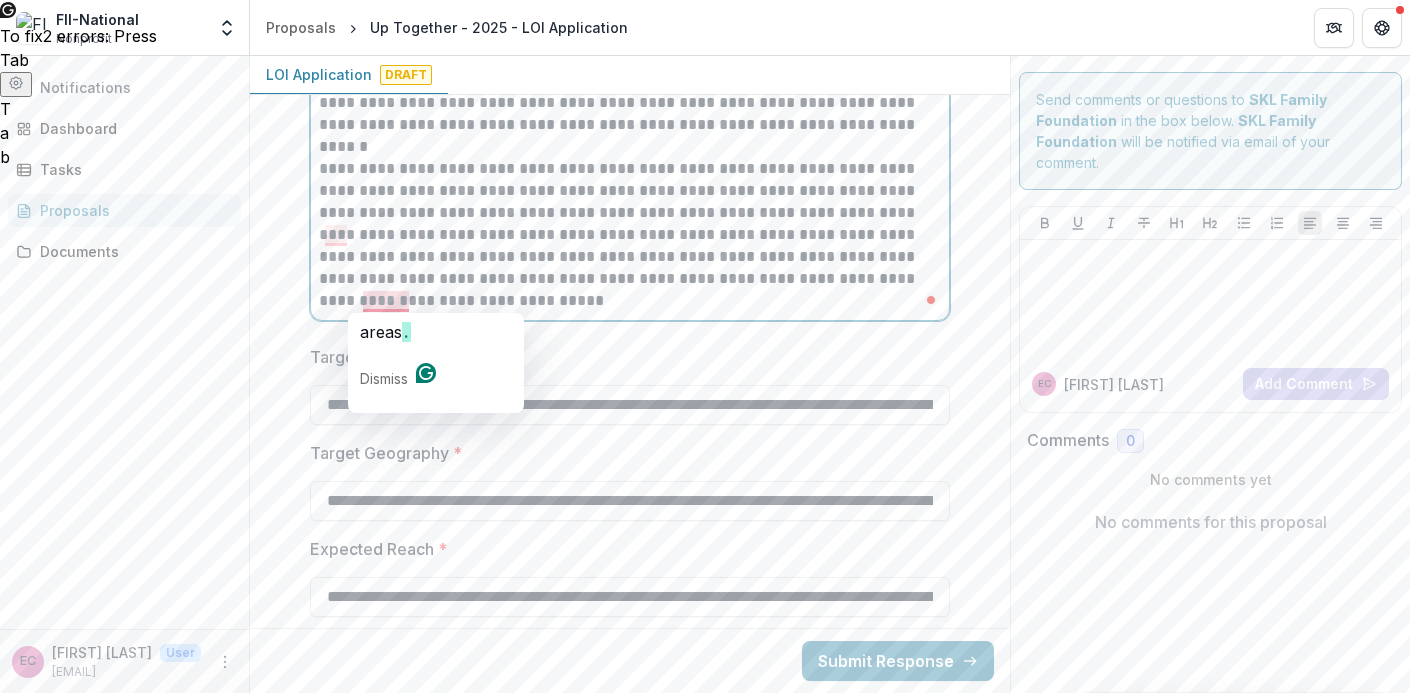 click on "**********" at bounding box center [630, 235] 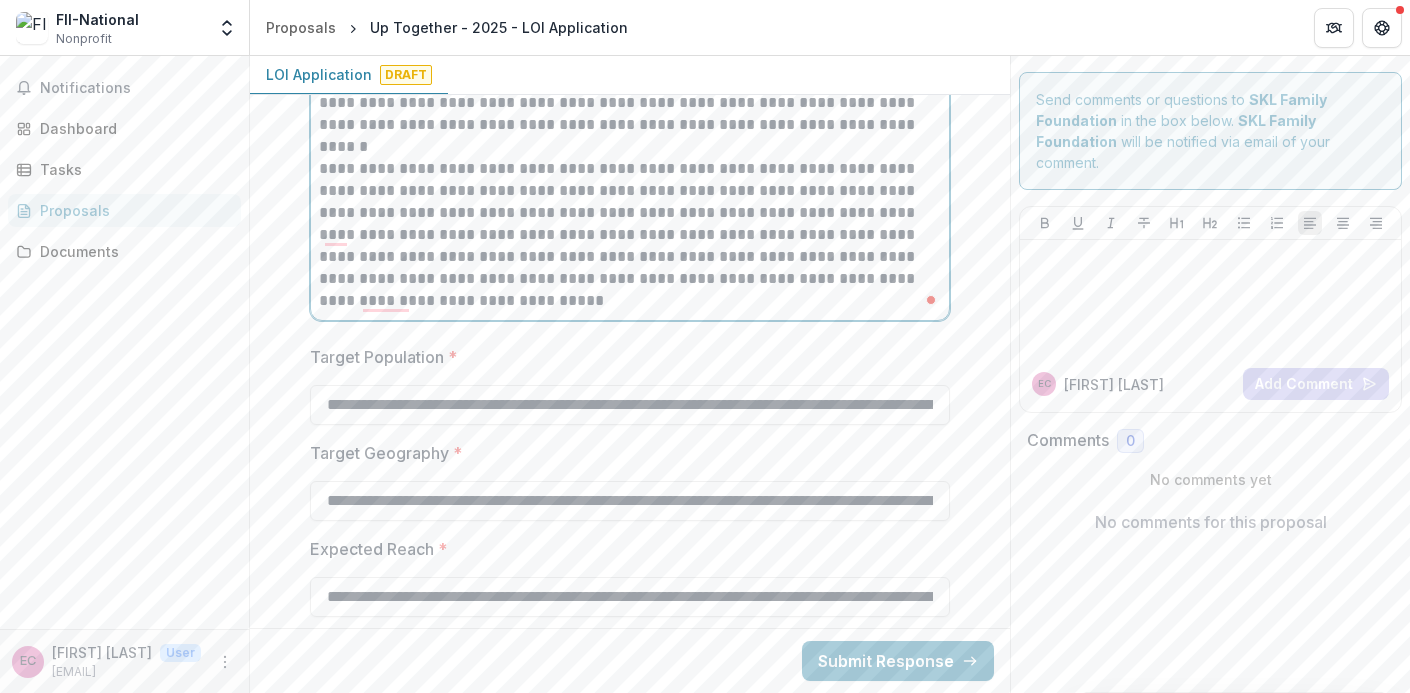 click on "**********" at bounding box center (630, 235) 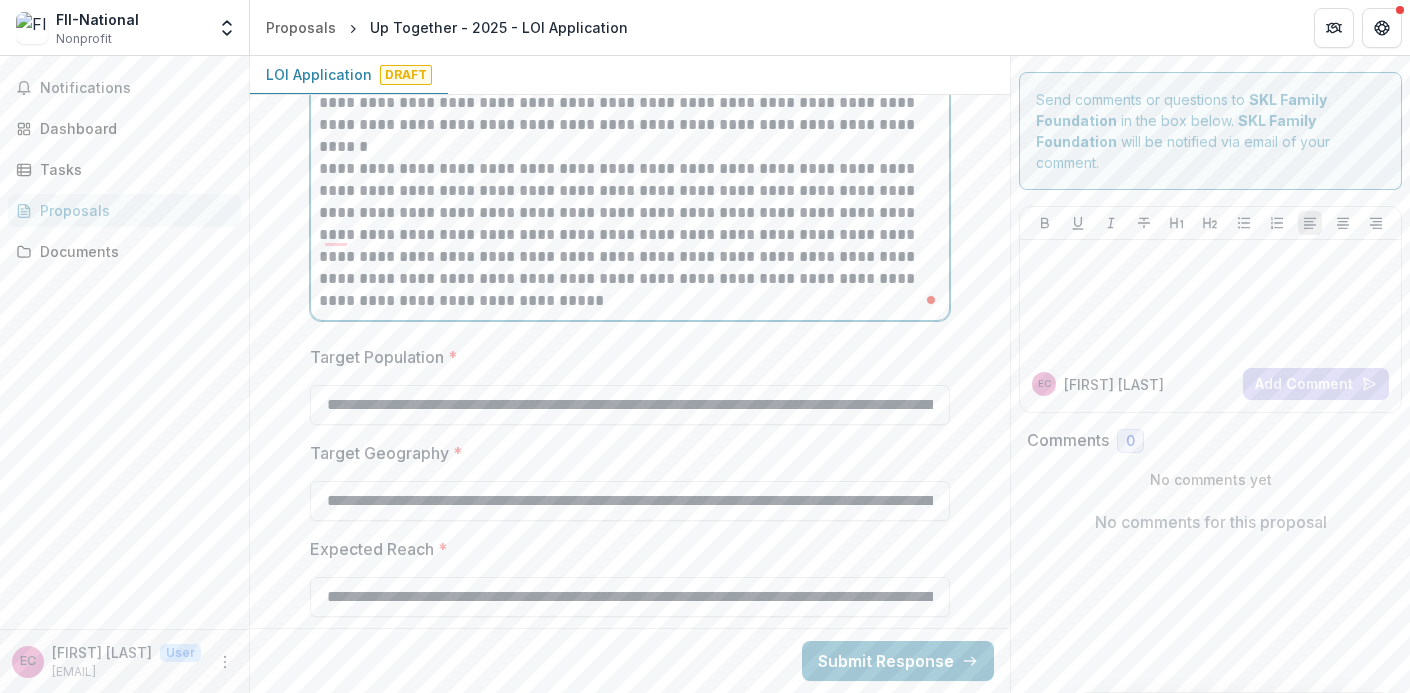 click on "**********" at bounding box center [630, 235] 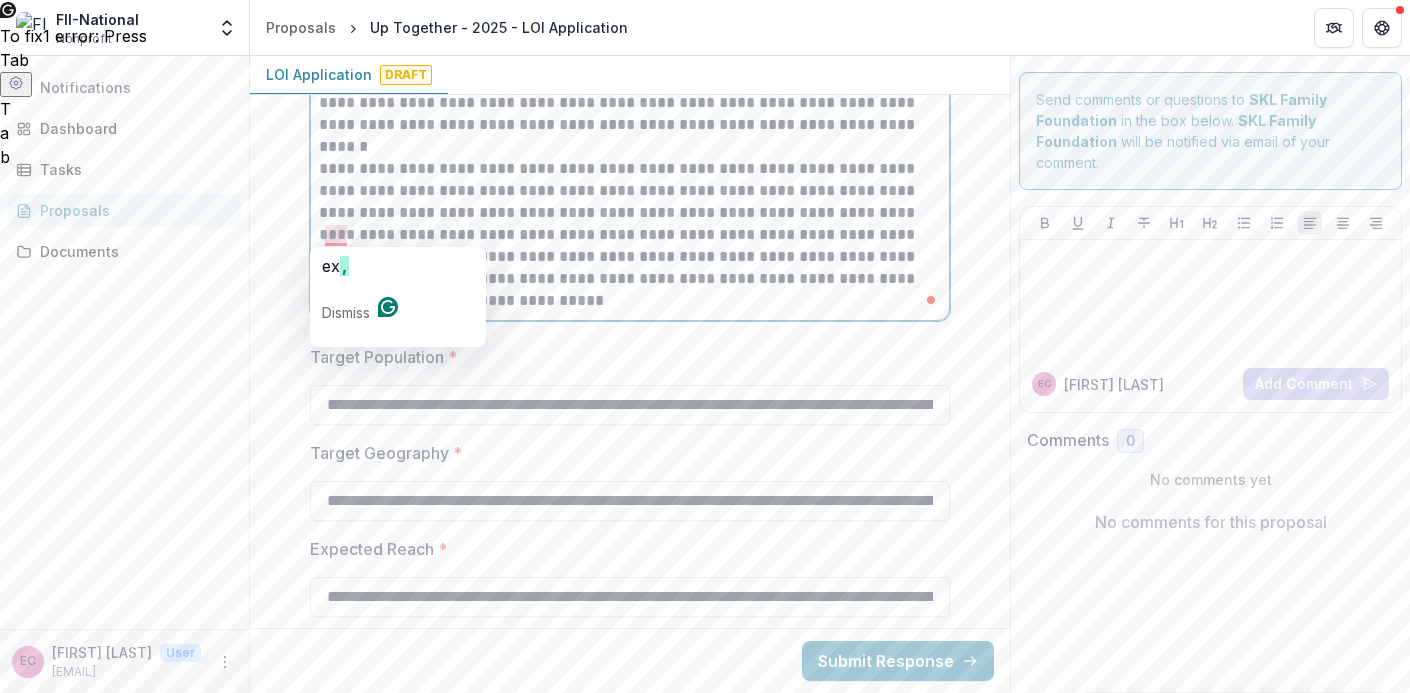 click on "**********" at bounding box center (630, 235) 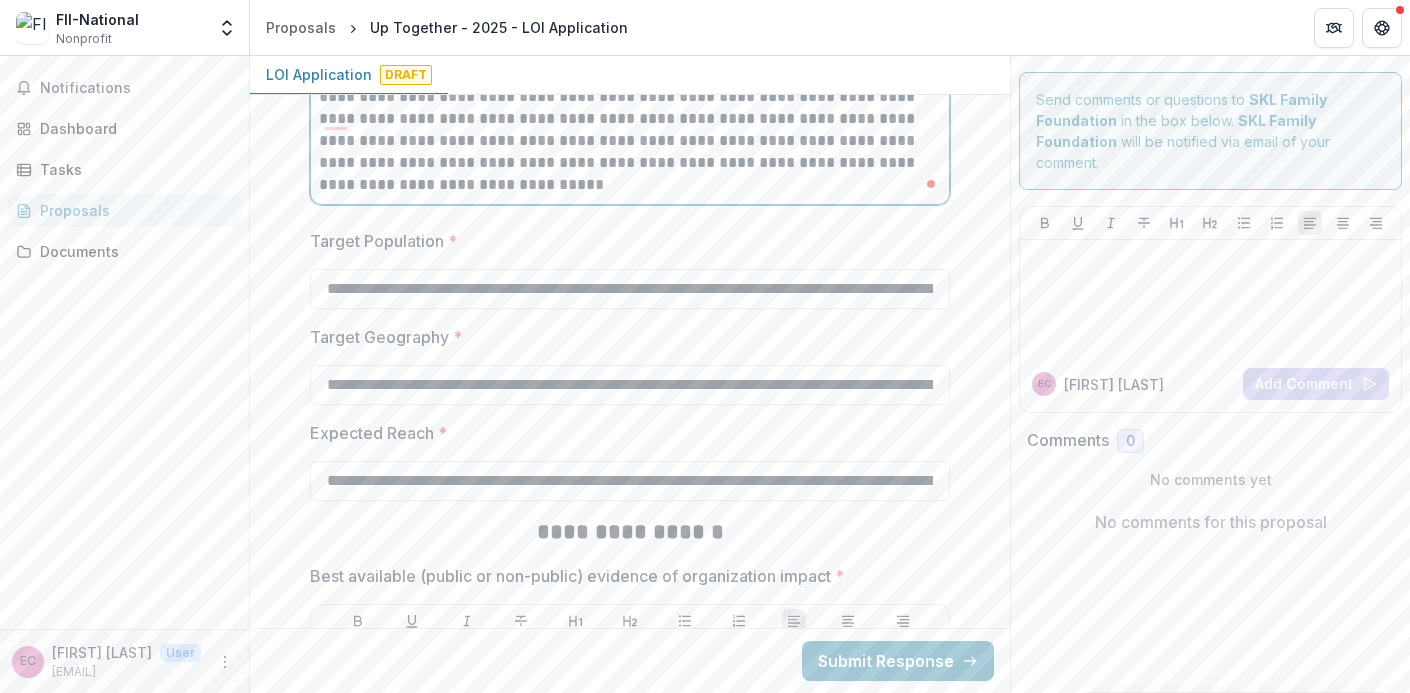 scroll, scrollTop: 3326, scrollLeft: 0, axis: vertical 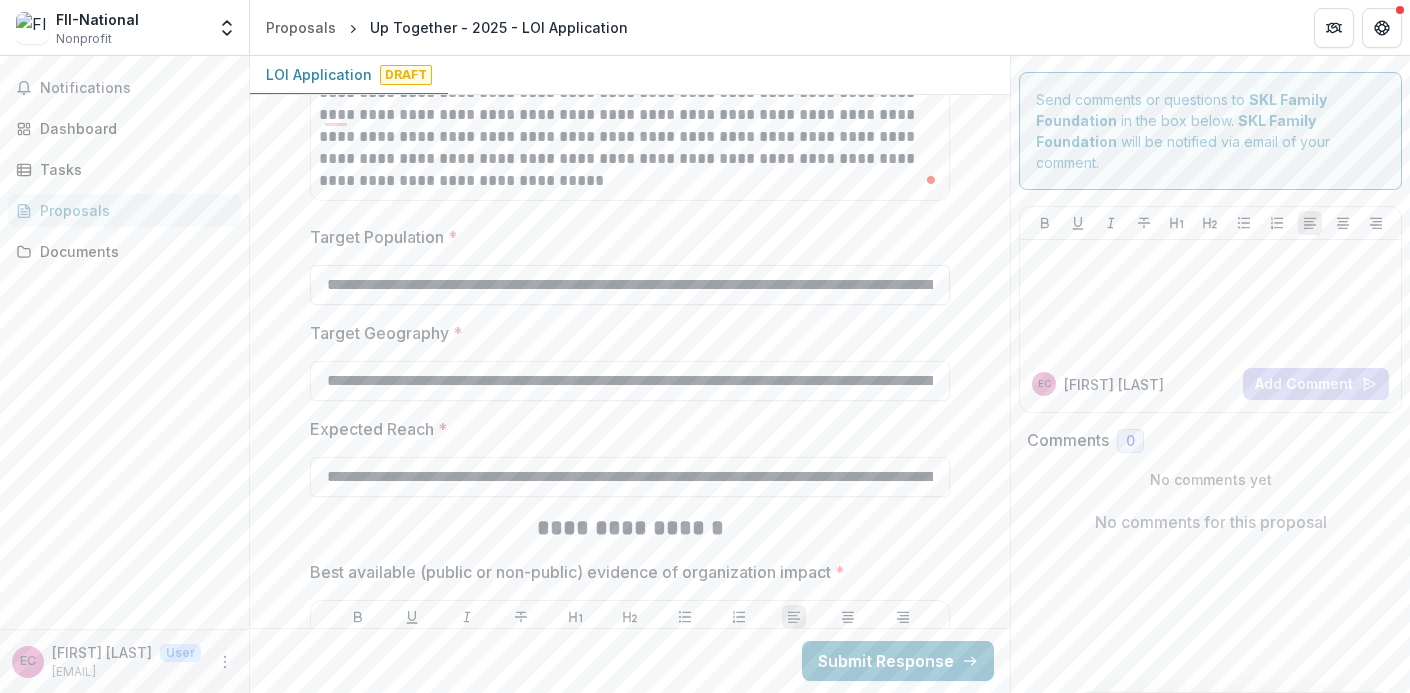 click on "**********" at bounding box center [630, 285] 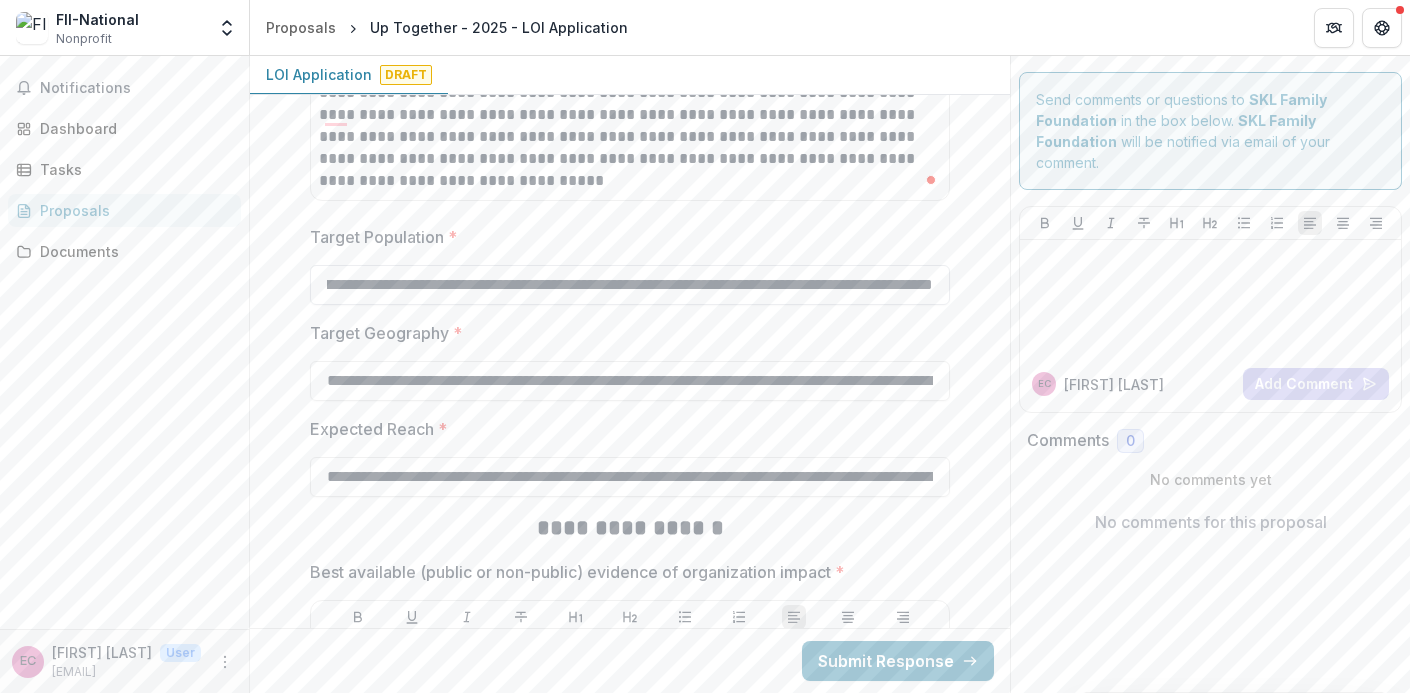 scroll, scrollTop: 0, scrollLeft: 4382, axis: horizontal 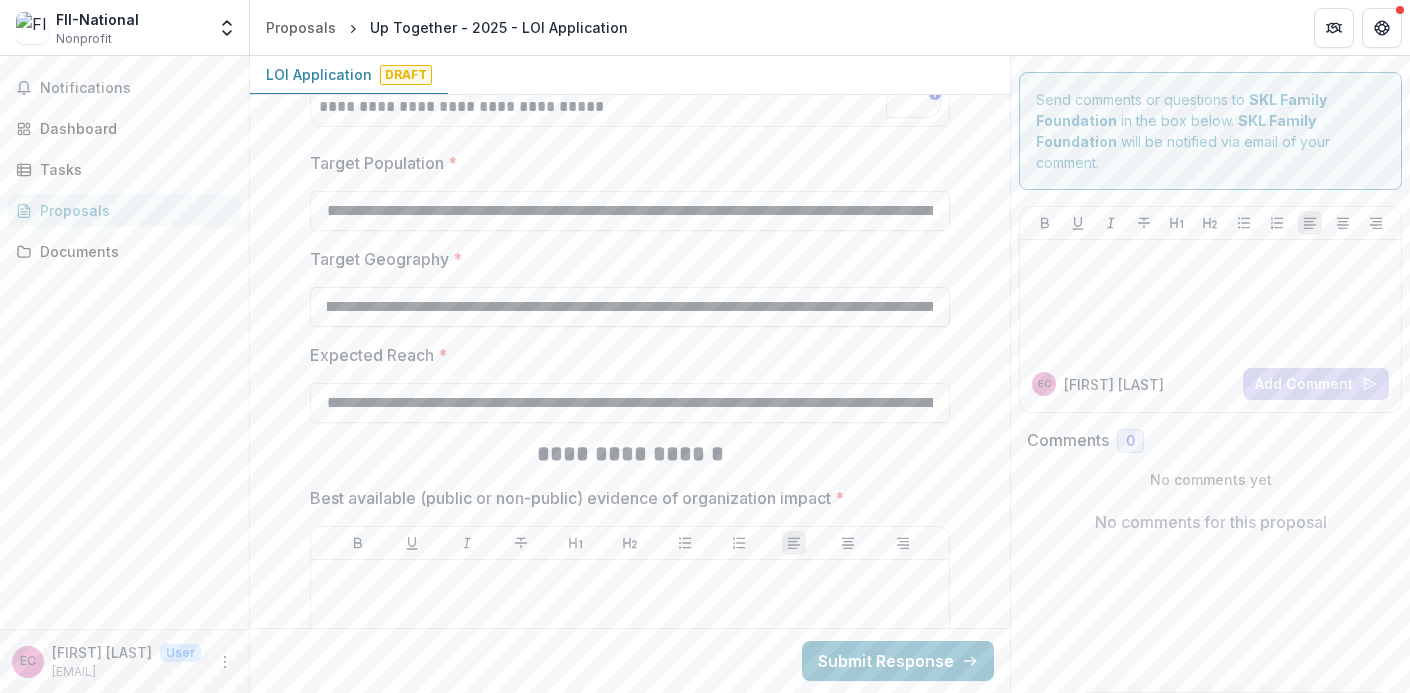 click on "**********" at bounding box center [630, 307] 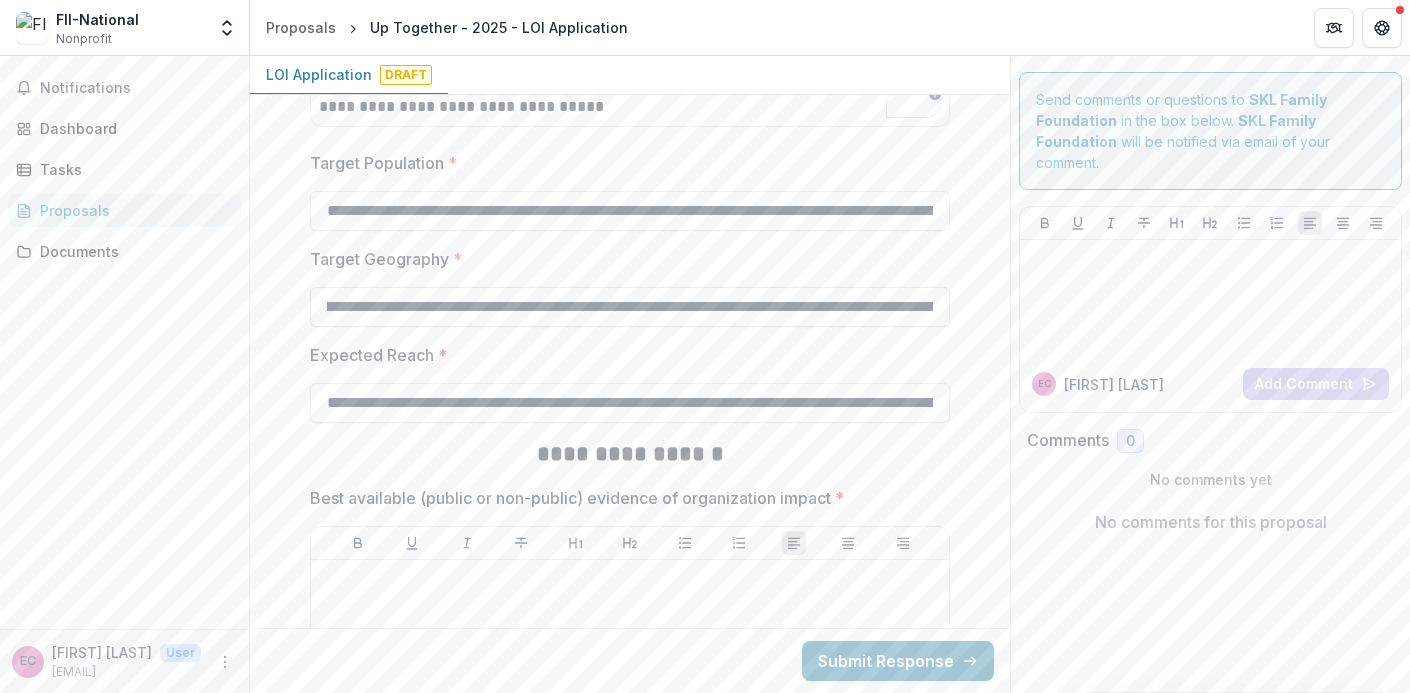 scroll, scrollTop: 0, scrollLeft: 1606, axis: horizontal 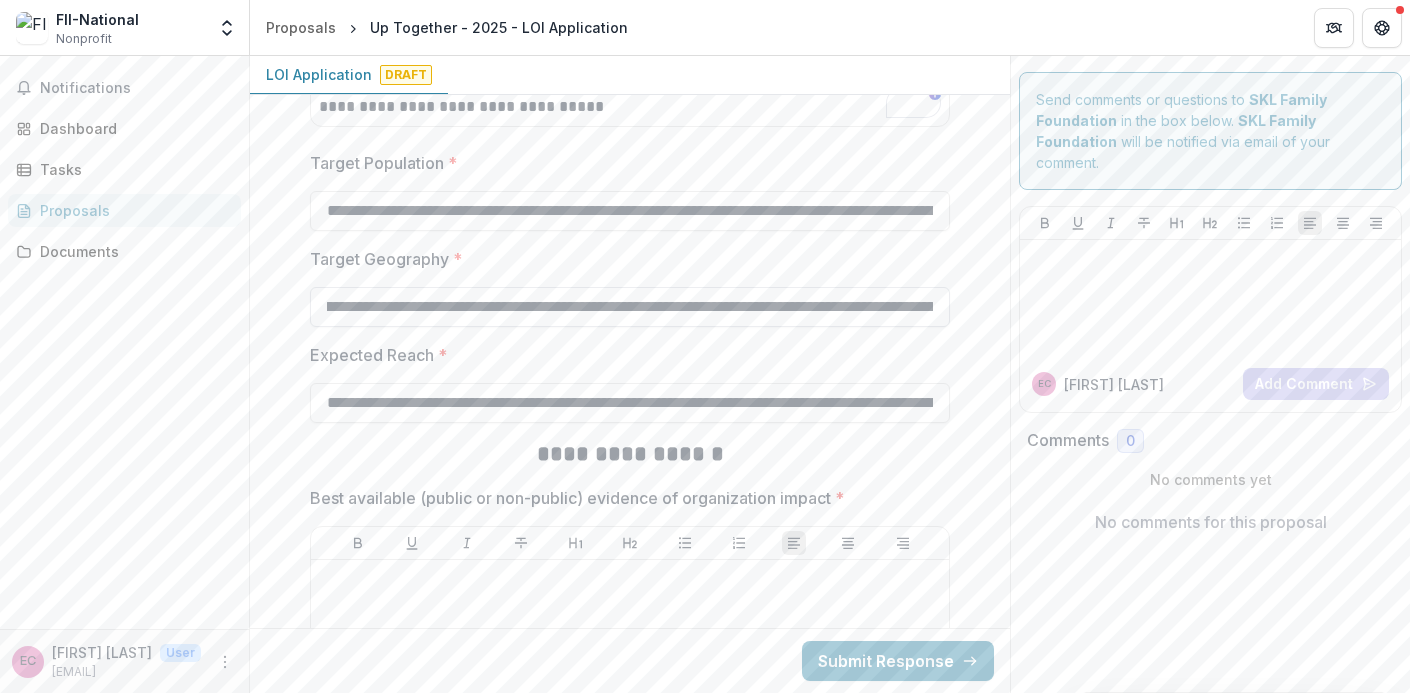 drag, startPoint x: 567, startPoint y: 307, endPoint x: 521, endPoint y: 307, distance: 46 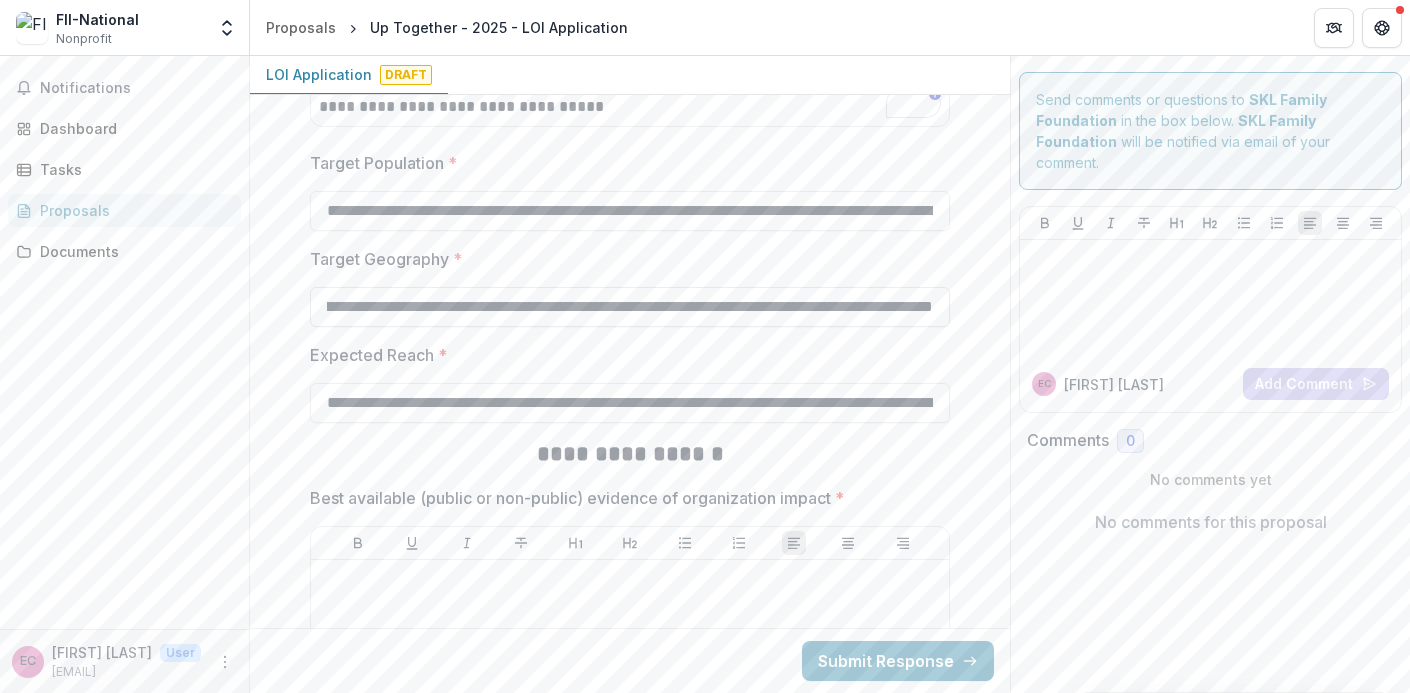 scroll, scrollTop: 0, scrollLeft: 2680, axis: horizontal 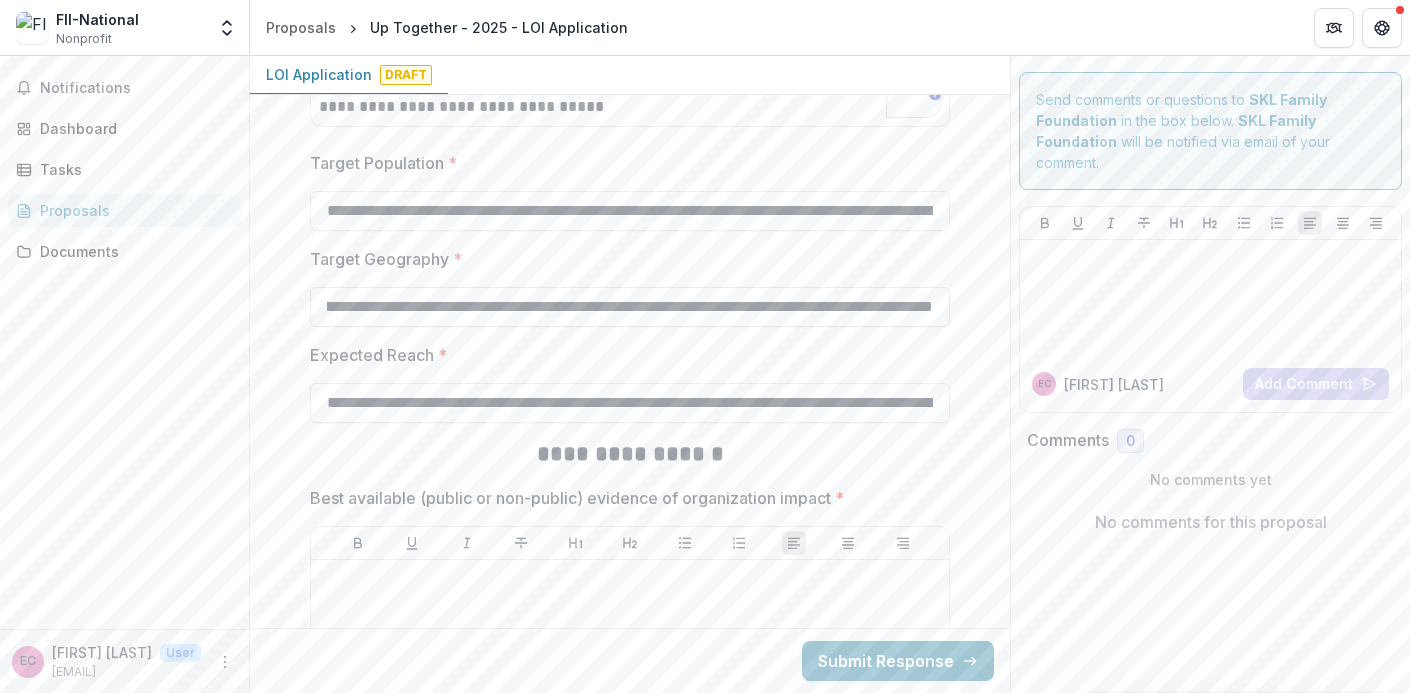 drag, startPoint x: 595, startPoint y: 310, endPoint x: 405, endPoint y: 309, distance: 190.00262 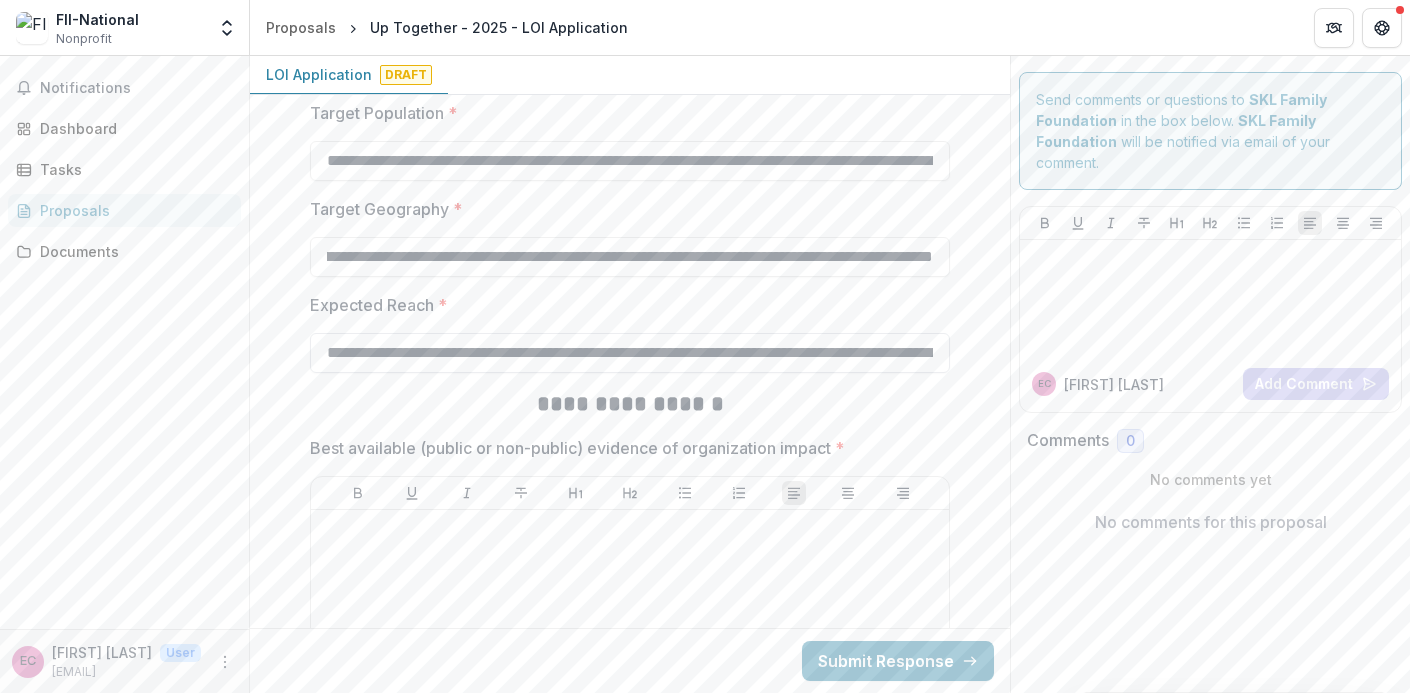 scroll, scrollTop: 3527, scrollLeft: 0, axis: vertical 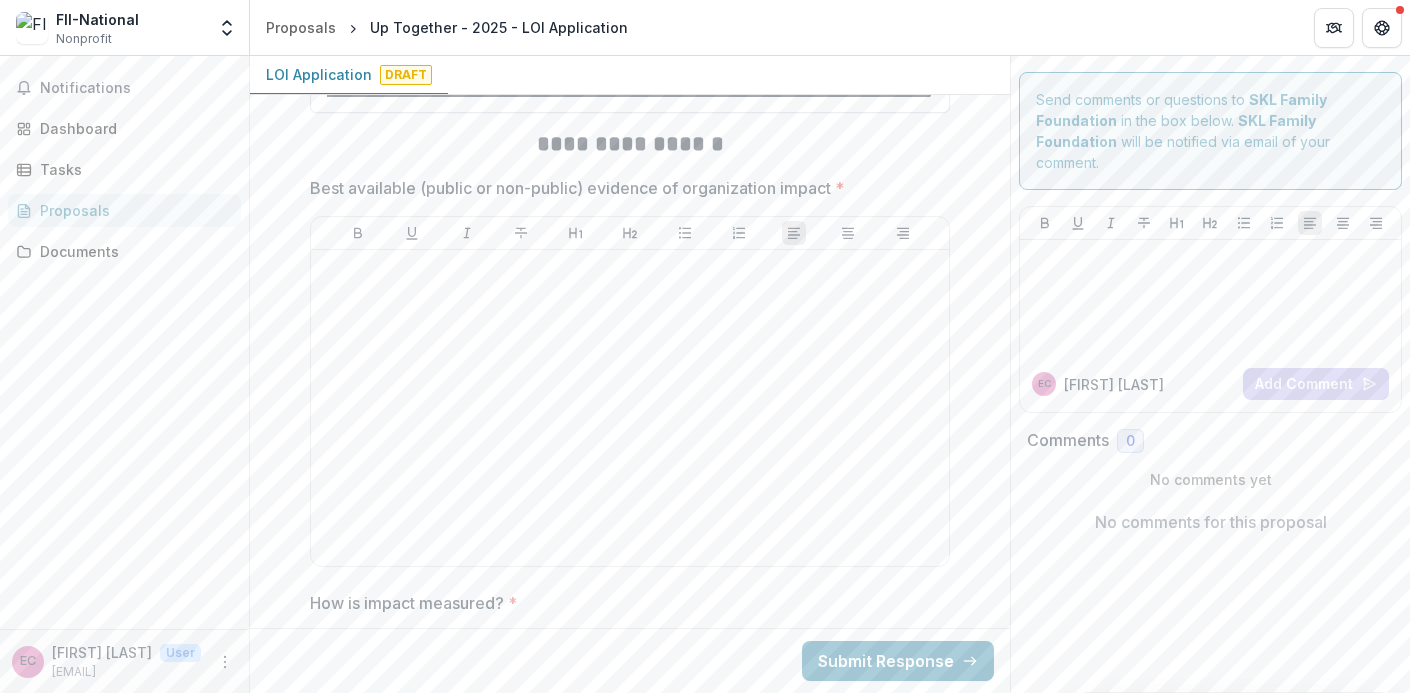 type on "**********" 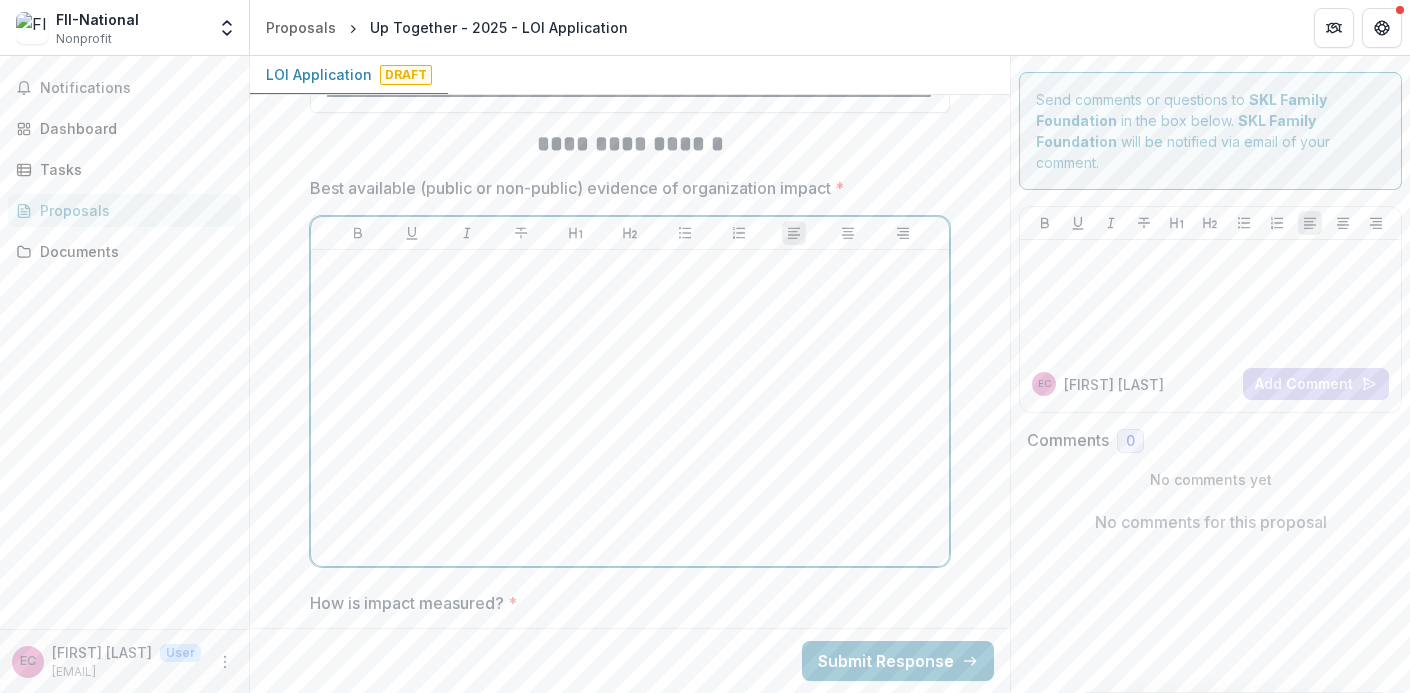 click at bounding box center (630, 269) 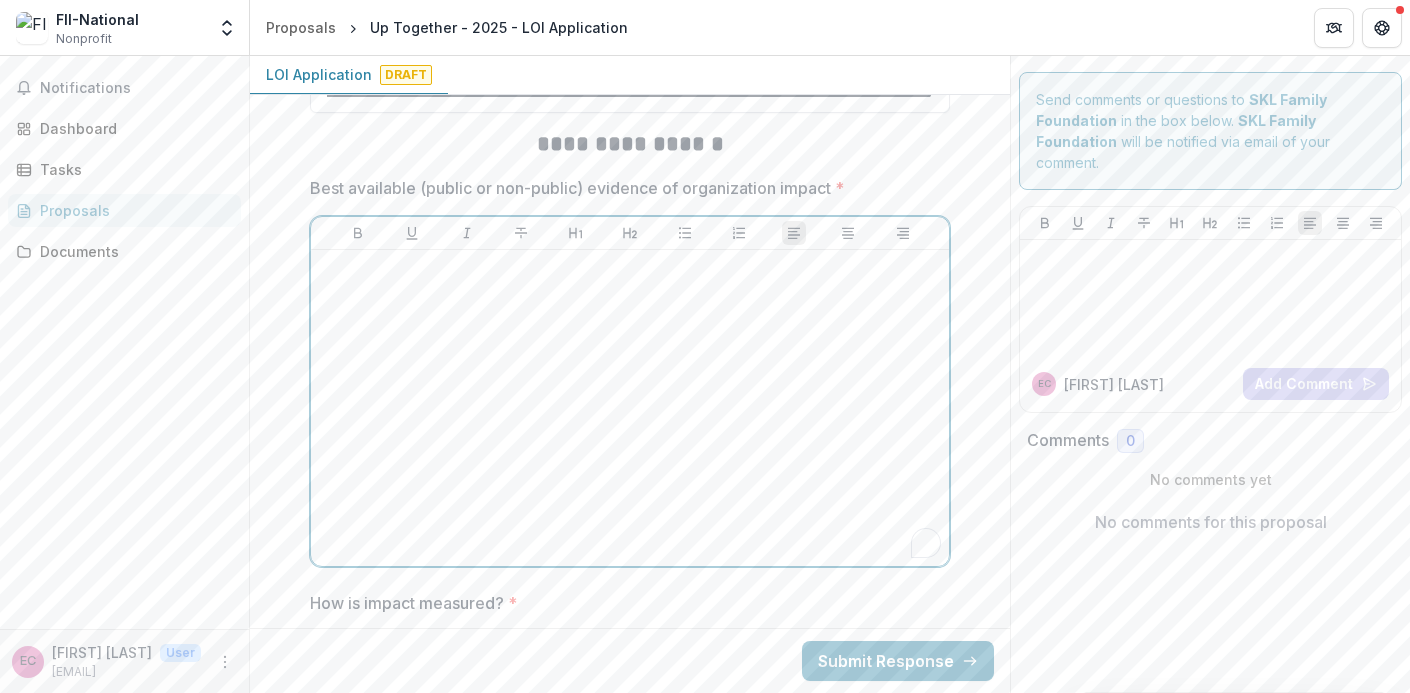 scroll, scrollTop: 0, scrollLeft: 0, axis: both 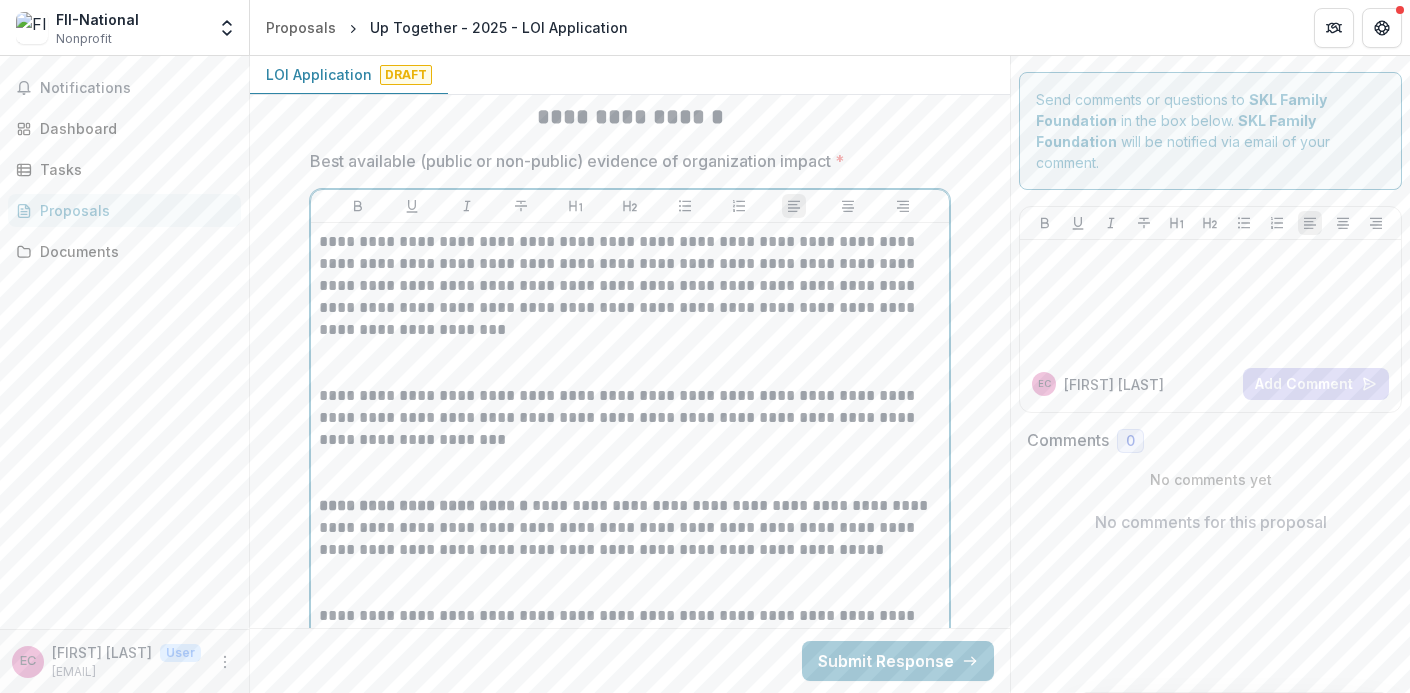 click at bounding box center (630, 363) 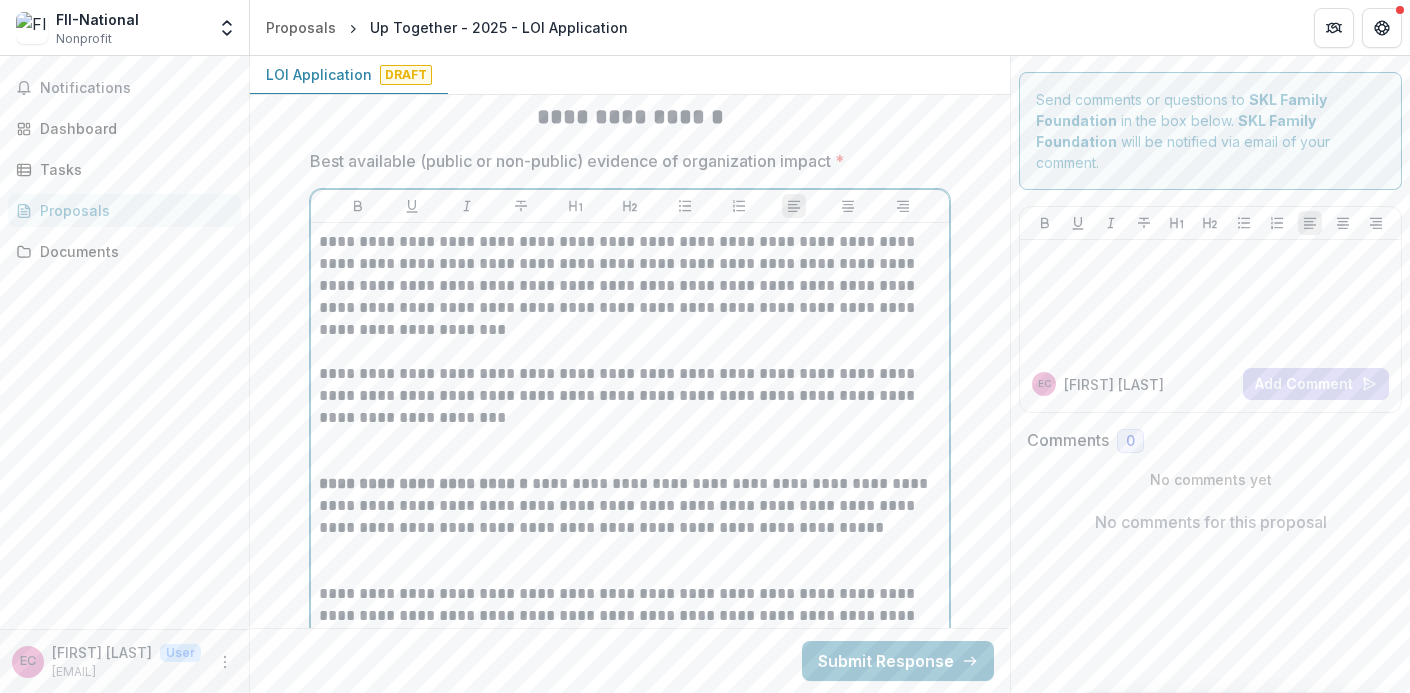 click at bounding box center (630, 451) 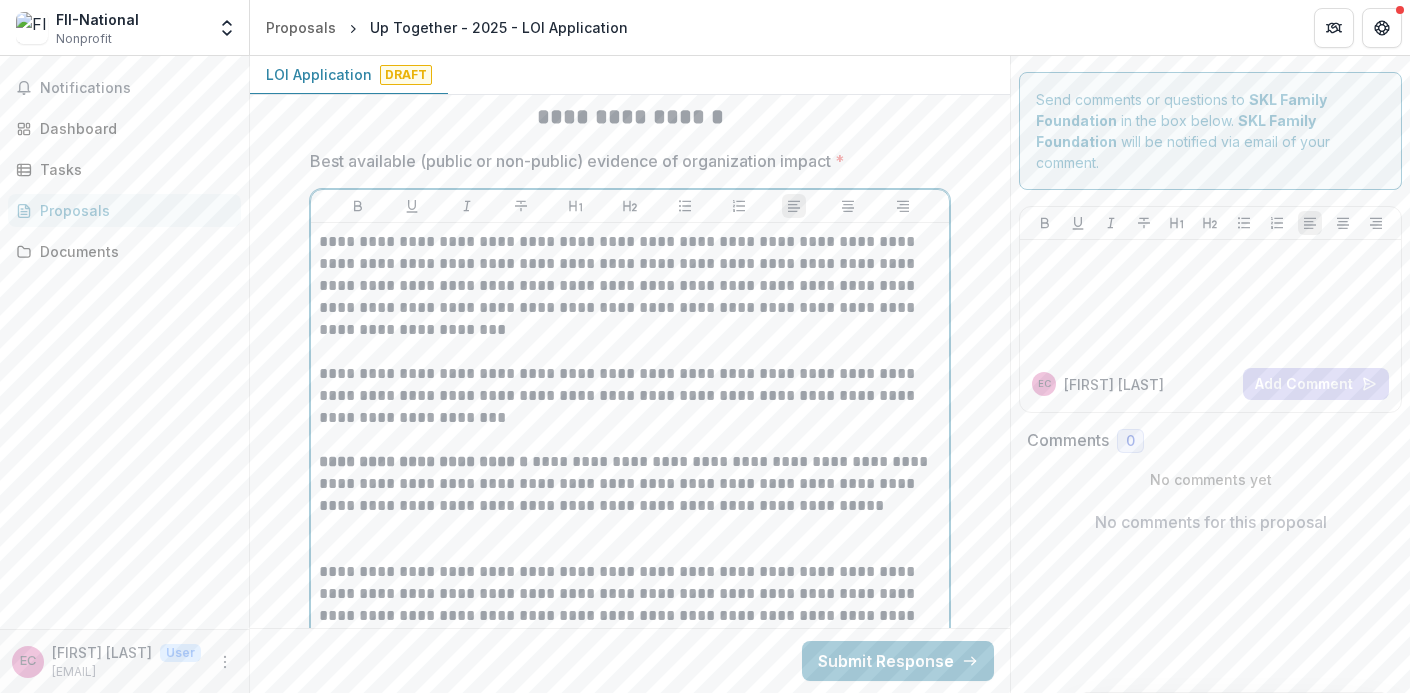 click at bounding box center [630, 539] 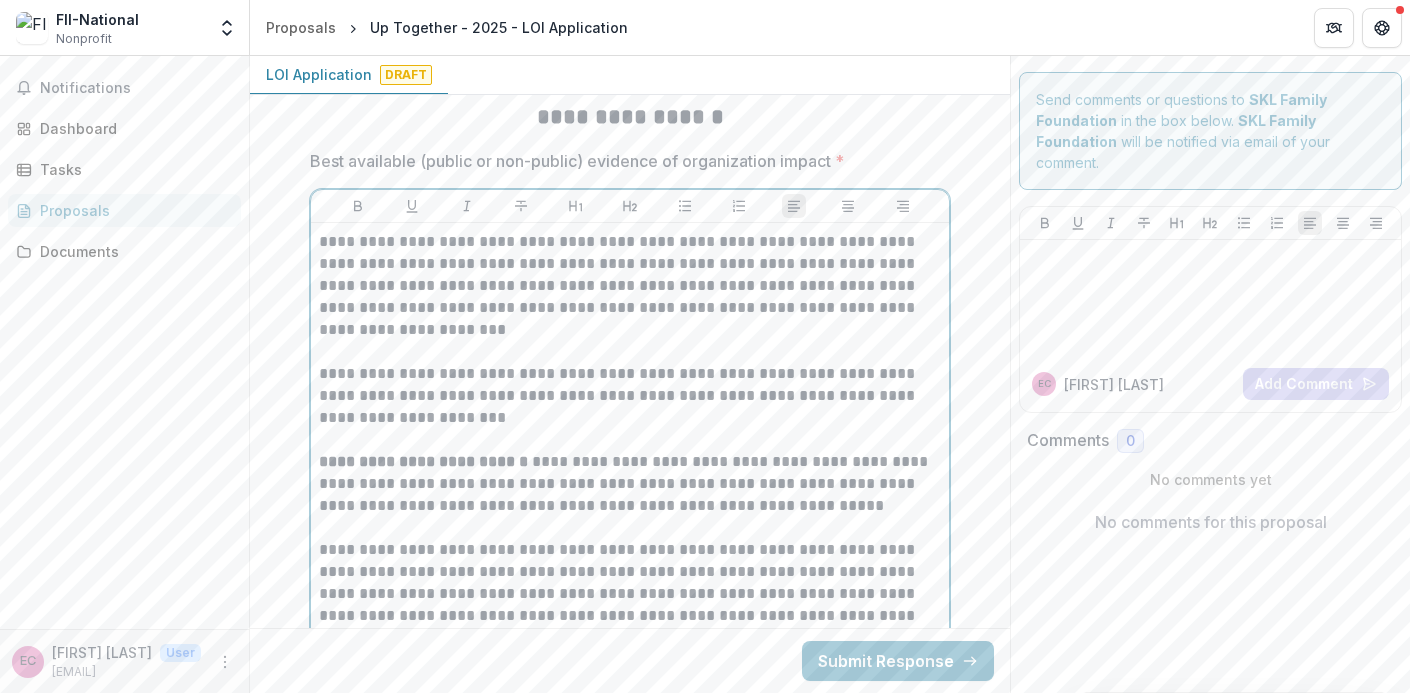 click on "**********" at bounding box center [630, 407] 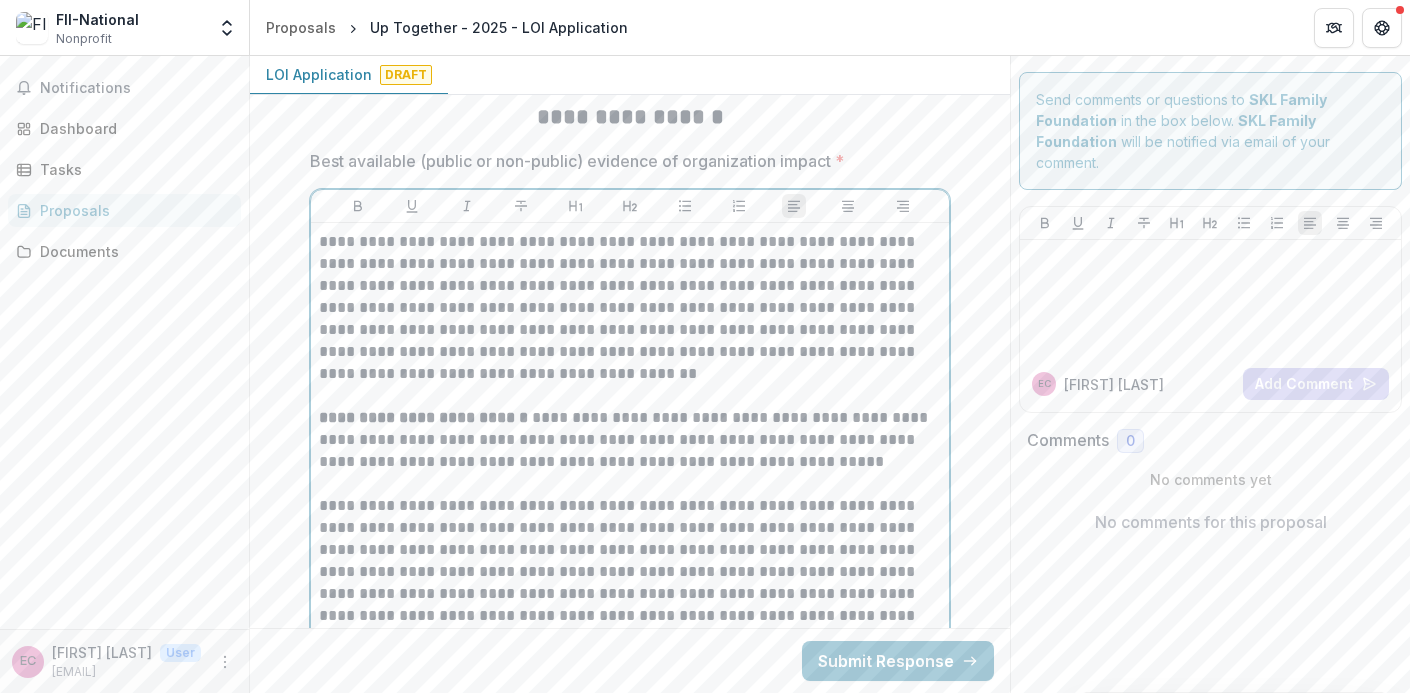 type 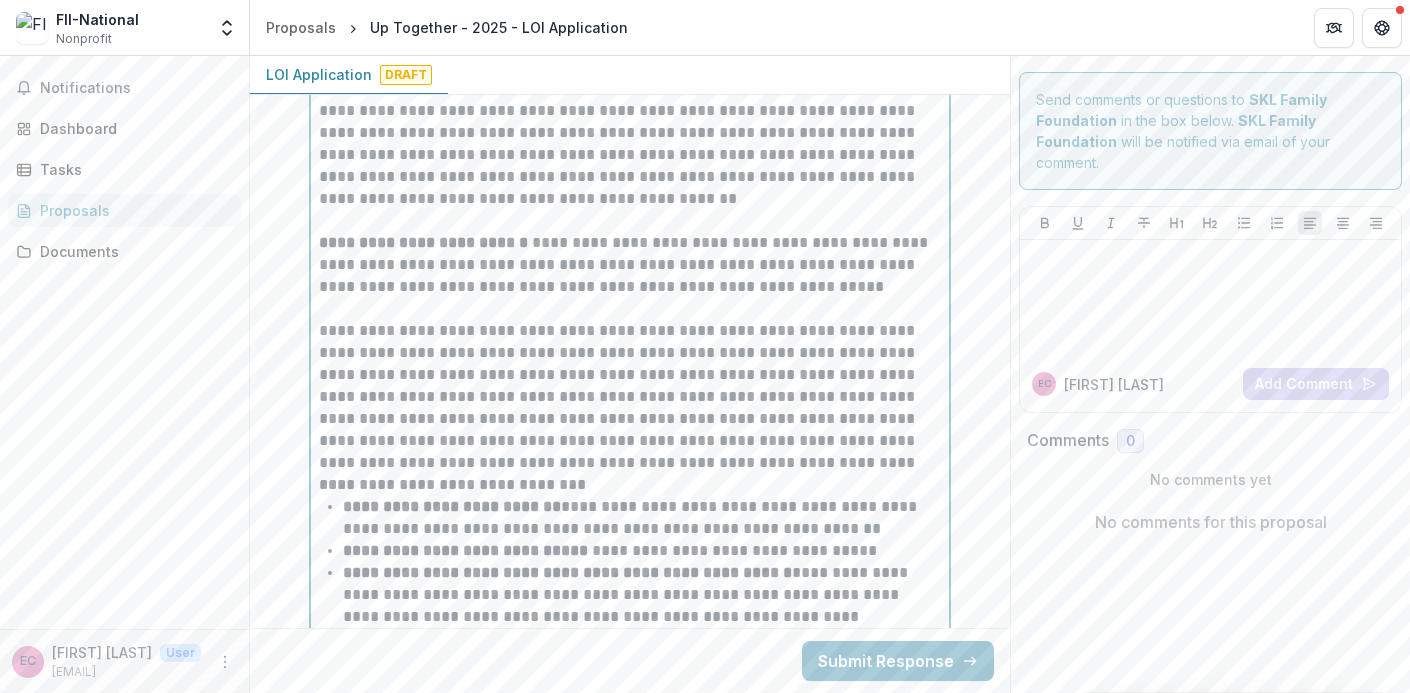 scroll, scrollTop: 3913, scrollLeft: 0, axis: vertical 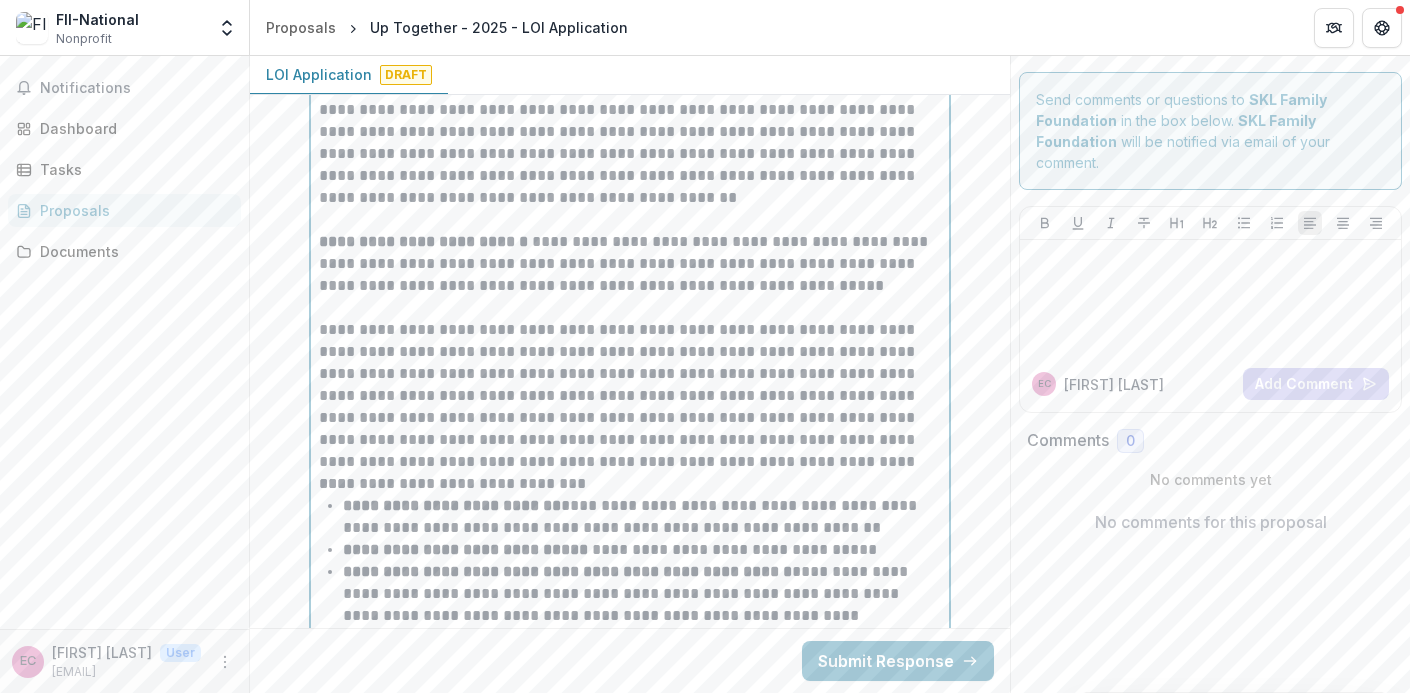 click on "**********" at bounding box center (630, 396) 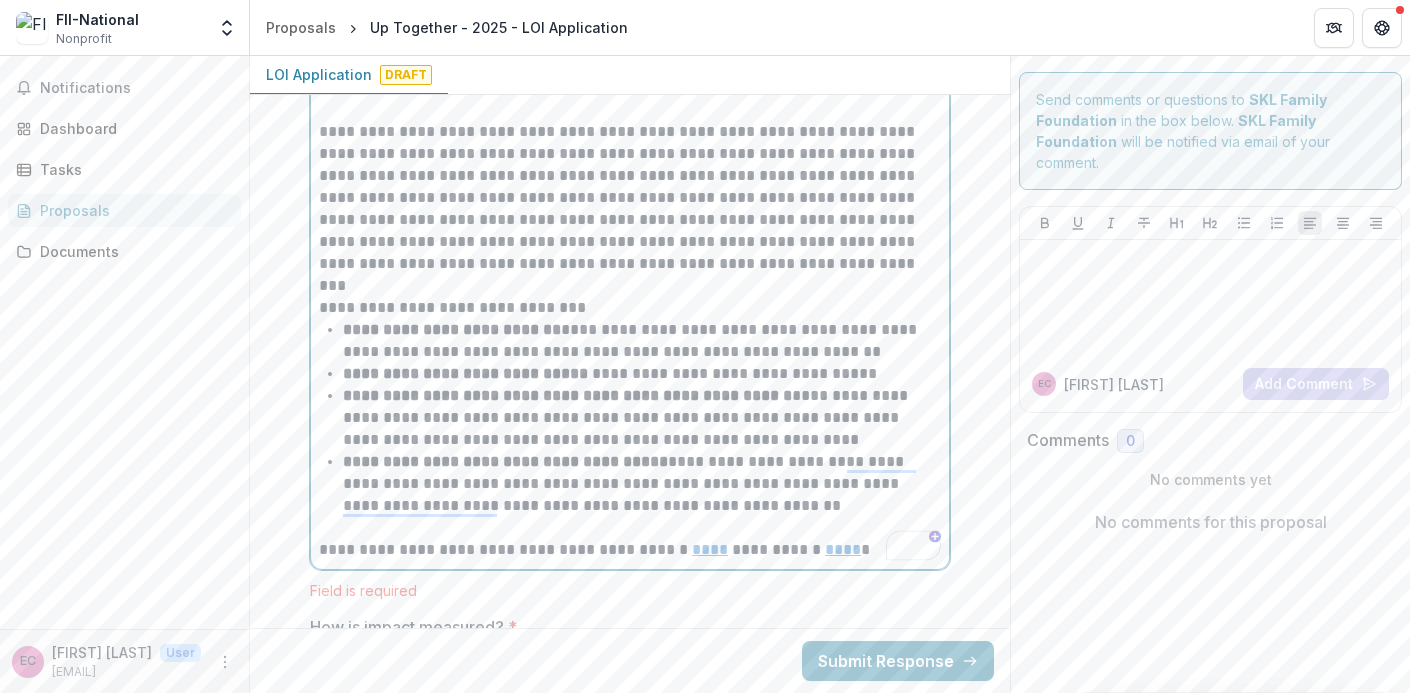 scroll, scrollTop: 4188, scrollLeft: 0, axis: vertical 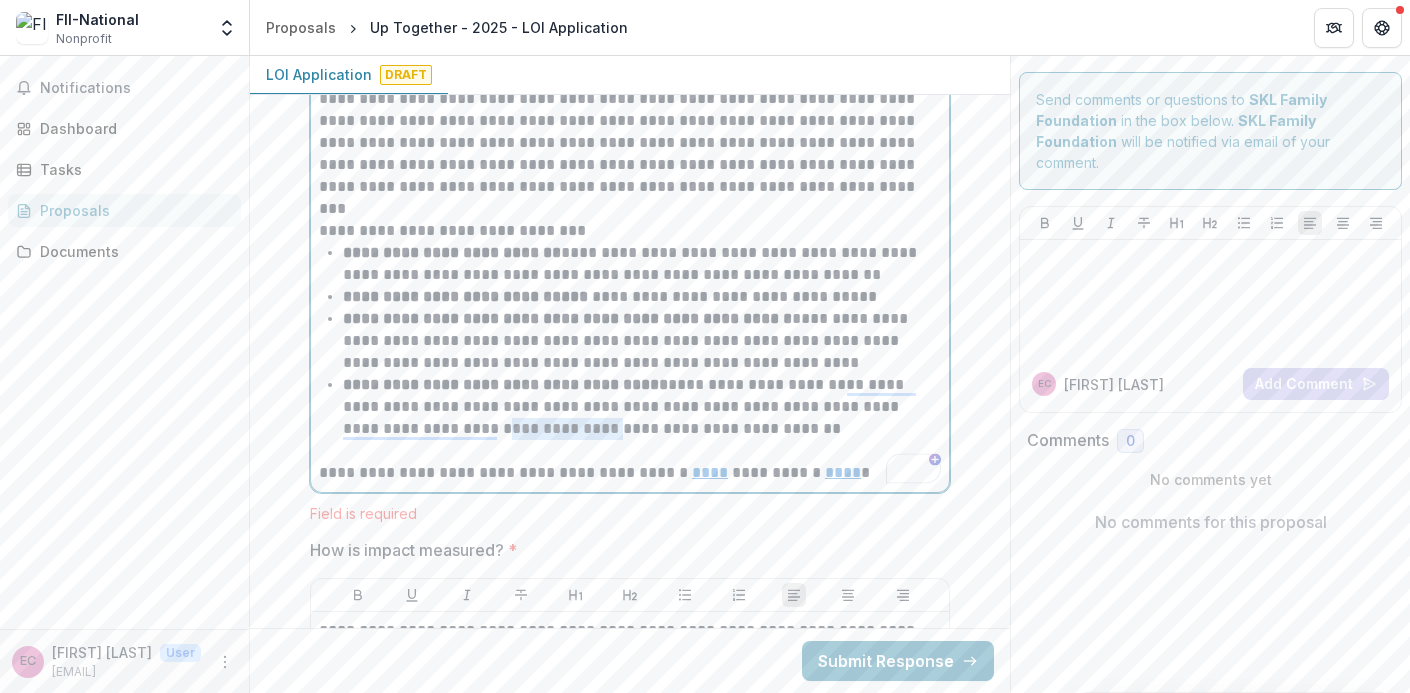 drag, startPoint x: 537, startPoint y: 433, endPoint x: 419, endPoint y: 418, distance: 118.94957 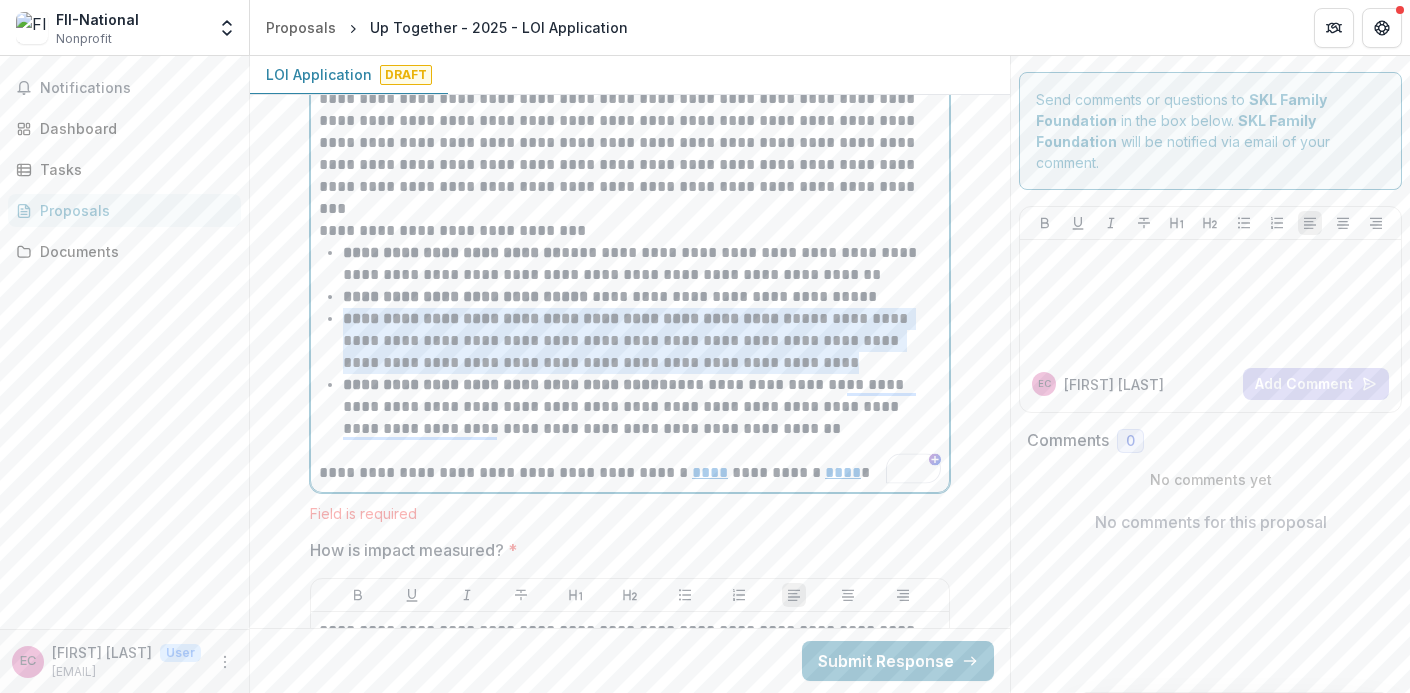 drag, startPoint x: 791, startPoint y: 357, endPoint x: 333, endPoint y: 315, distance: 459.92172 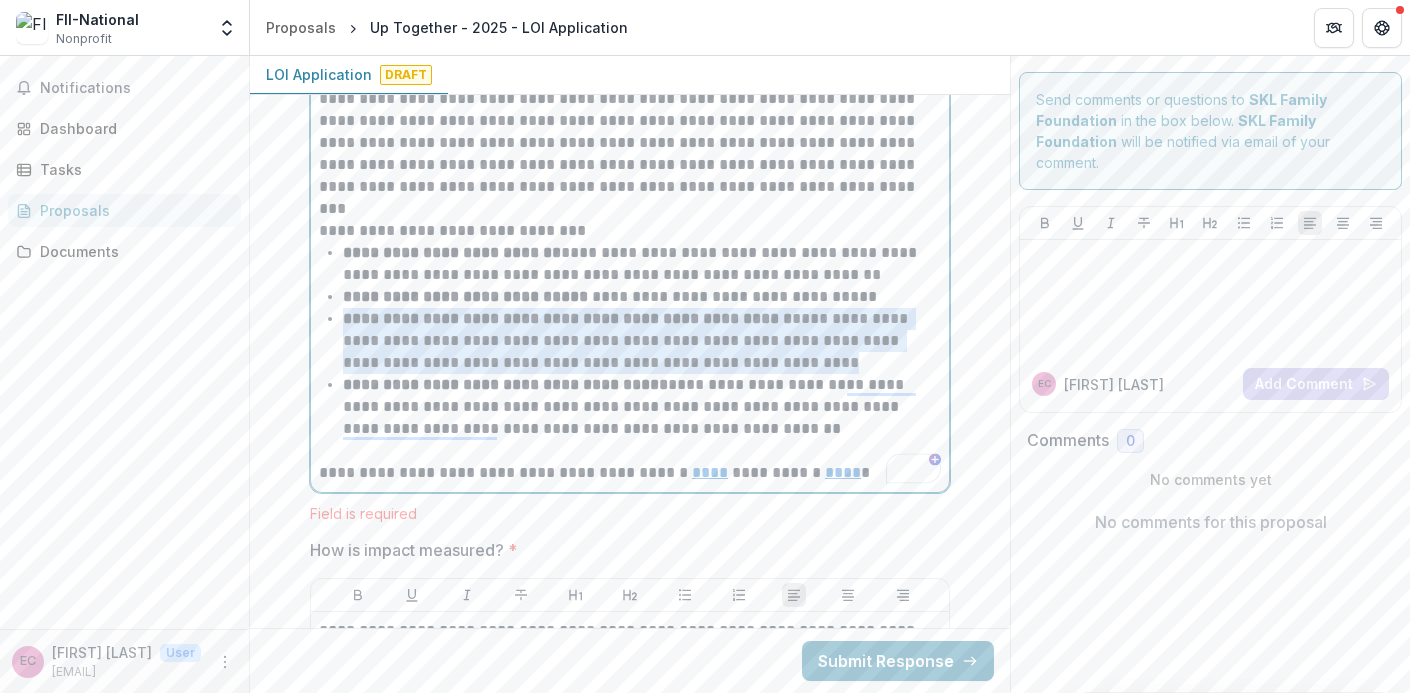click on "**********" at bounding box center (630, 341) 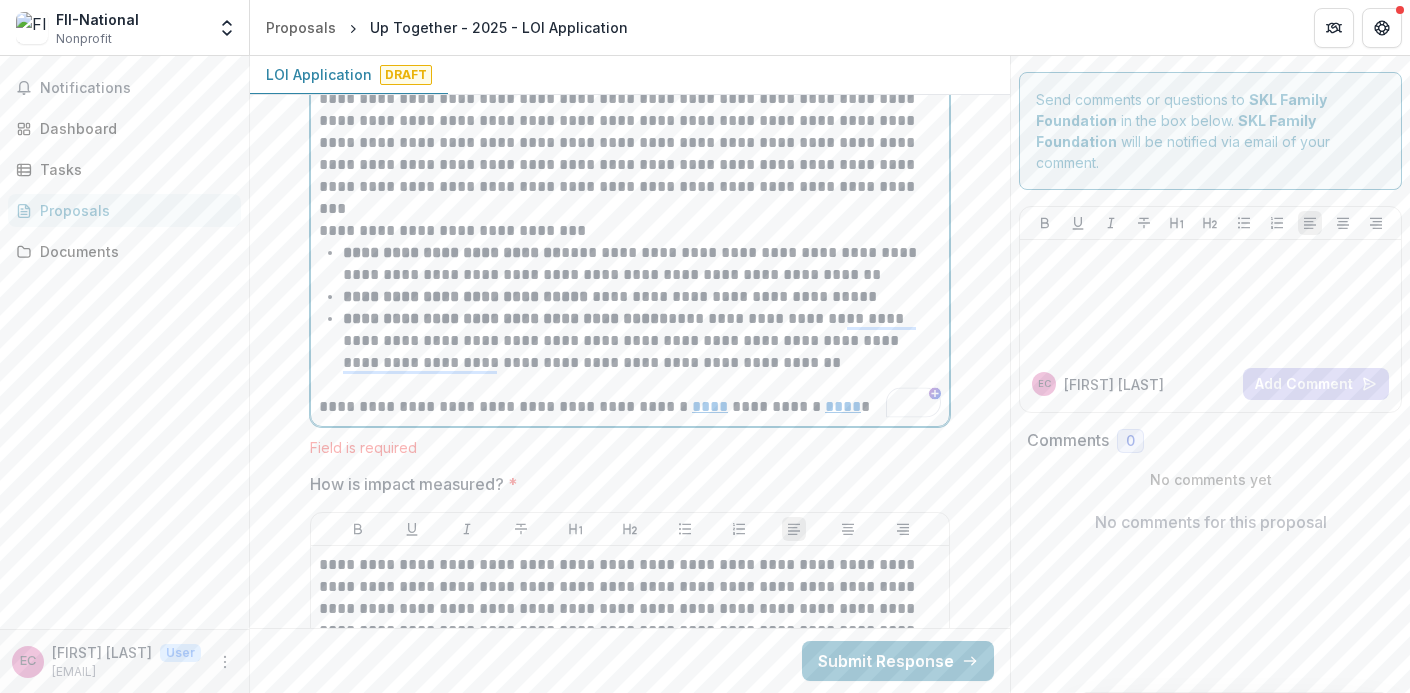 click on "**********" at bounding box center [630, 308] 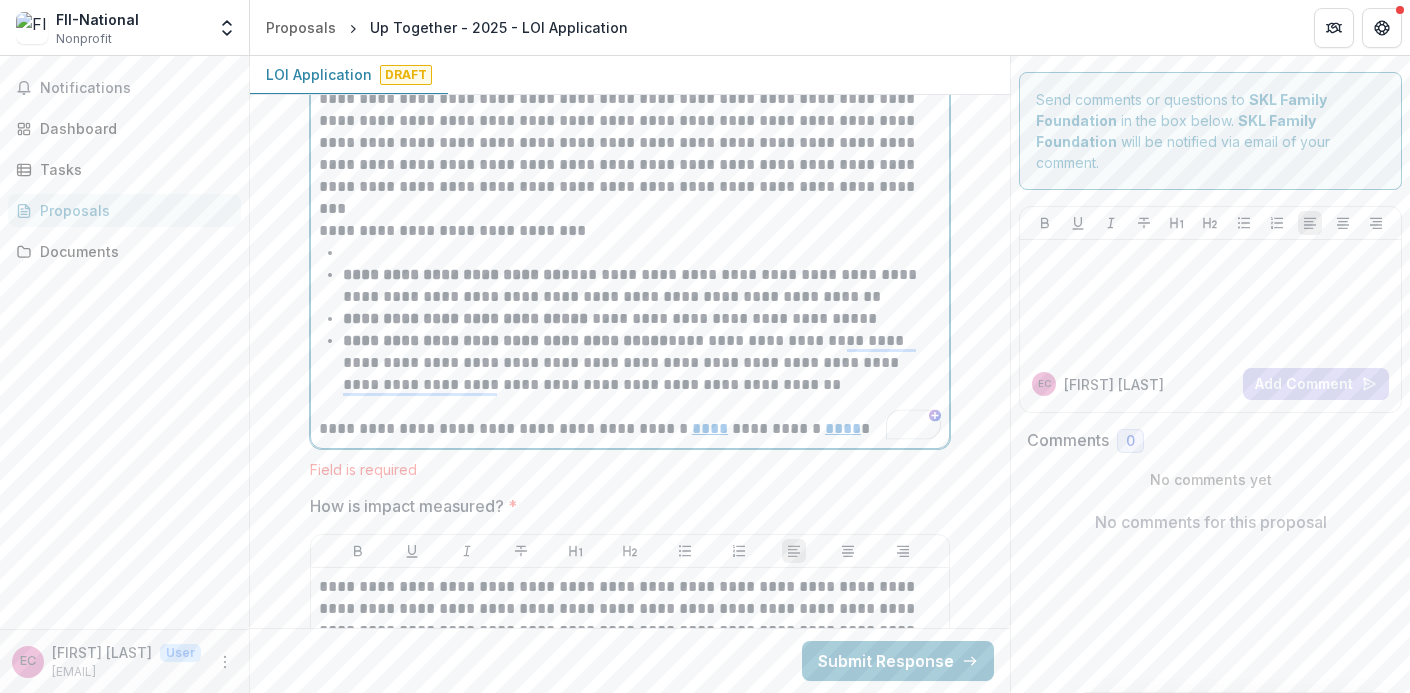 click at bounding box center (642, 253) 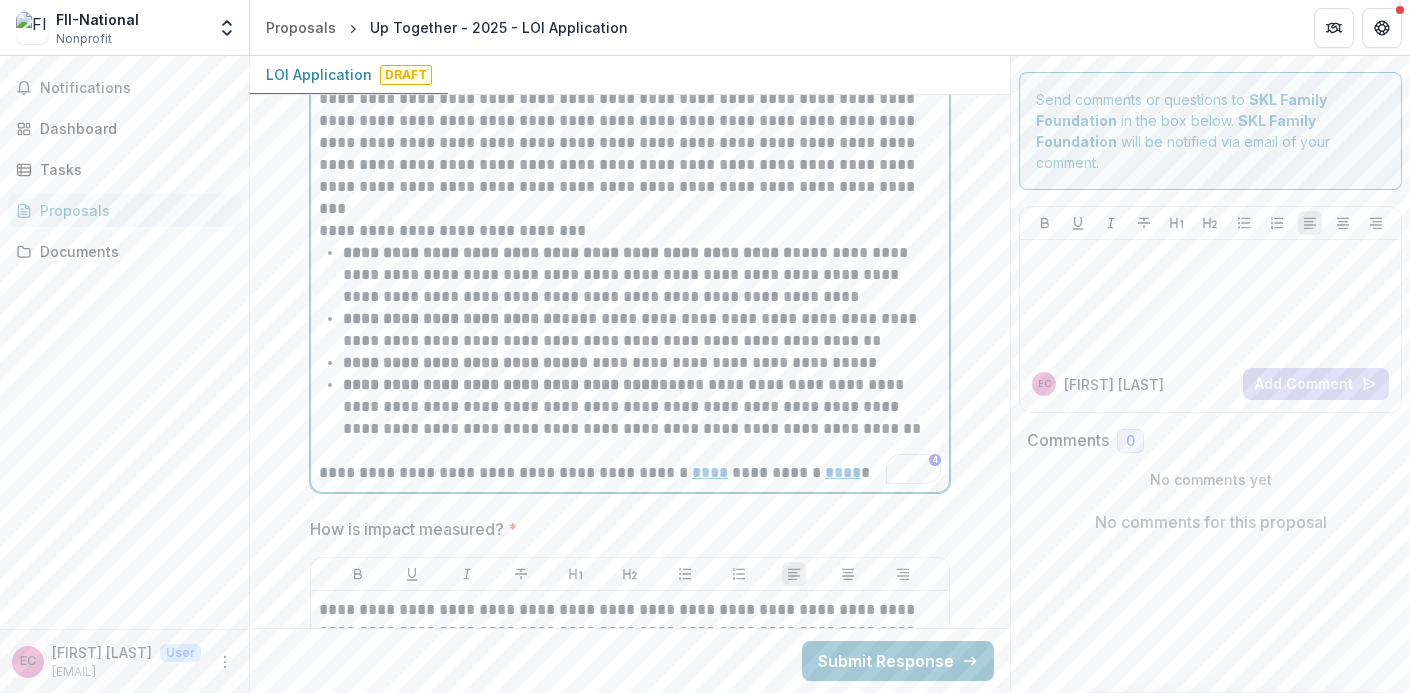 click on "**********" at bounding box center [630, 462] 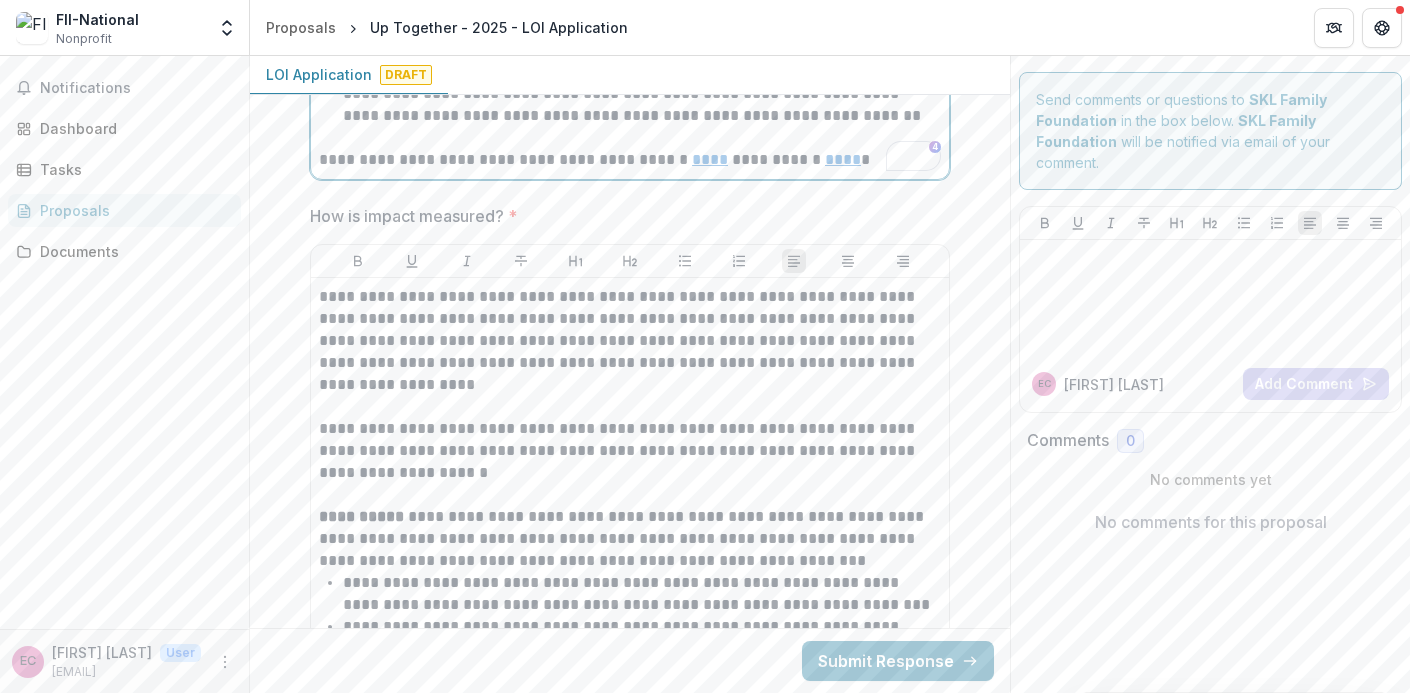 scroll, scrollTop: 4527, scrollLeft: 0, axis: vertical 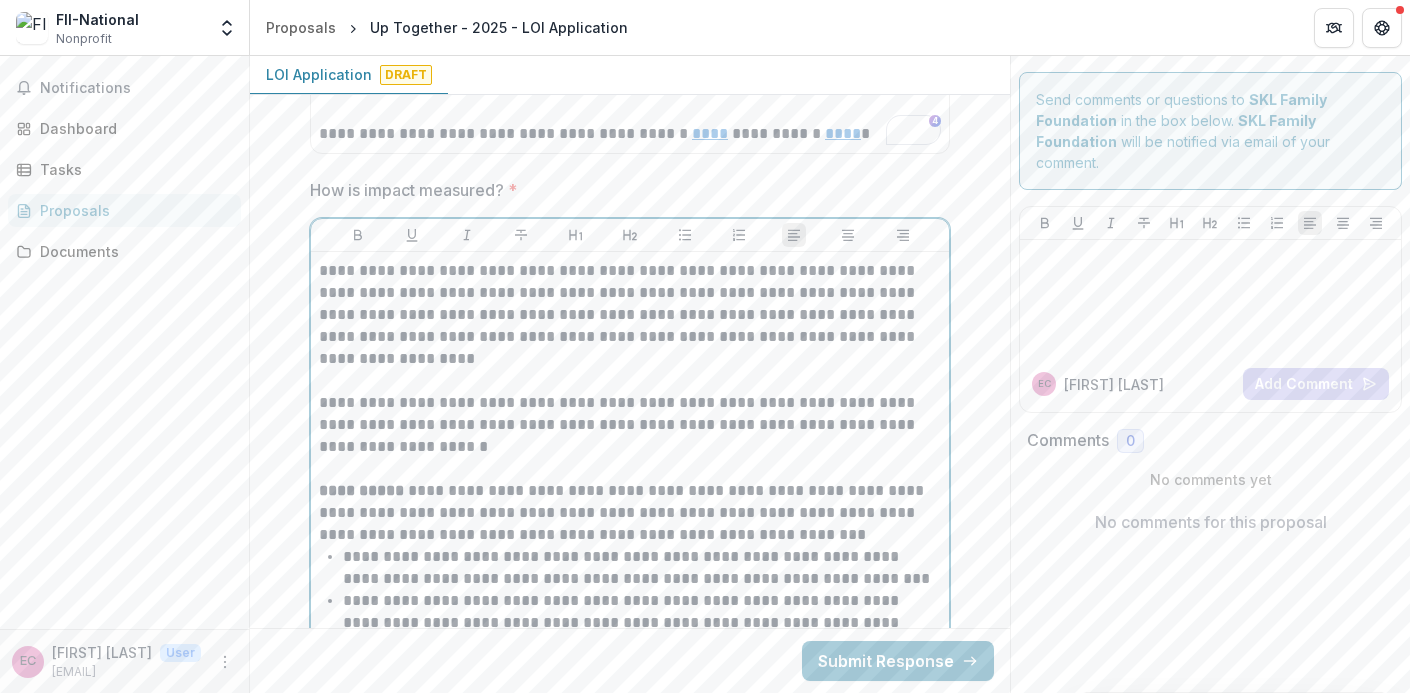 click on "**********" at bounding box center [630, 326] 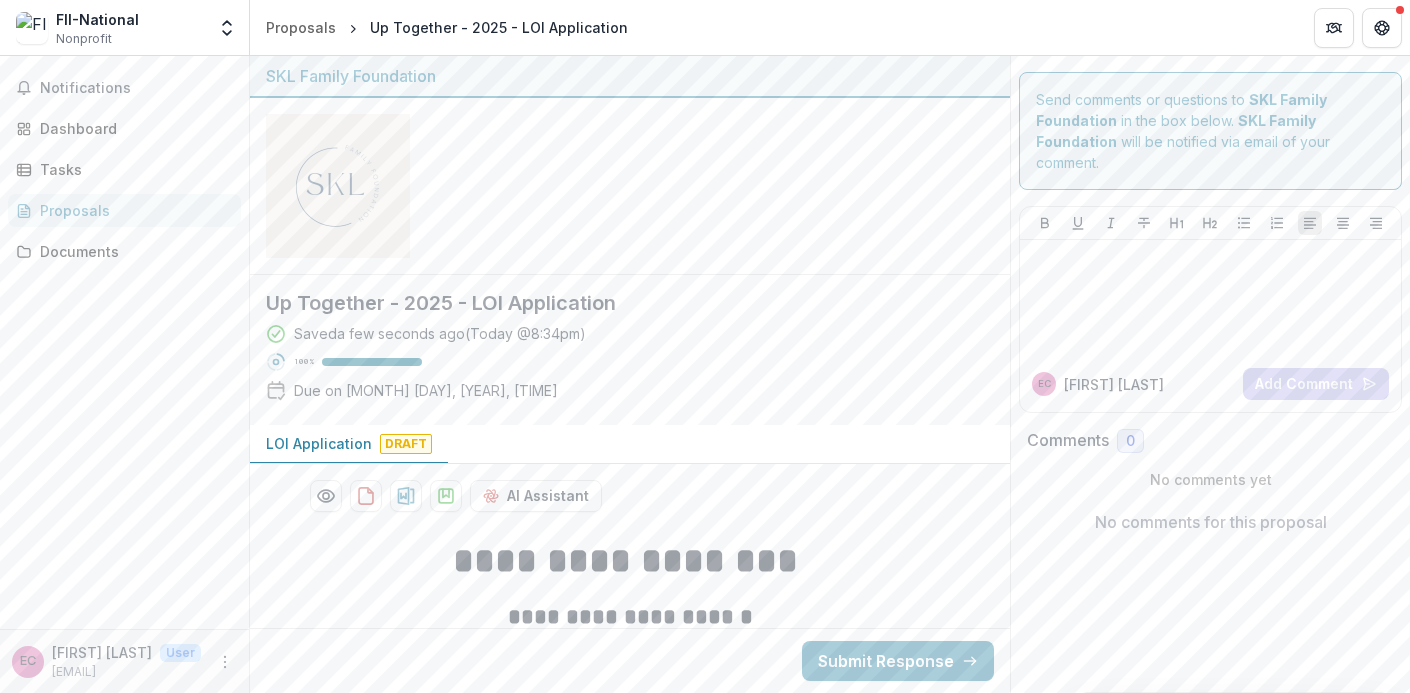 type 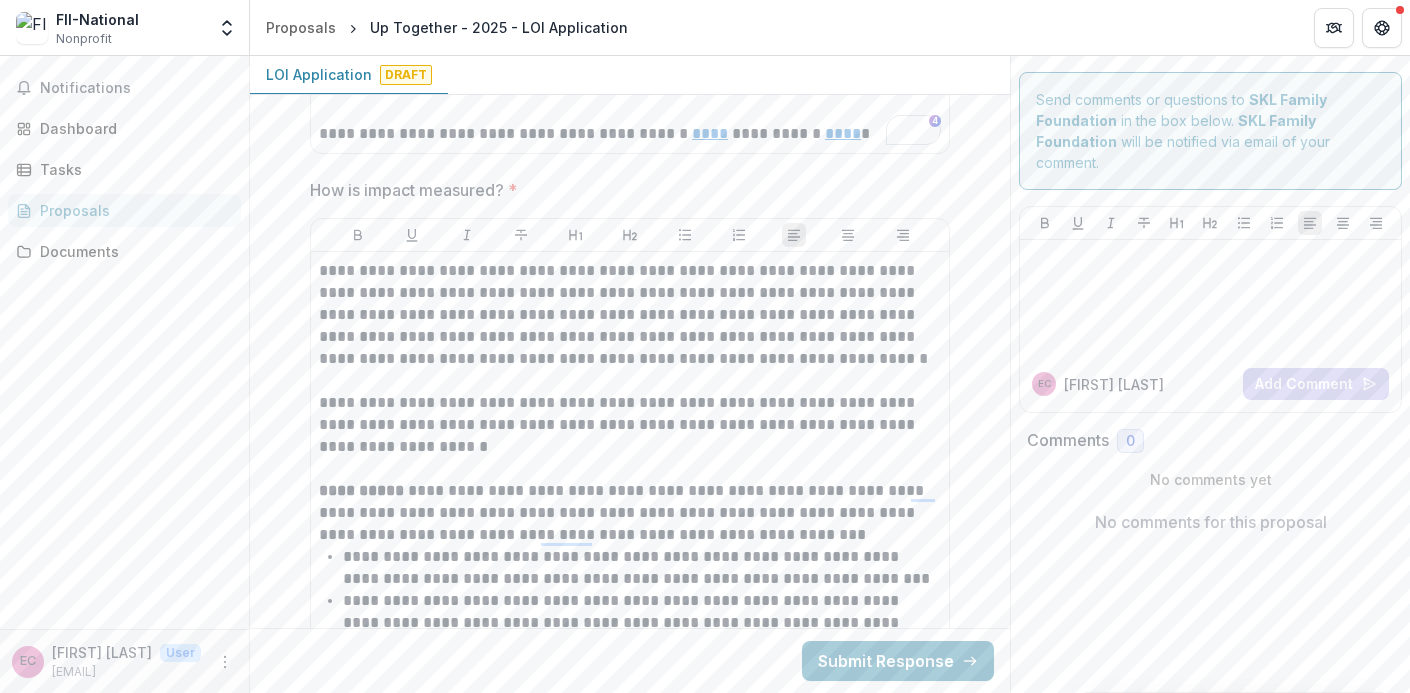 scroll, scrollTop: 4548, scrollLeft: 0, axis: vertical 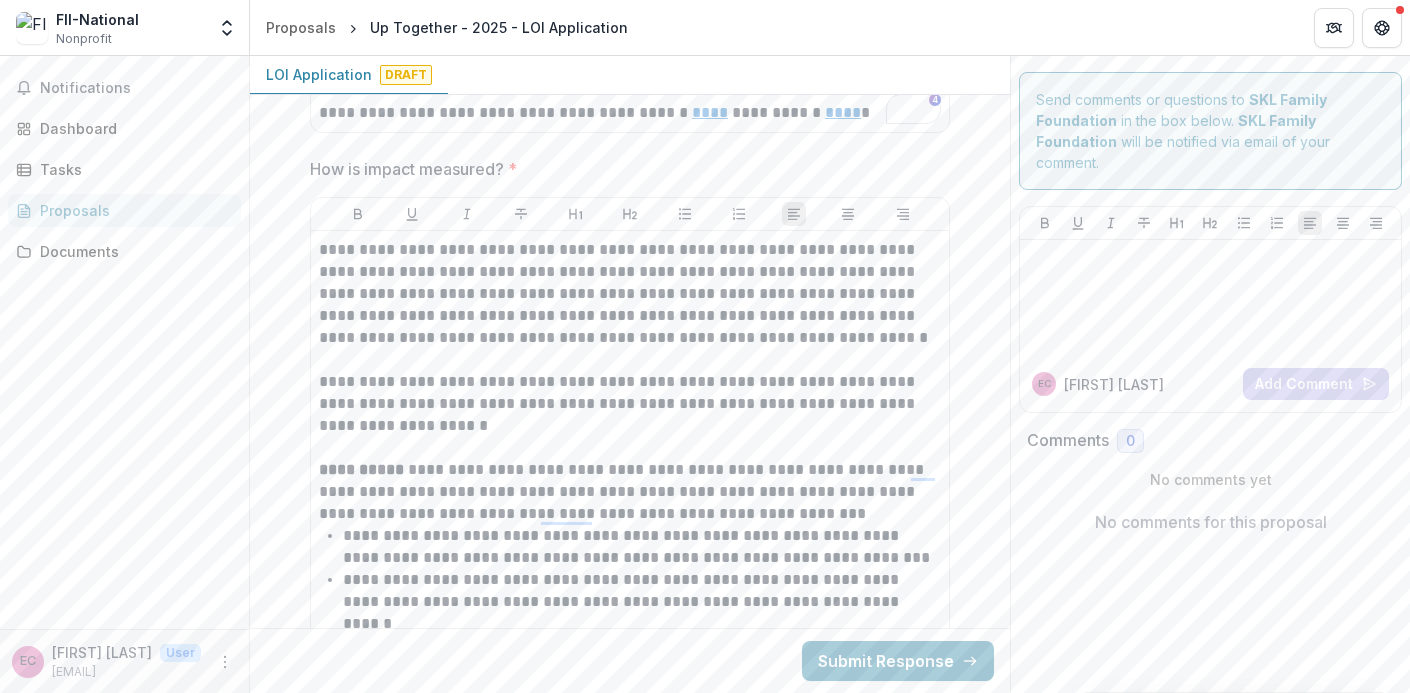 click on "**********" at bounding box center (630, 415) 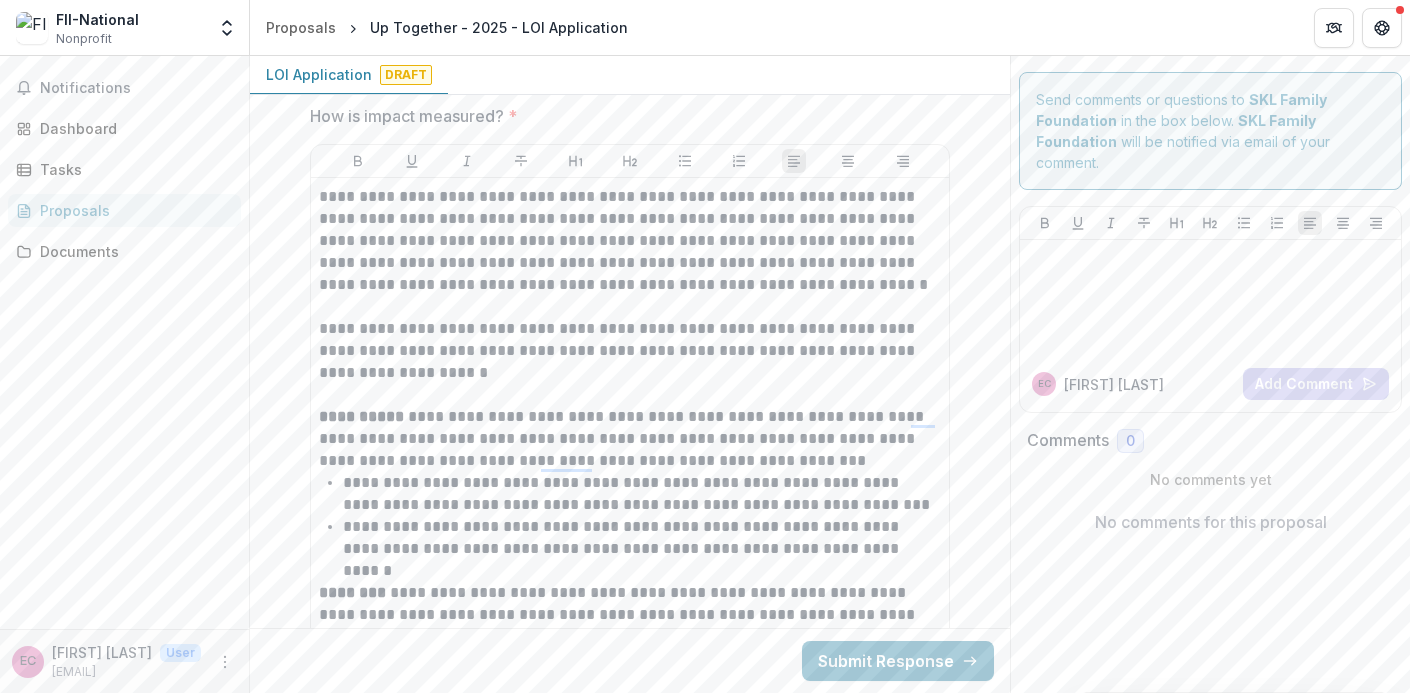 scroll, scrollTop: 4711, scrollLeft: 0, axis: vertical 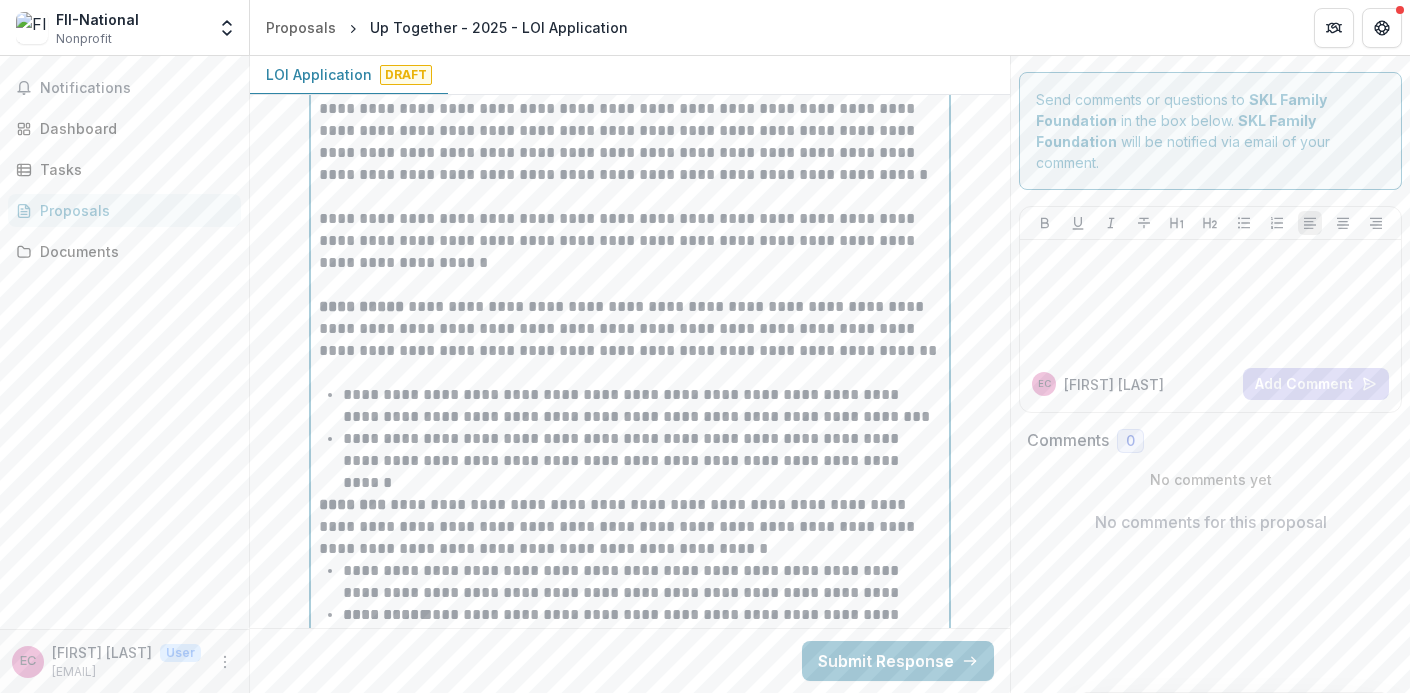 click on "**********" at bounding box center (630, 340) 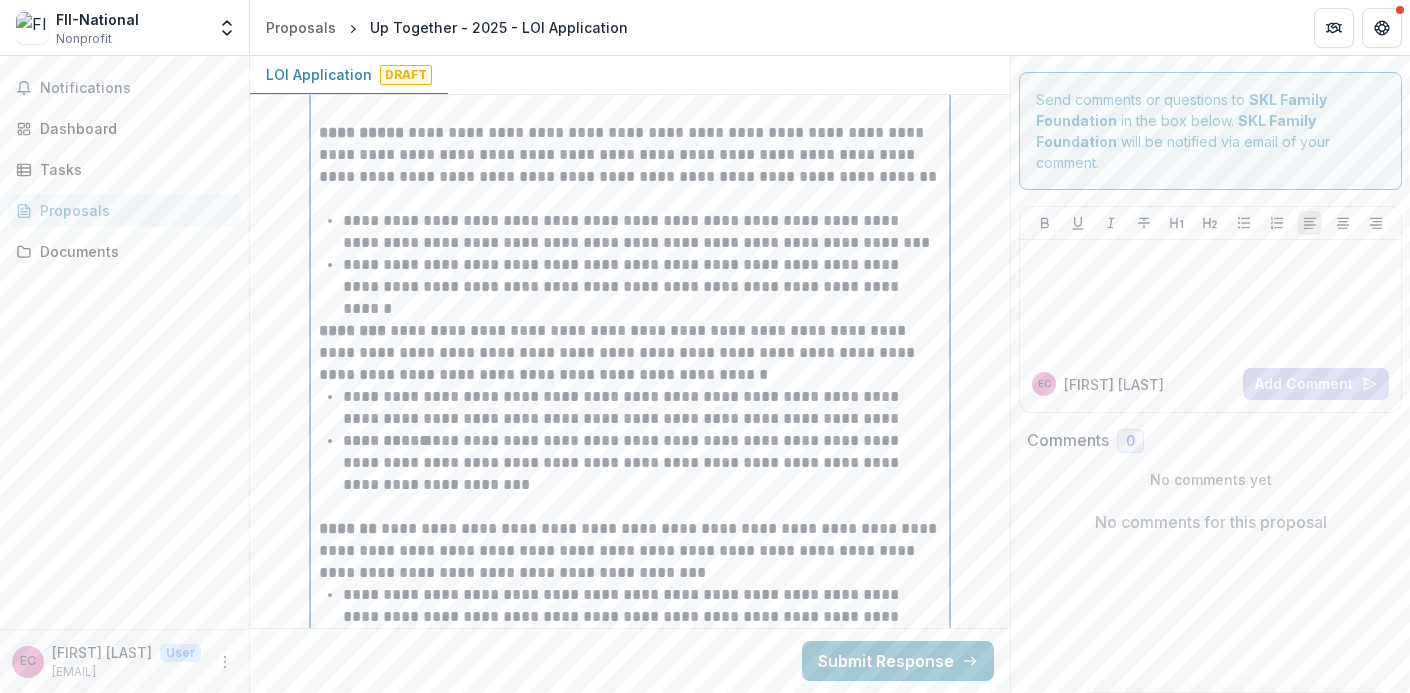 scroll, scrollTop: 4906, scrollLeft: 0, axis: vertical 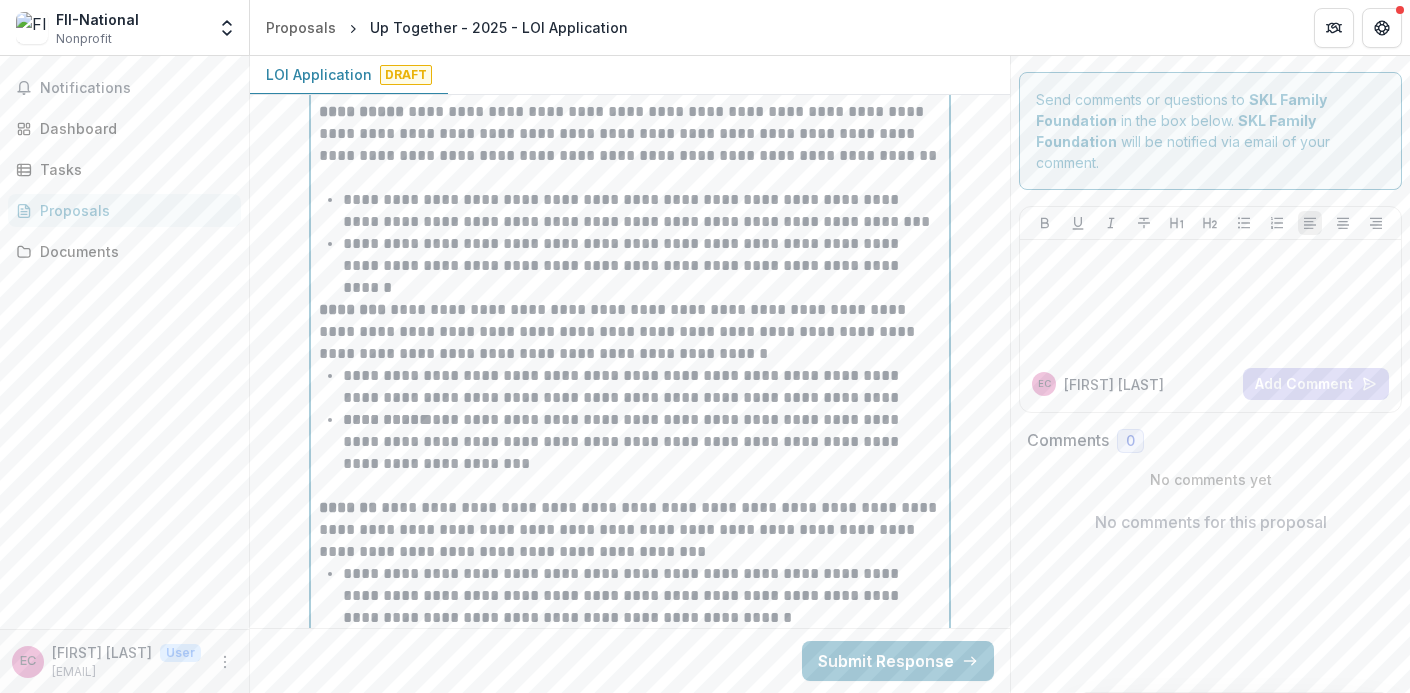 click on "**********" at bounding box center [630, 332] 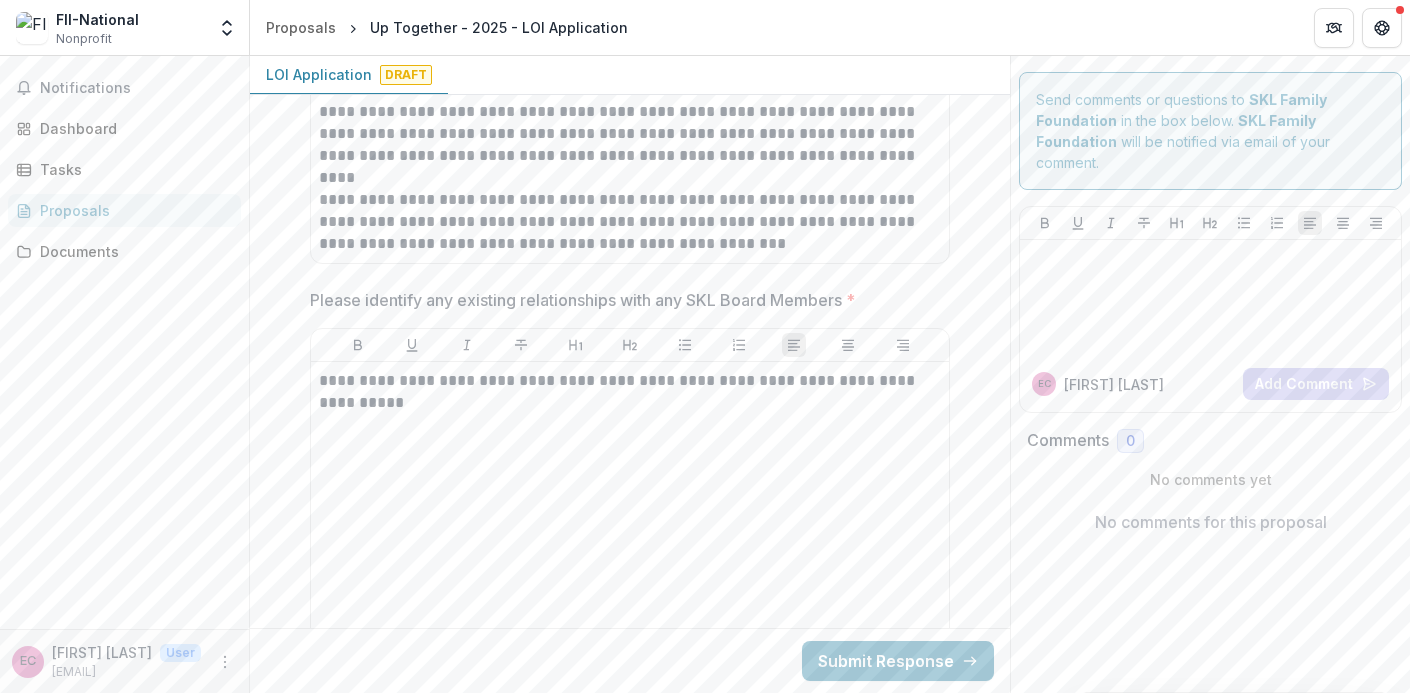 scroll, scrollTop: 6204, scrollLeft: 0, axis: vertical 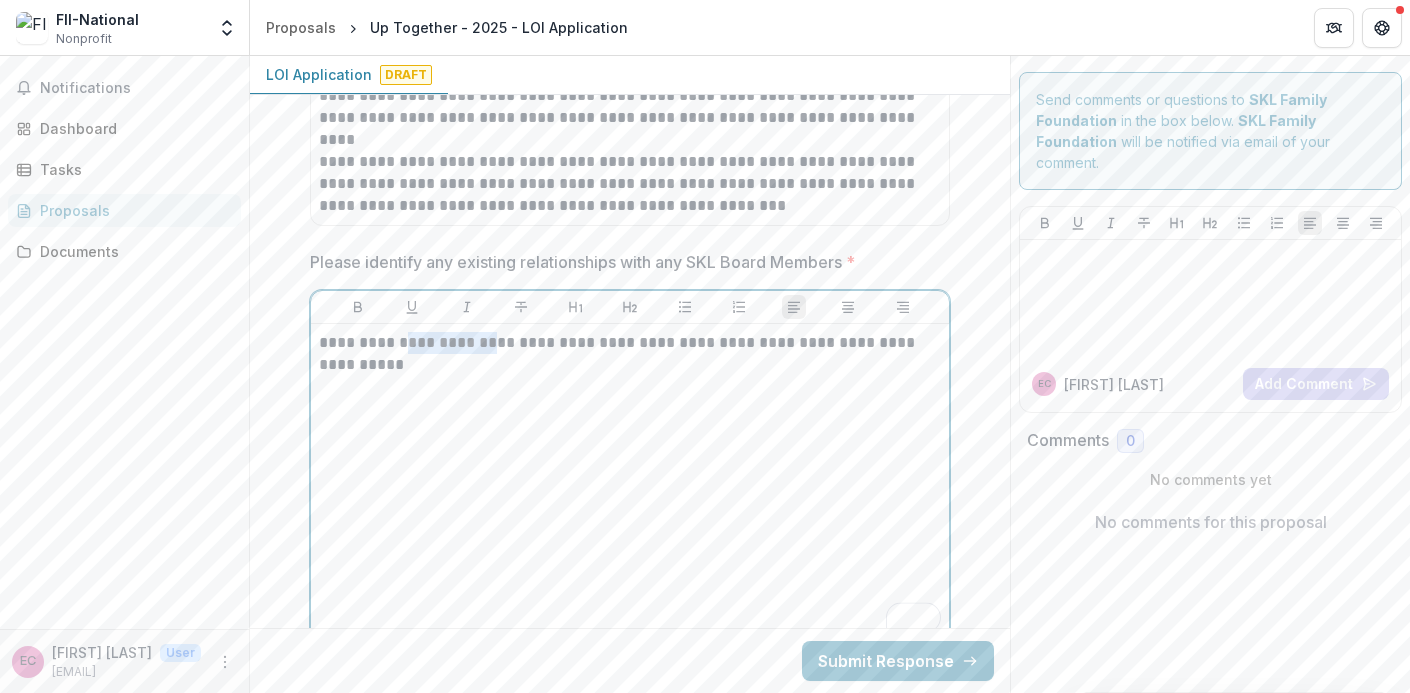 drag, startPoint x: 488, startPoint y: 347, endPoint x: 412, endPoint y: 343, distance: 76.105194 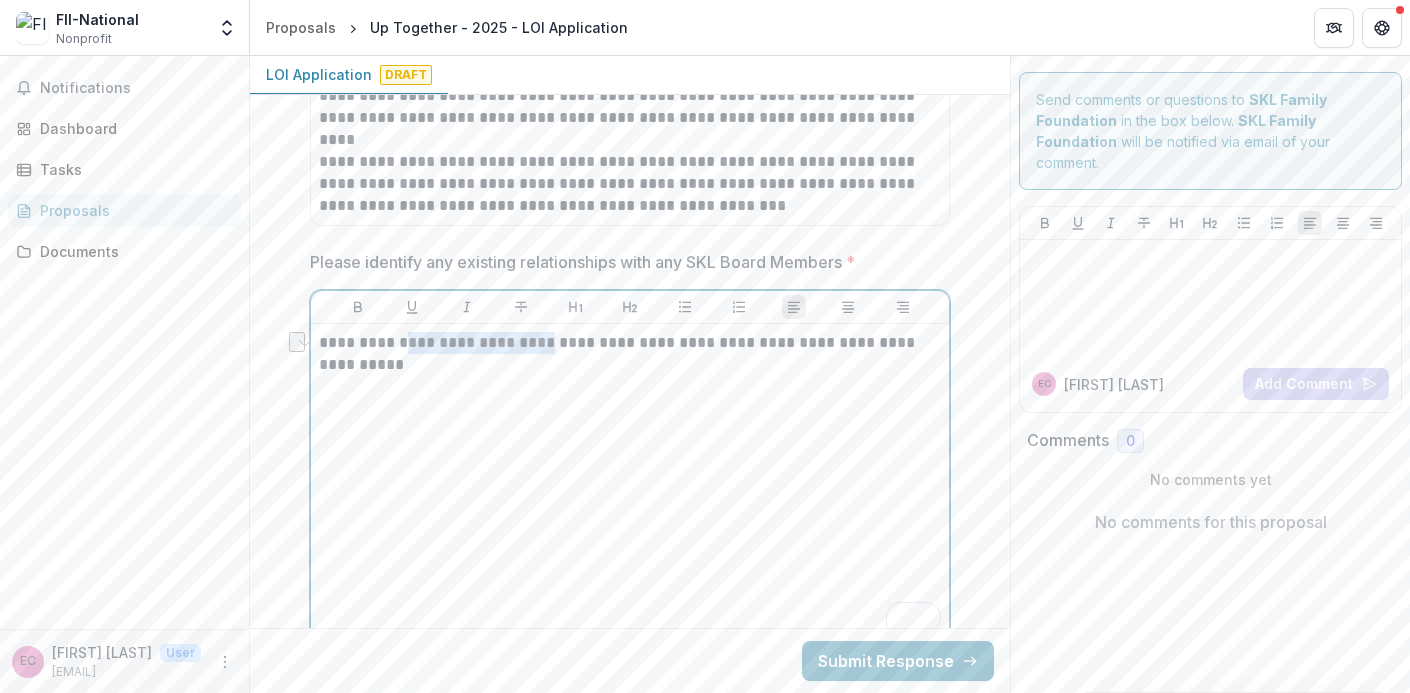 drag, startPoint x: 546, startPoint y: 346, endPoint x: 412, endPoint y: 344, distance: 134.01492 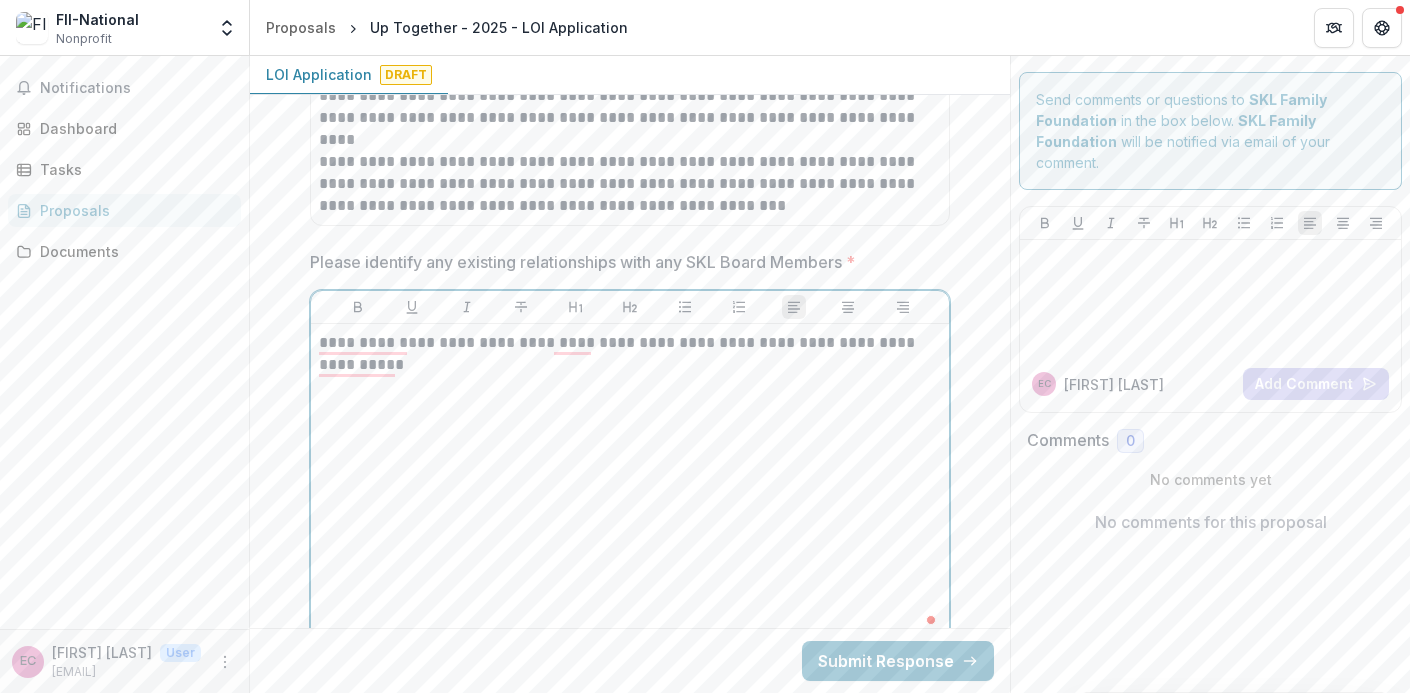 click on "**********" at bounding box center (630, 354) 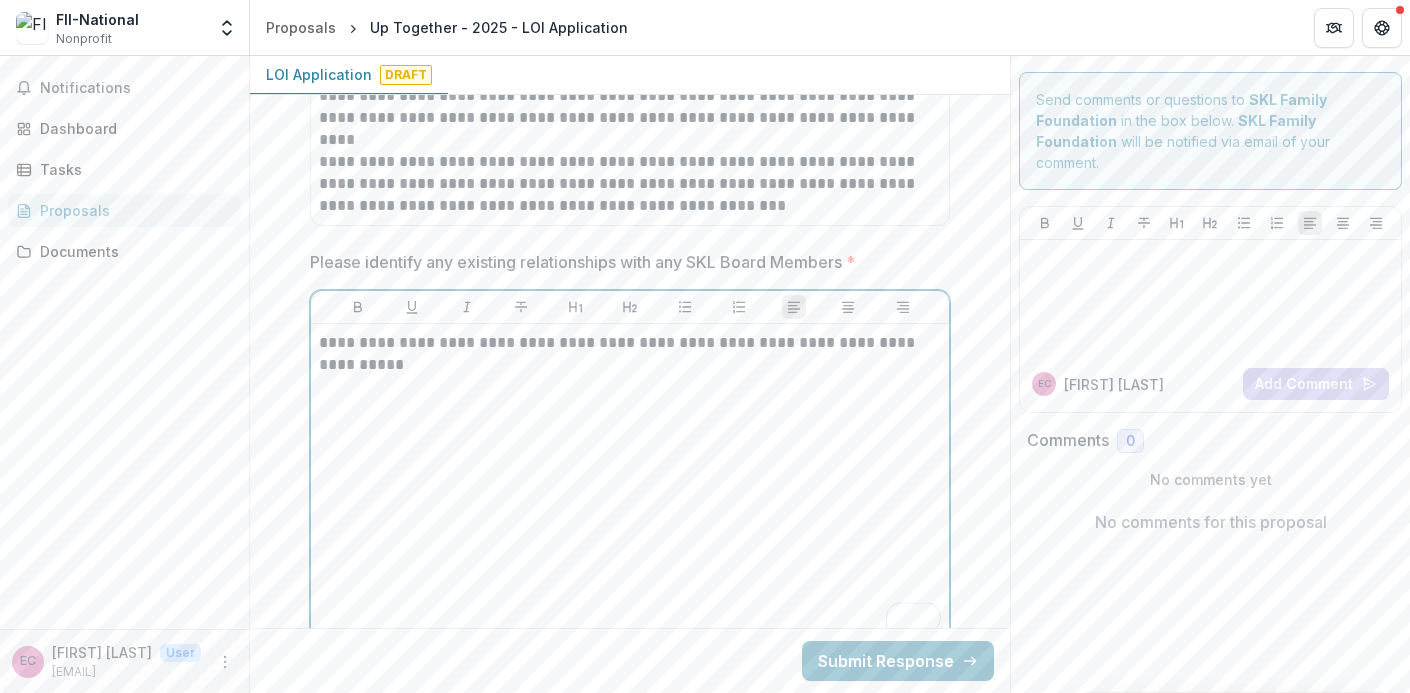 click on "**********" at bounding box center (630, 482) 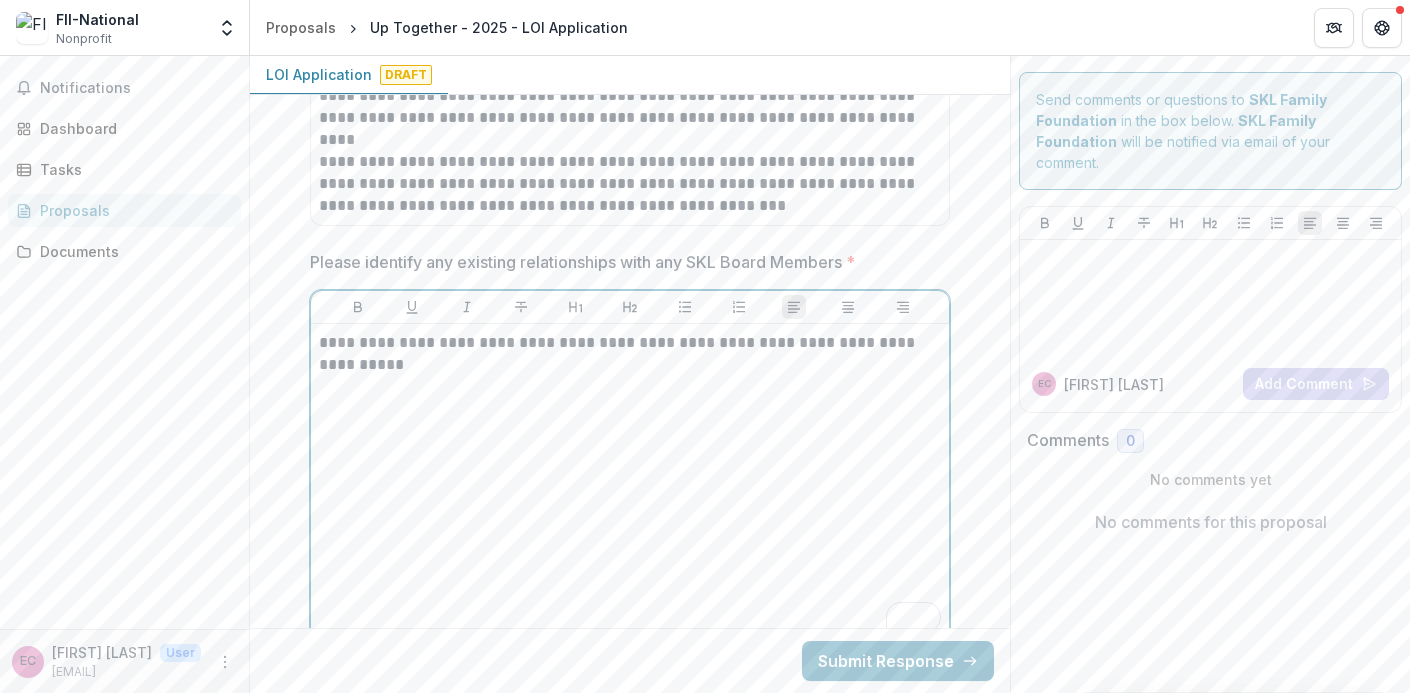 click on "**********" at bounding box center (630, 482) 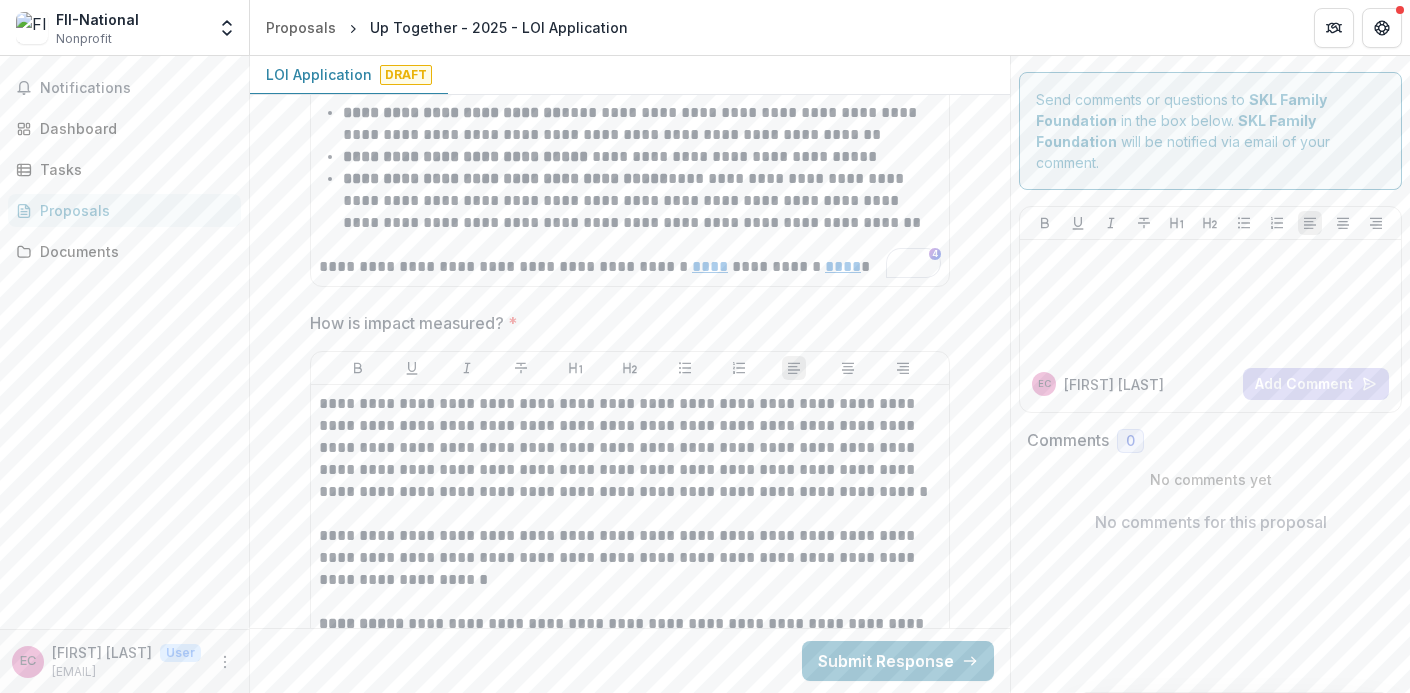 scroll, scrollTop: 4344, scrollLeft: 0, axis: vertical 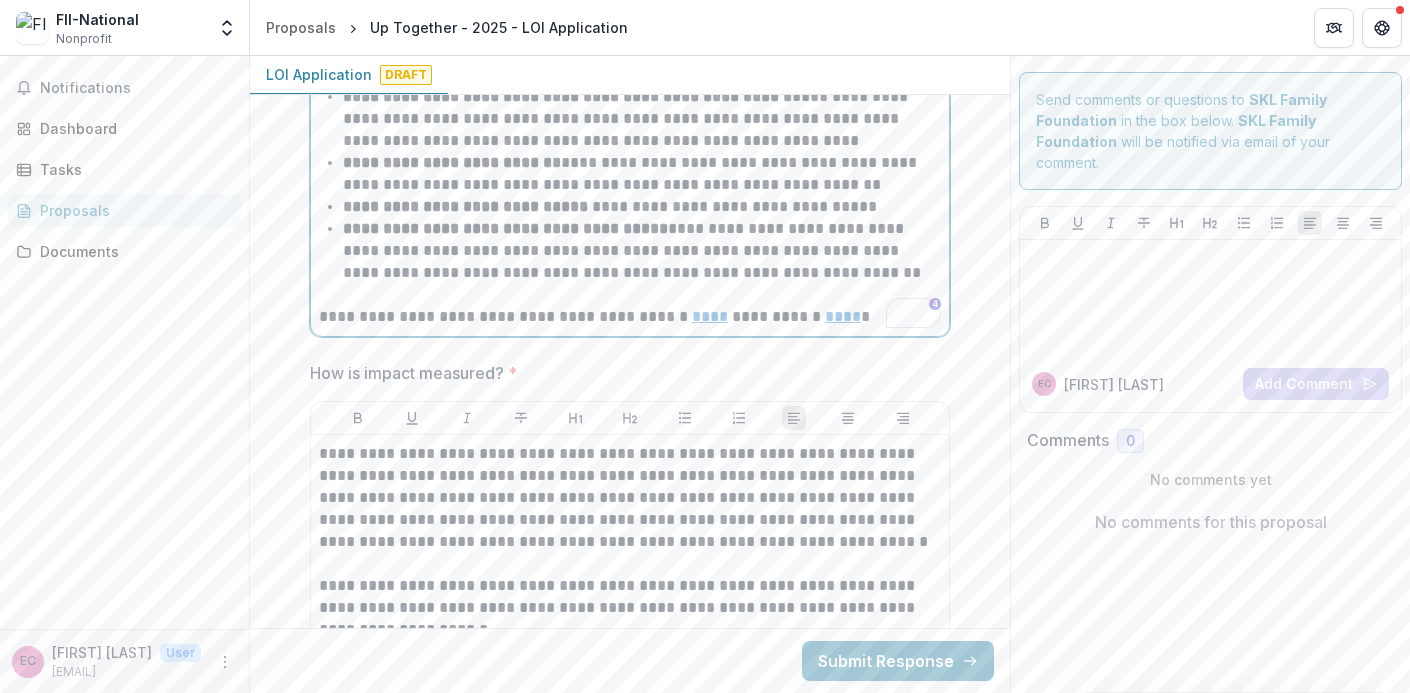 click on "****" at bounding box center (710, 316) 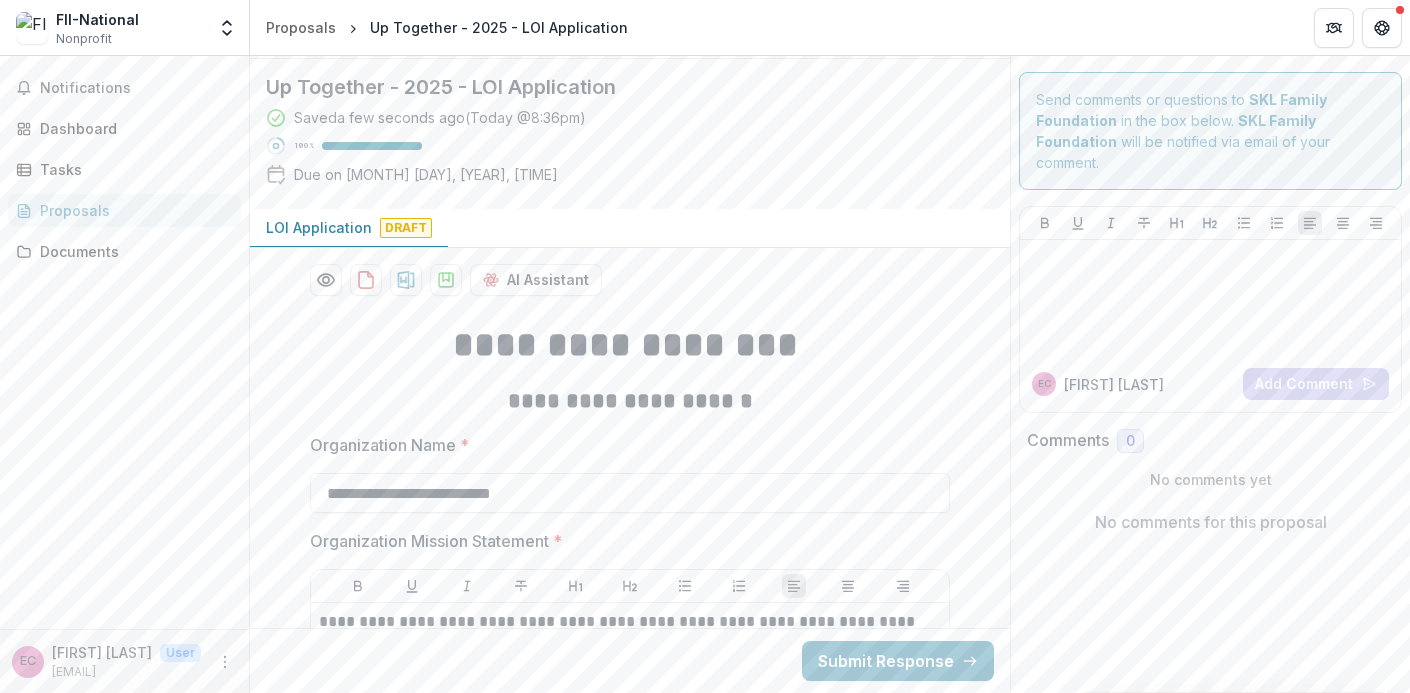 scroll, scrollTop: 0, scrollLeft: 0, axis: both 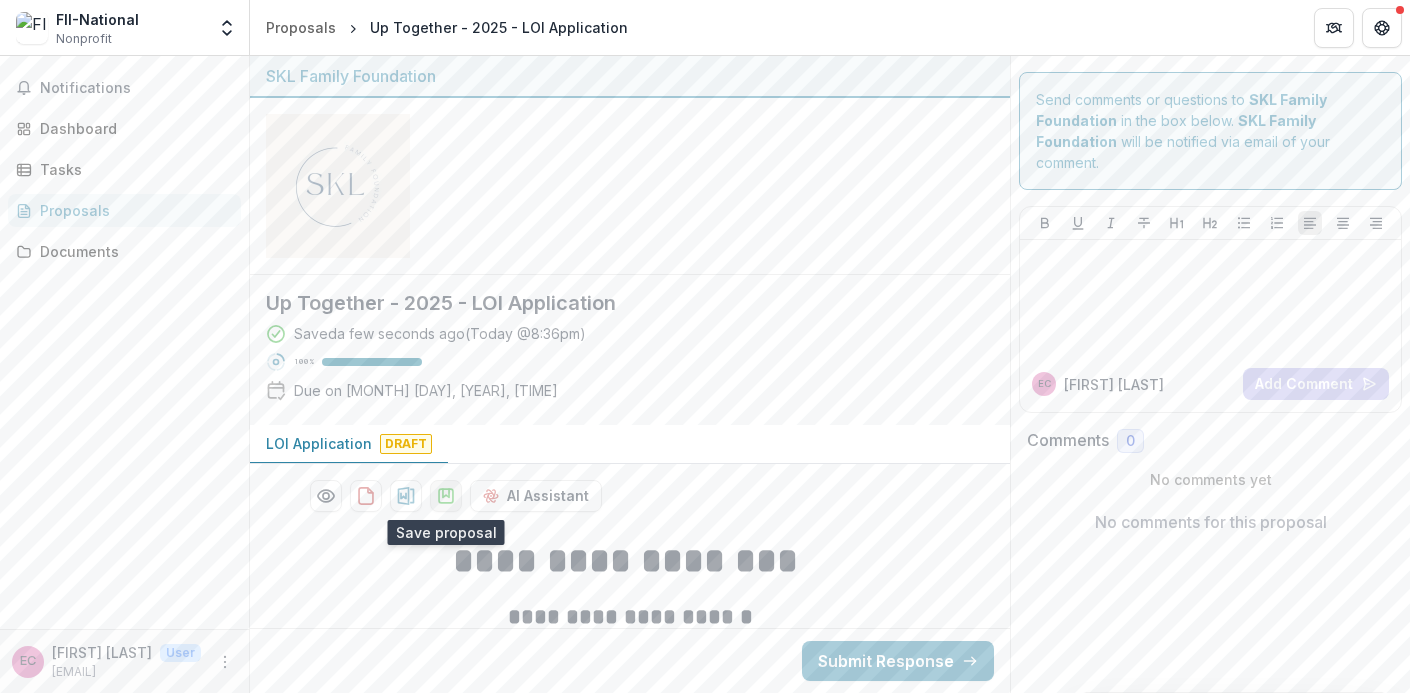 click 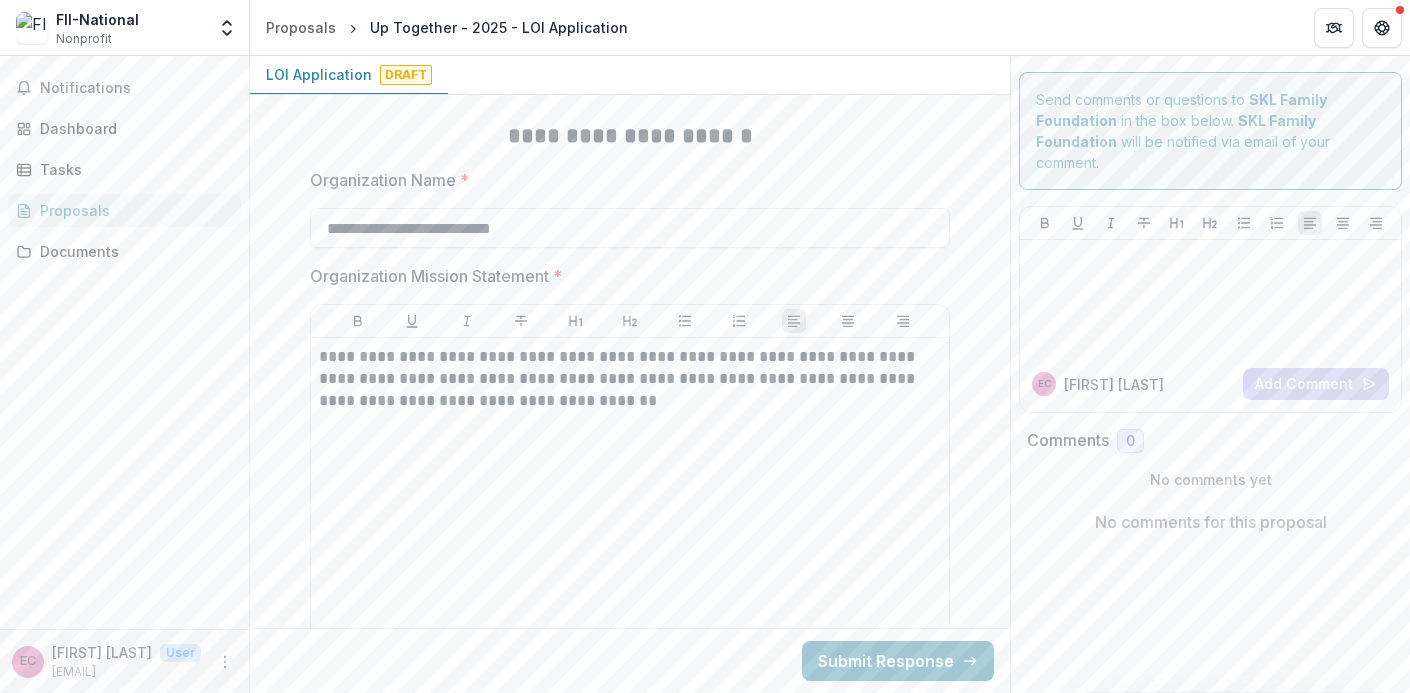 scroll, scrollTop: 451, scrollLeft: 0, axis: vertical 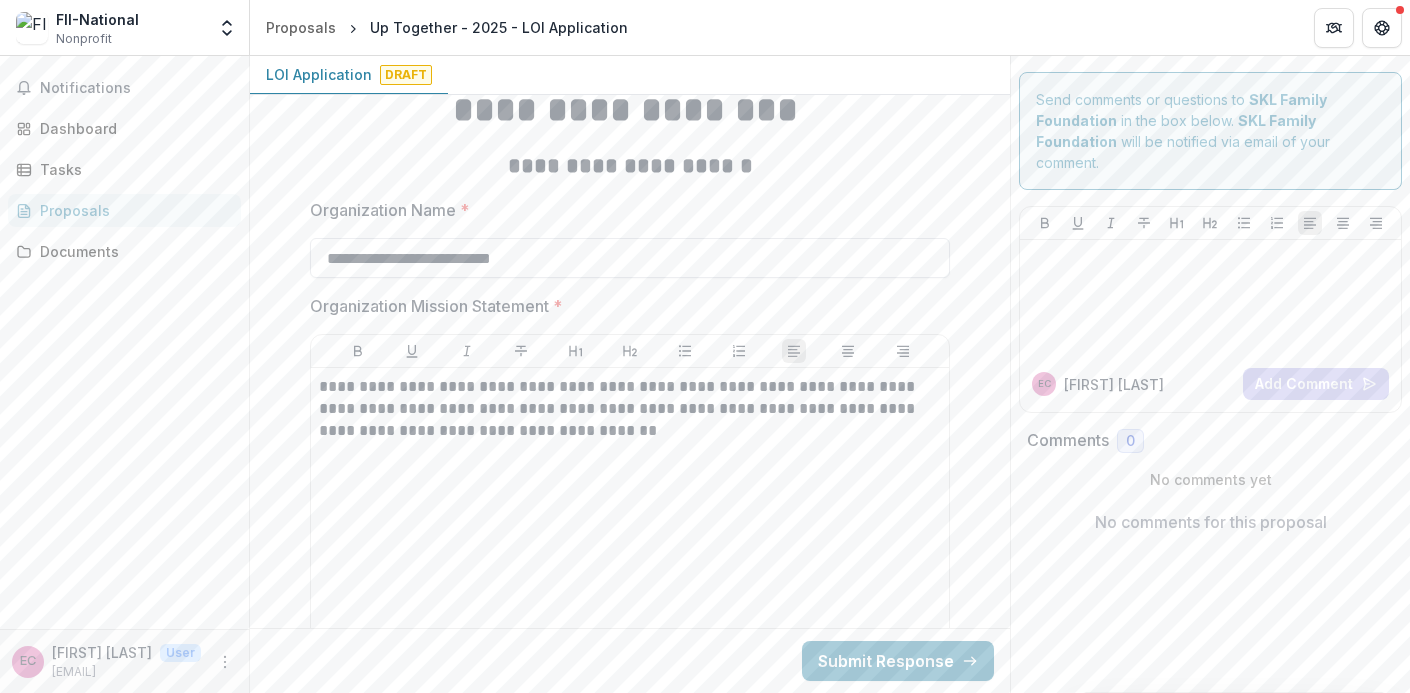 click on "**********" at bounding box center [630, 258] 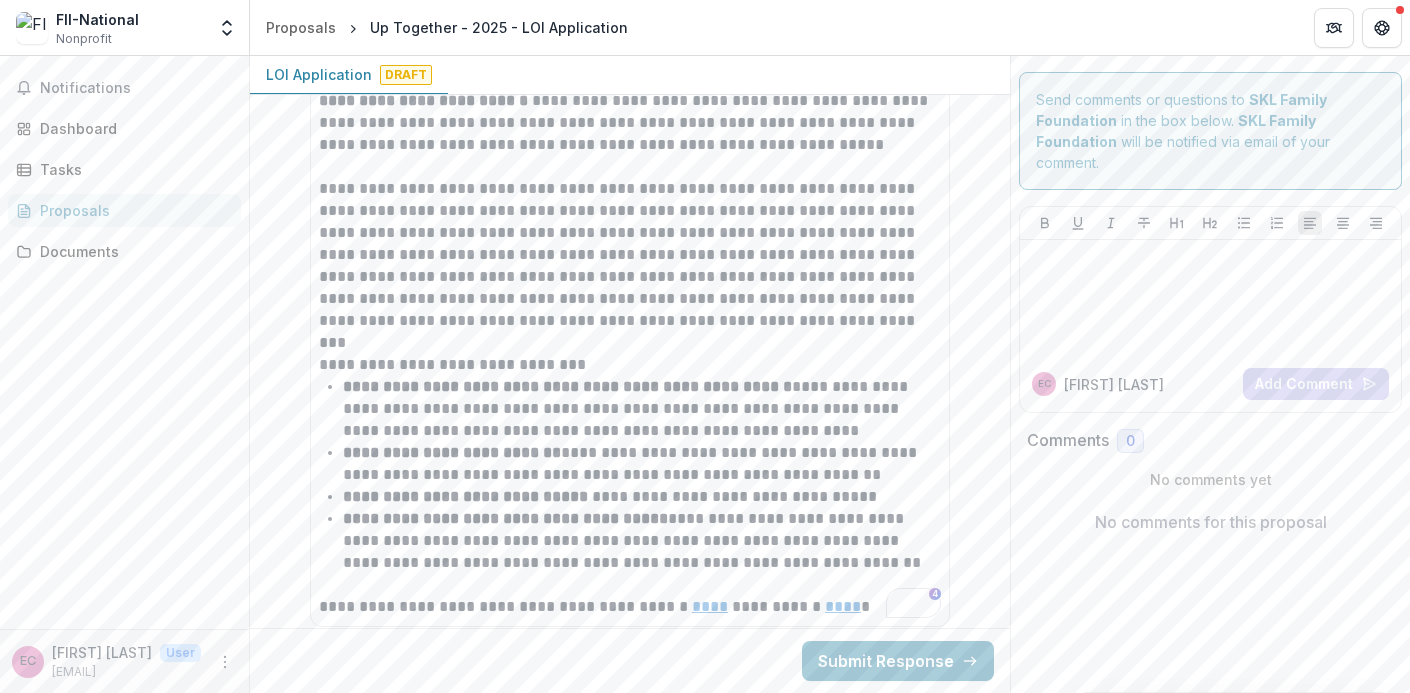 scroll, scrollTop: 4179, scrollLeft: 0, axis: vertical 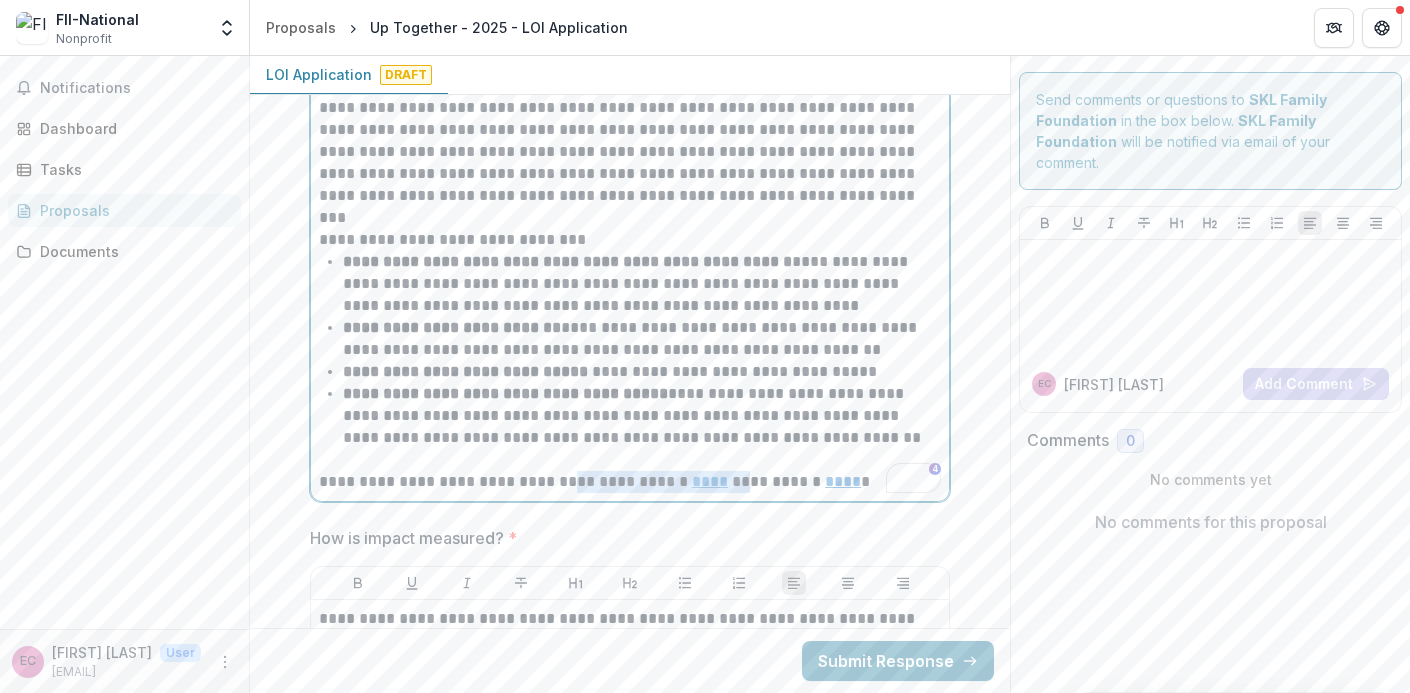 drag, startPoint x: 558, startPoint y: 483, endPoint x: 727, endPoint y: 476, distance: 169.14491 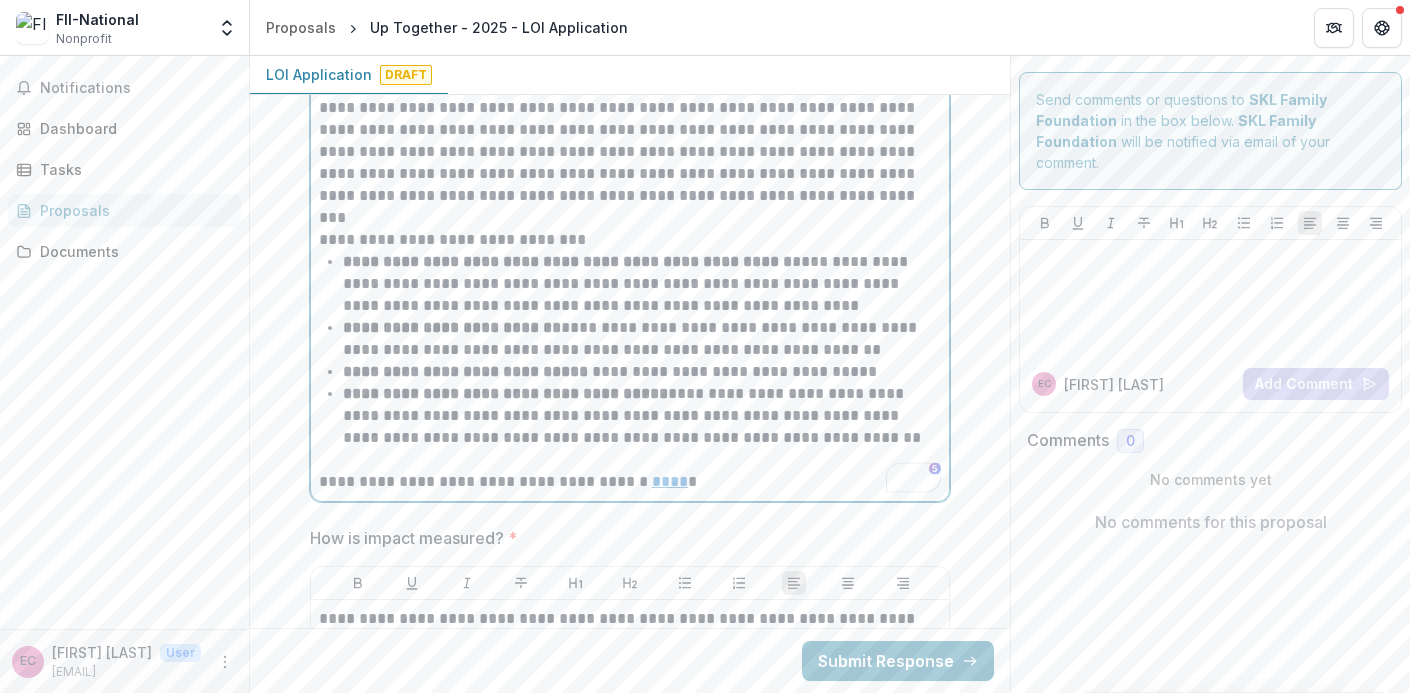 type 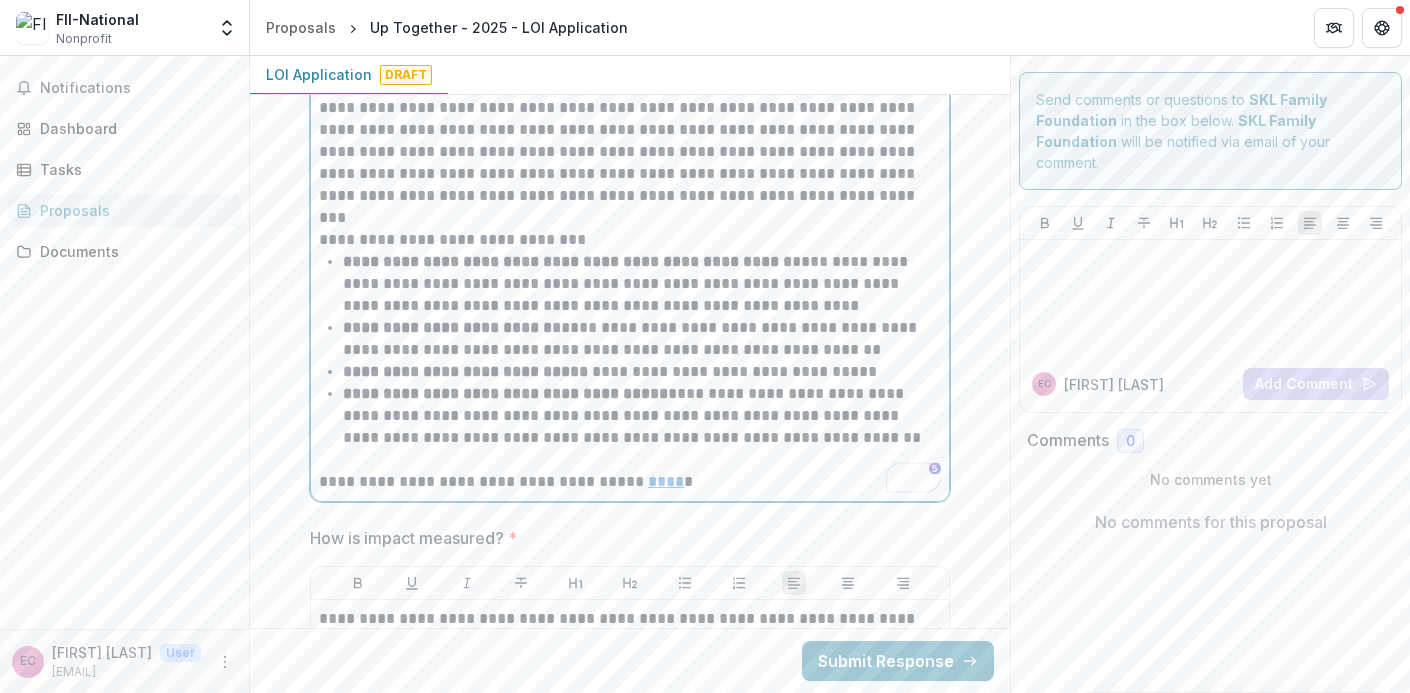 click on "****" at bounding box center (666, 481) 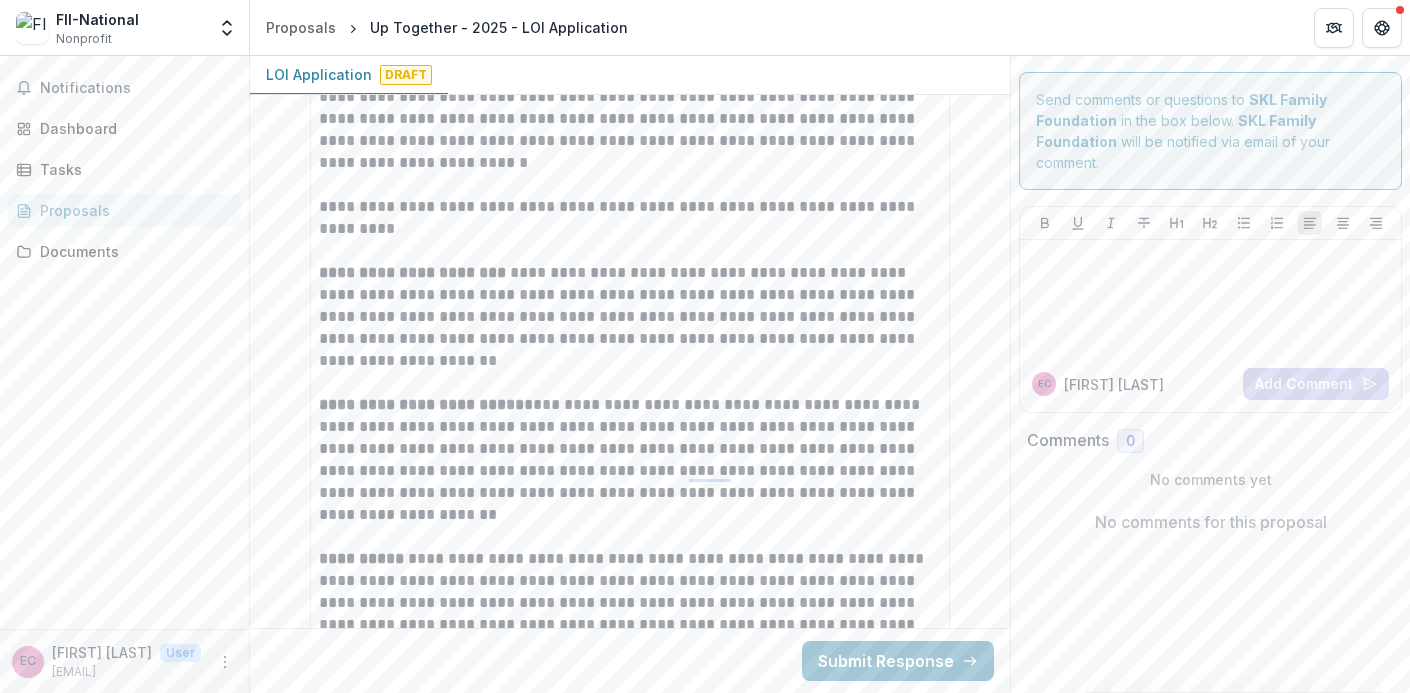 scroll, scrollTop: 2483, scrollLeft: 0, axis: vertical 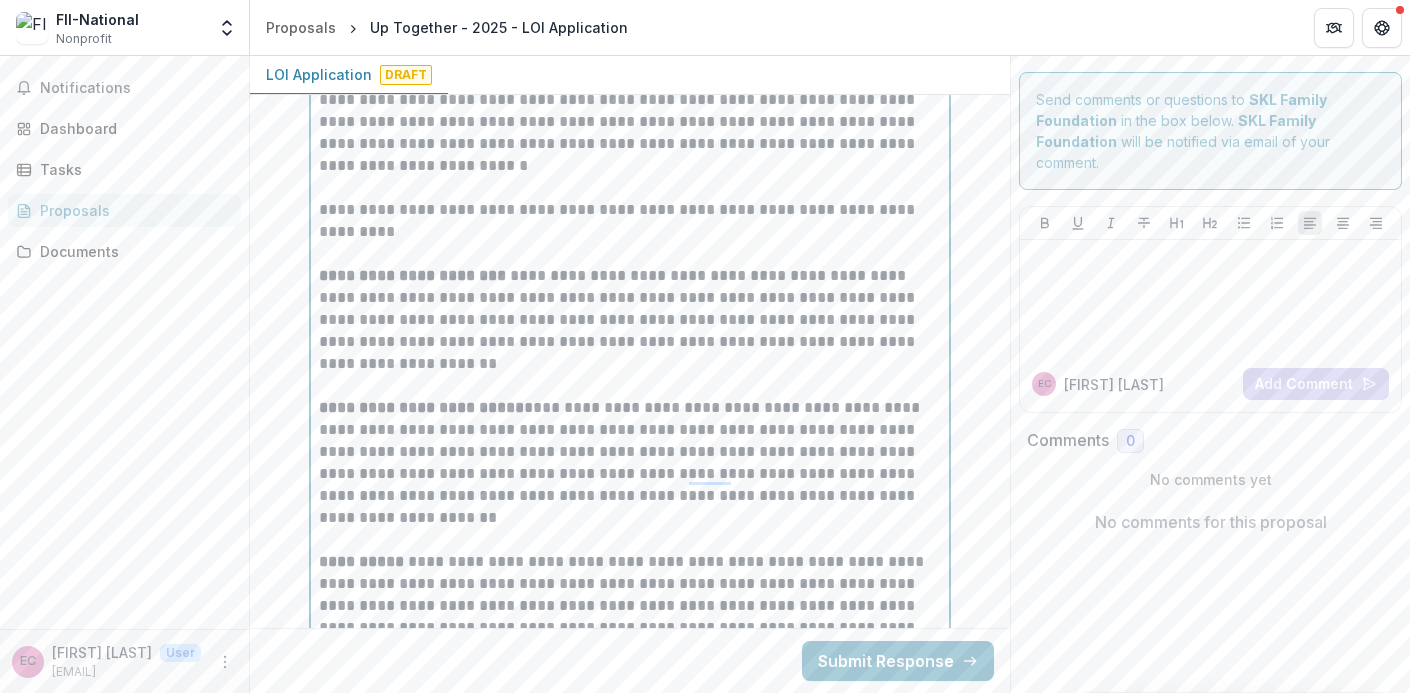 click on "**********" at bounding box center (630, 463) 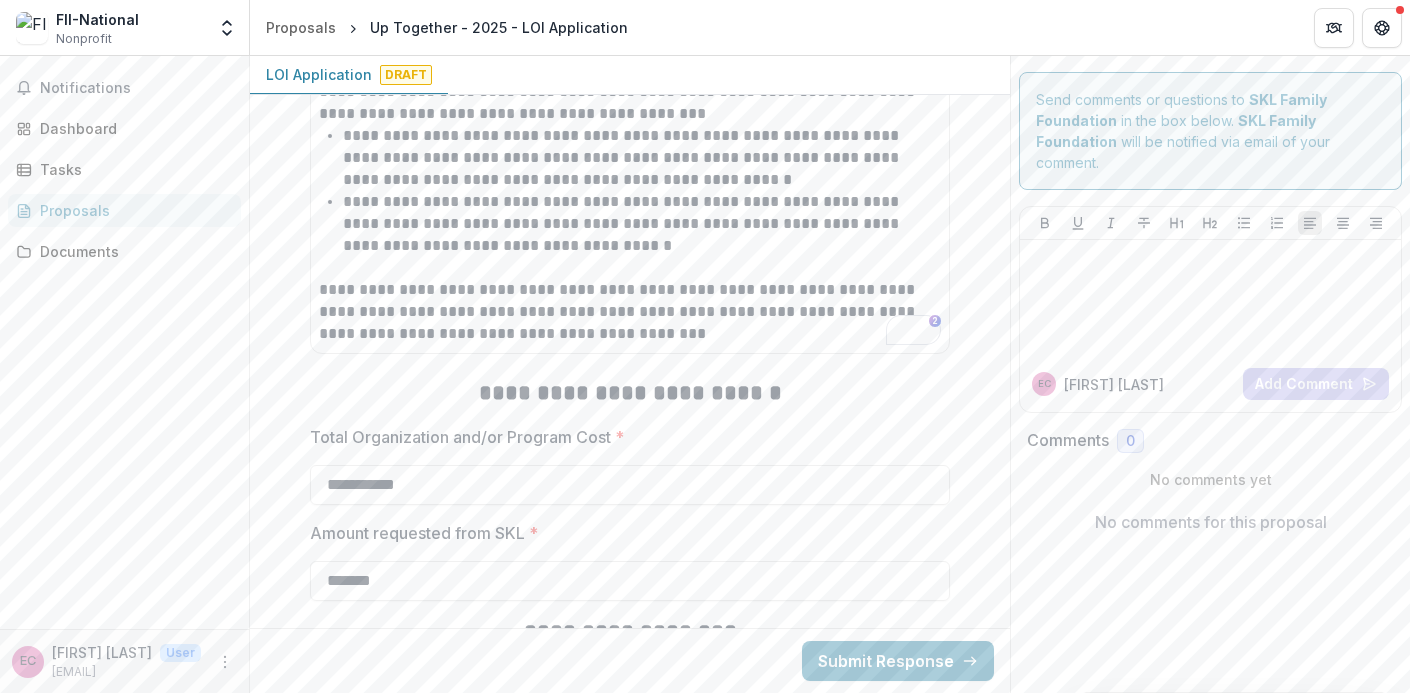 scroll, scrollTop: 5354, scrollLeft: 0, axis: vertical 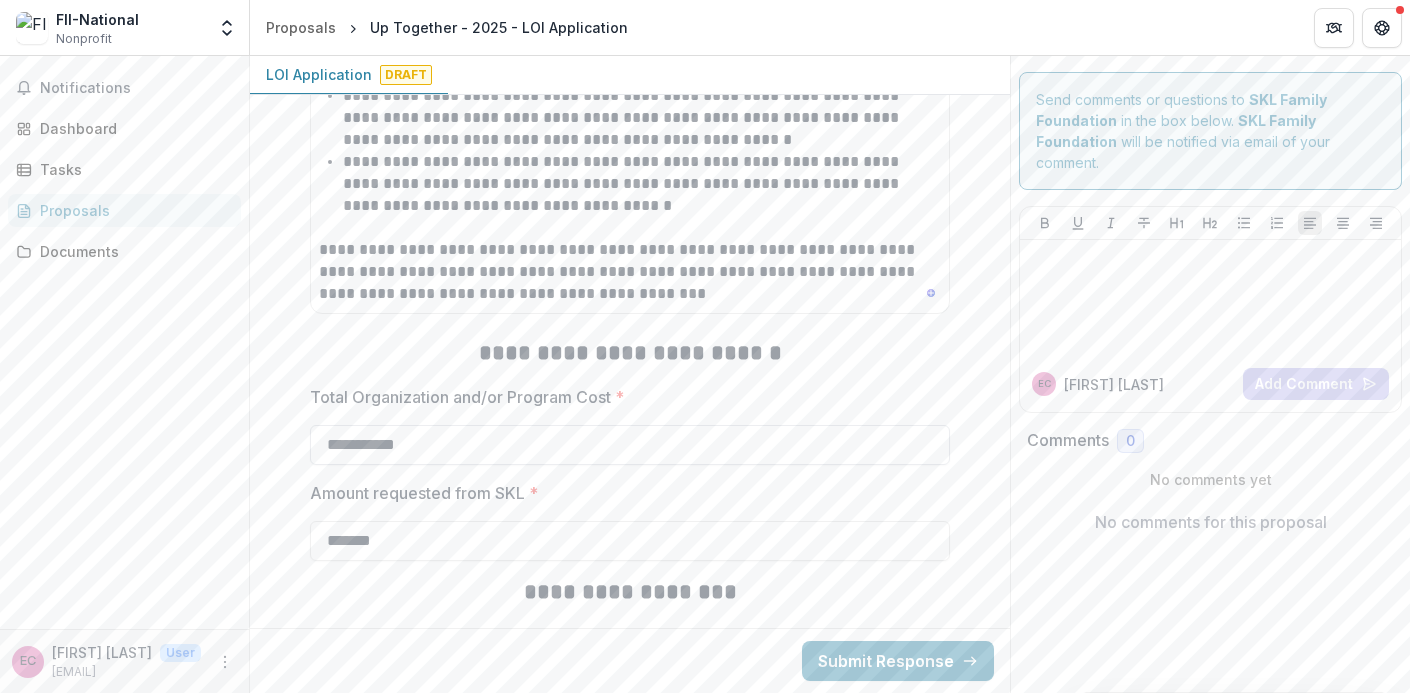 drag, startPoint x: 469, startPoint y: 451, endPoint x: 347, endPoint y: 447, distance: 122.06556 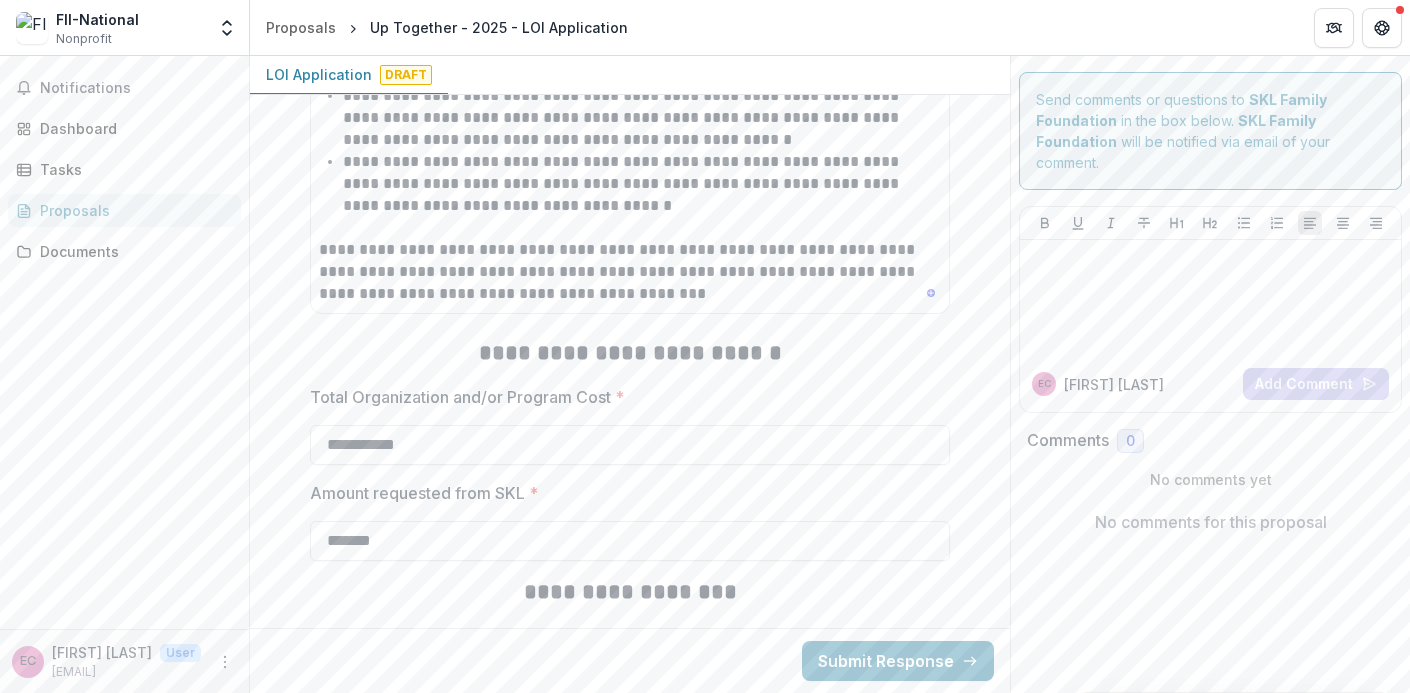 click on "**********" at bounding box center (630, -733) 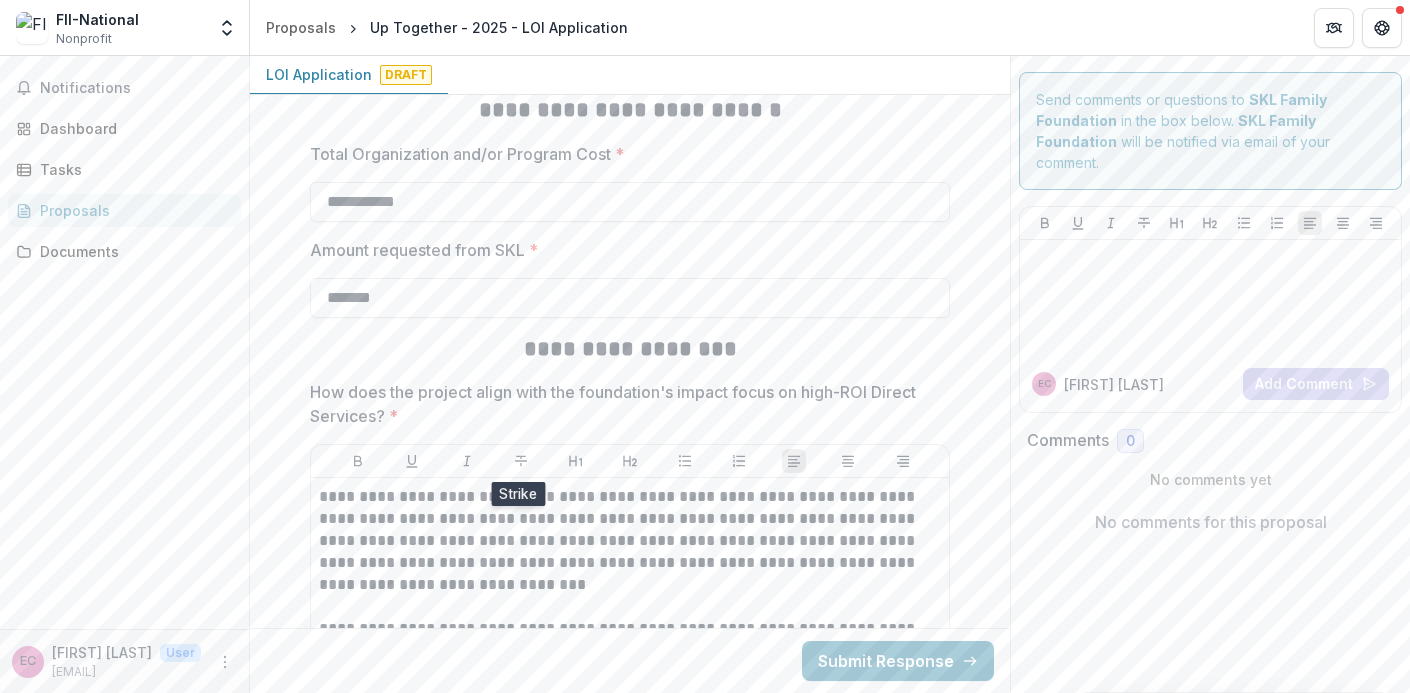 scroll, scrollTop: 5553, scrollLeft: 0, axis: vertical 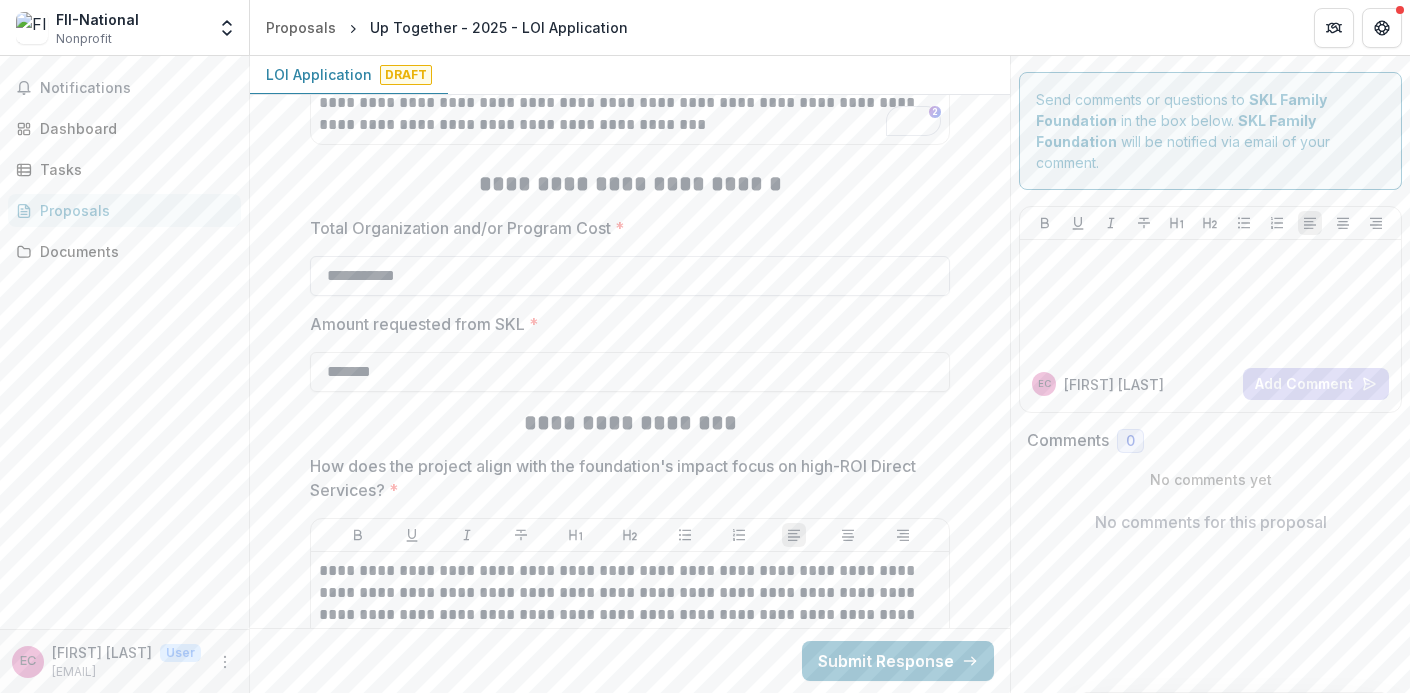 click on "**********" at bounding box center (630, 276) 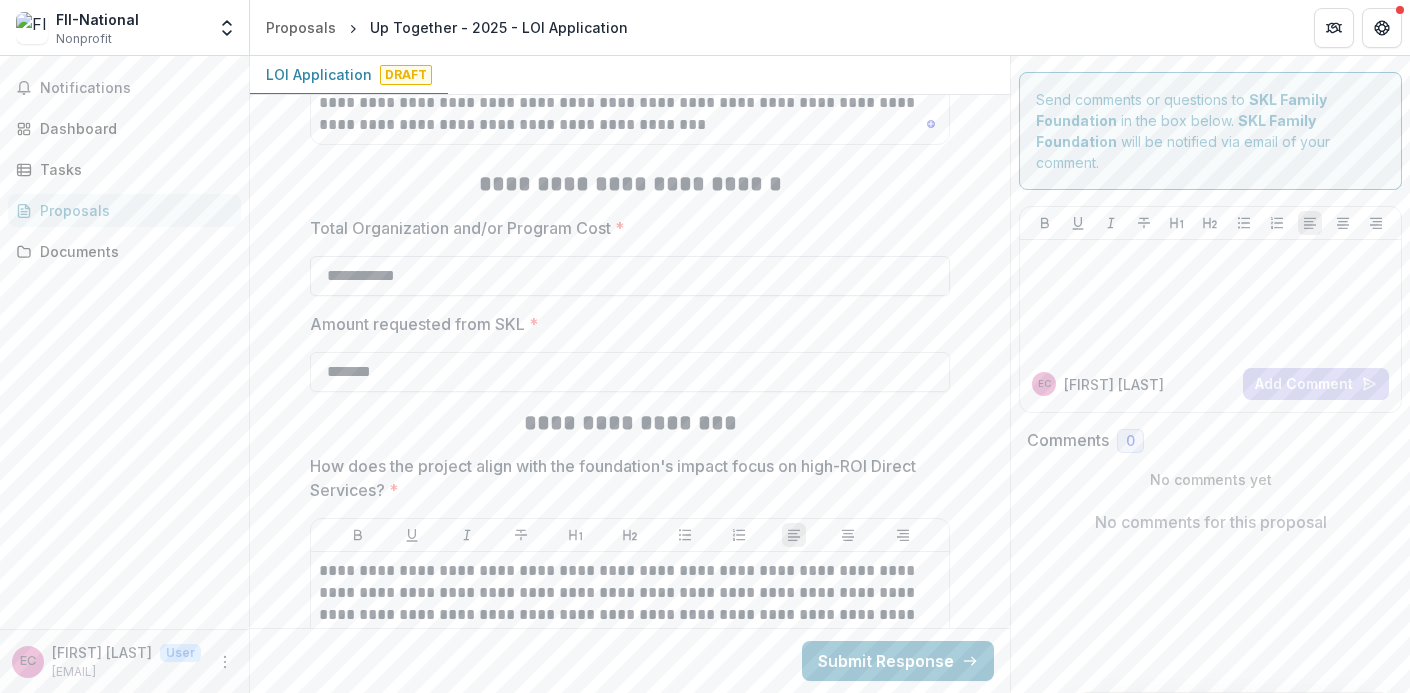 click on "**********" at bounding box center (630, 276) 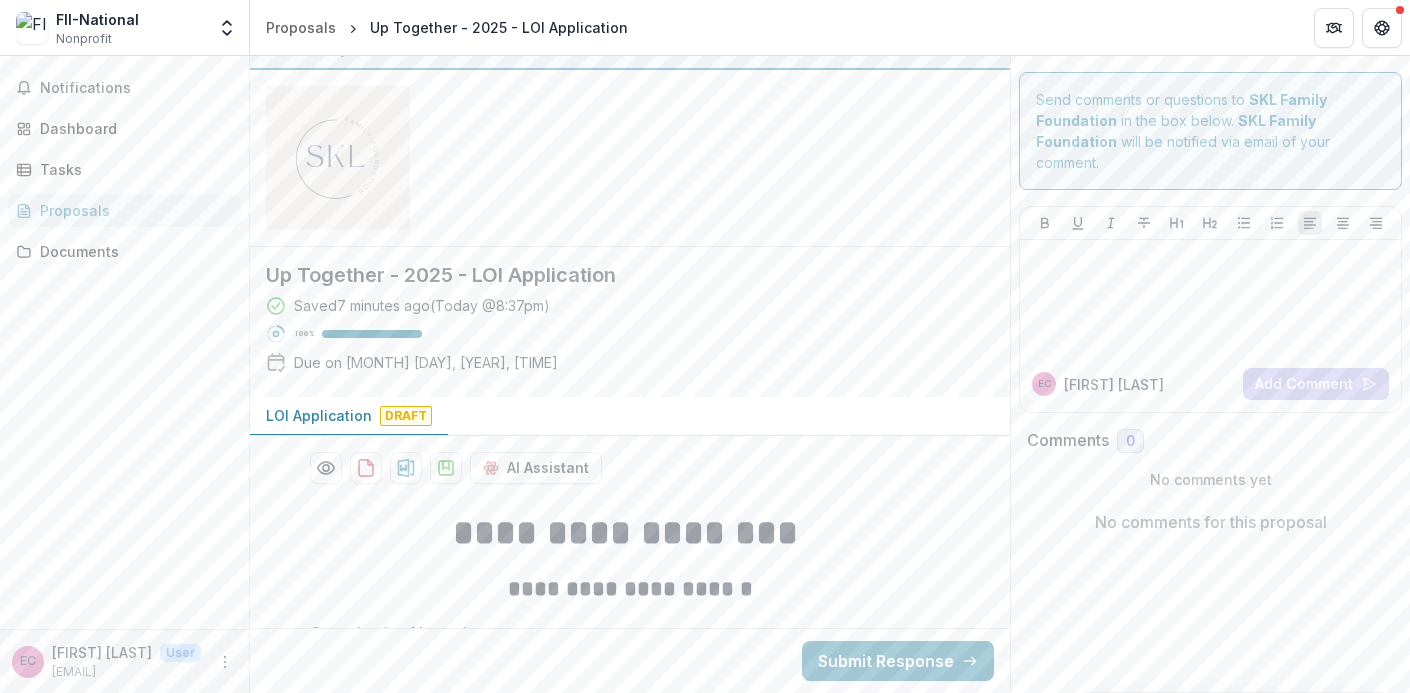 scroll, scrollTop: 29, scrollLeft: 0, axis: vertical 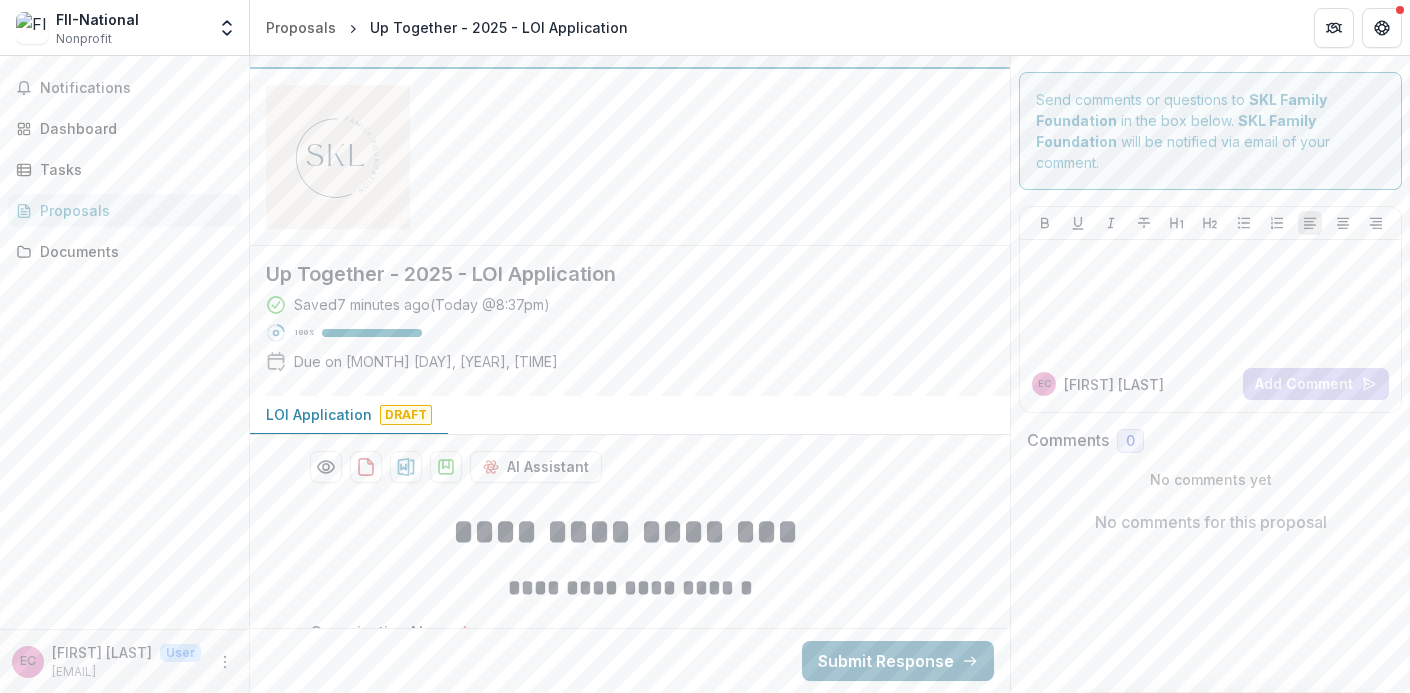 click on "Submit Response" at bounding box center [898, 661] 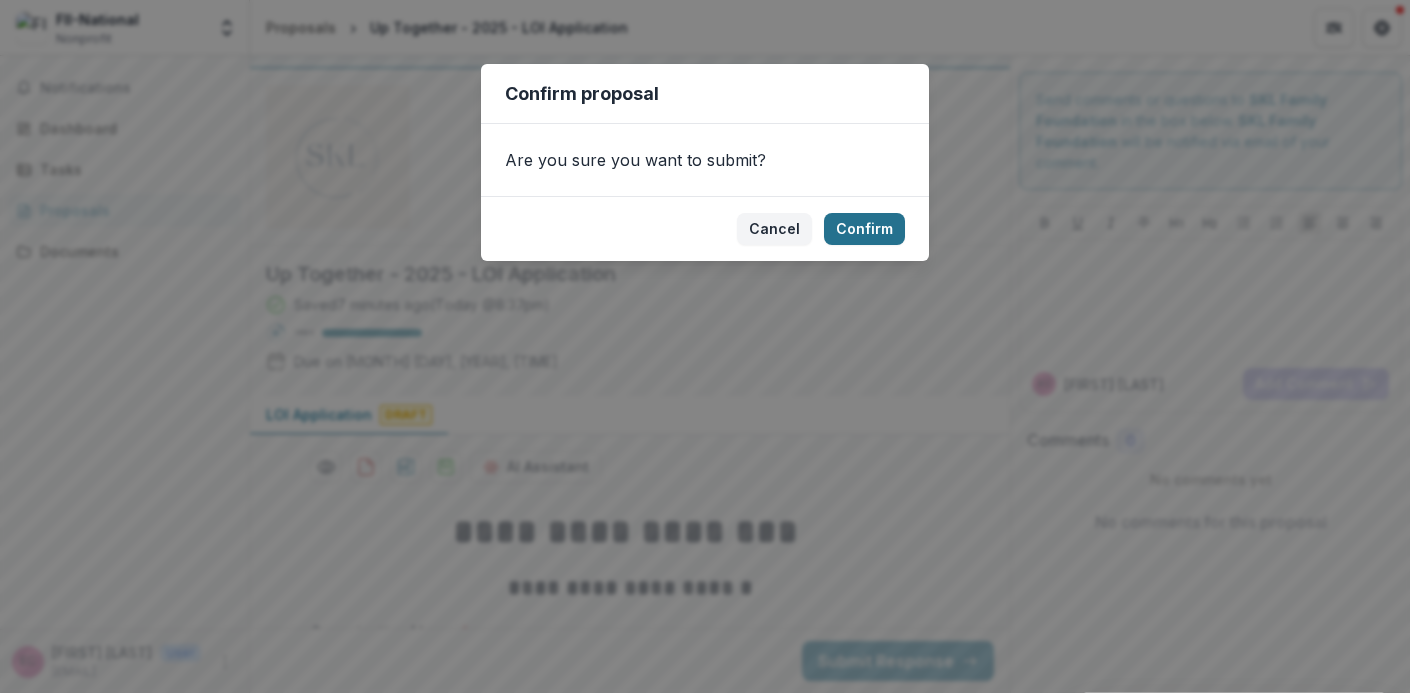 click on "Confirm" at bounding box center [864, 229] 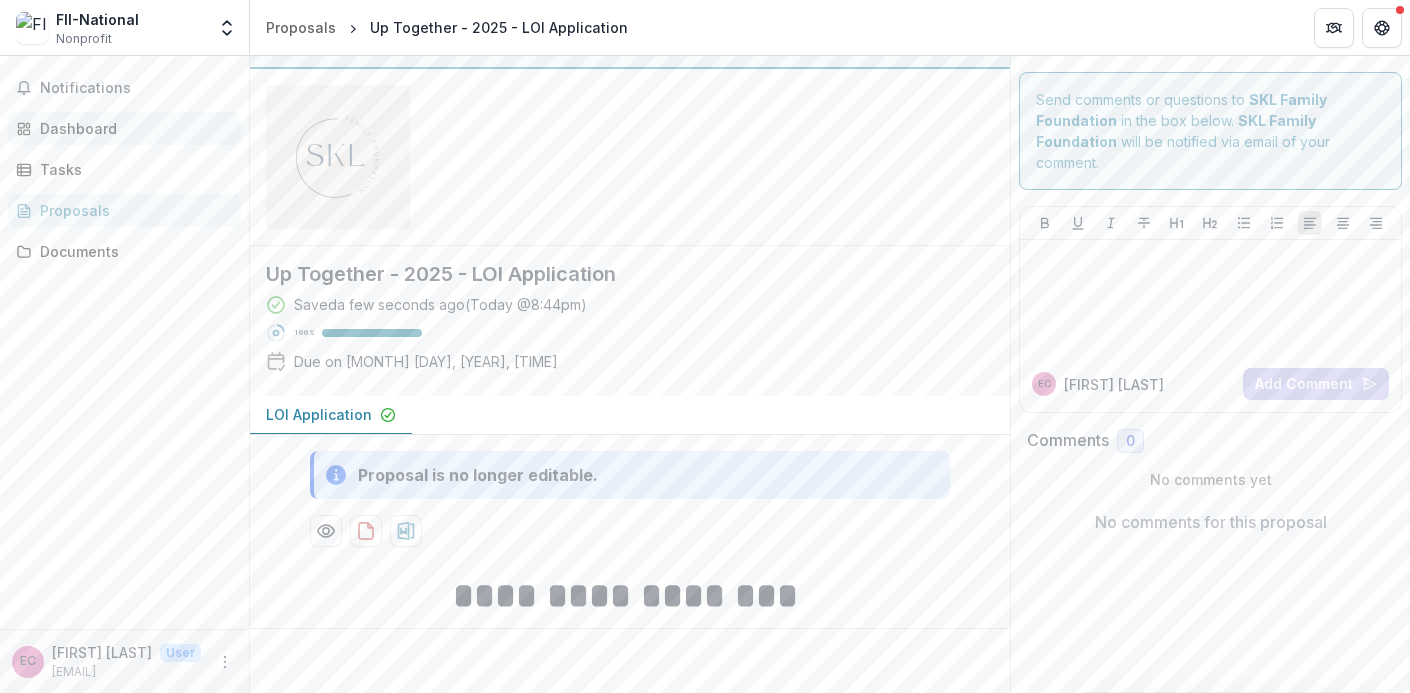 click on "Dashboard" at bounding box center (132, 128) 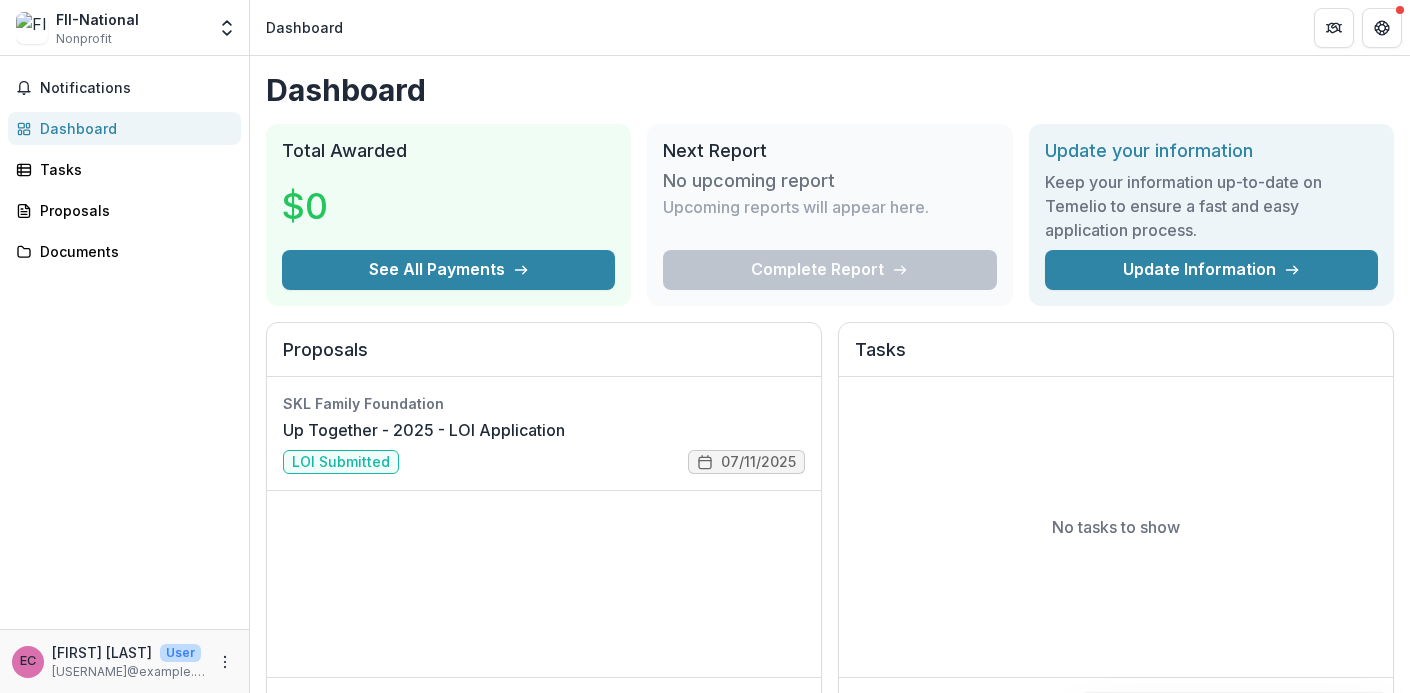 scroll, scrollTop: 0, scrollLeft: 0, axis: both 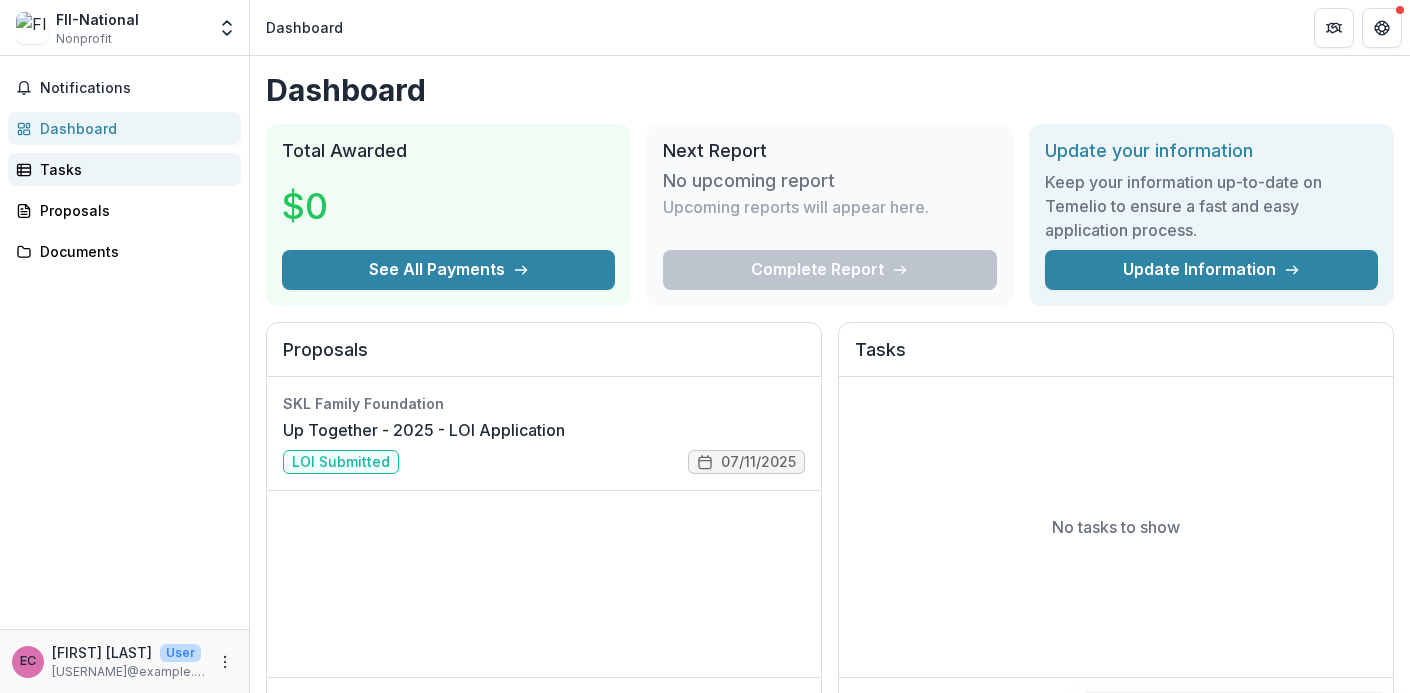 click on "Tasks" at bounding box center (132, 169) 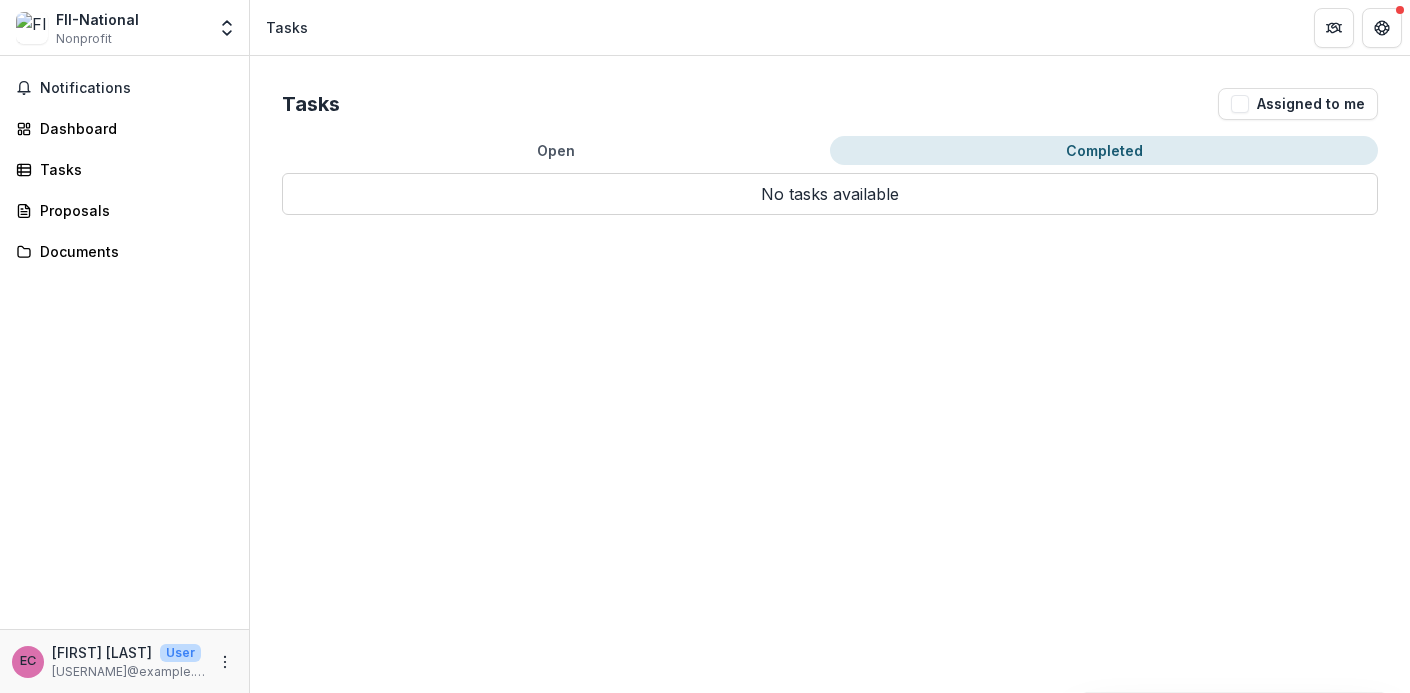 click on "Completed" at bounding box center [1104, 150] 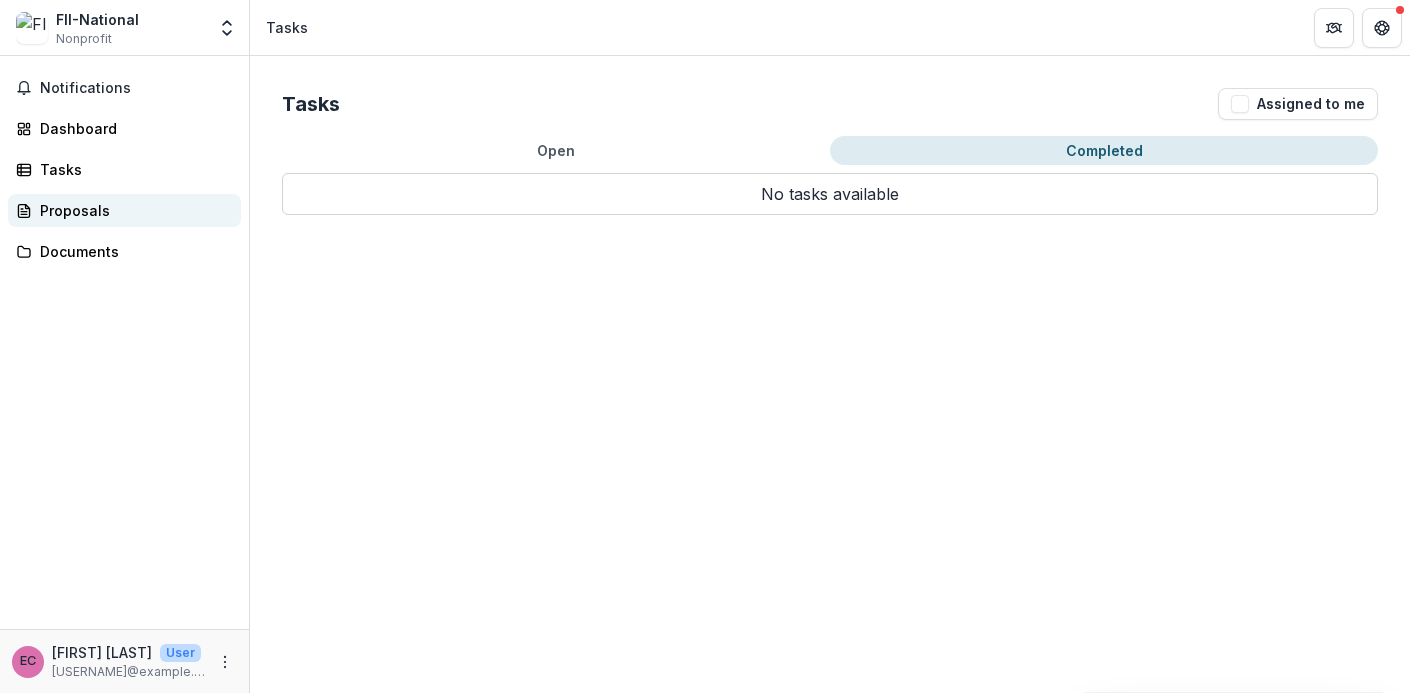 click on "Proposals" at bounding box center [124, 210] 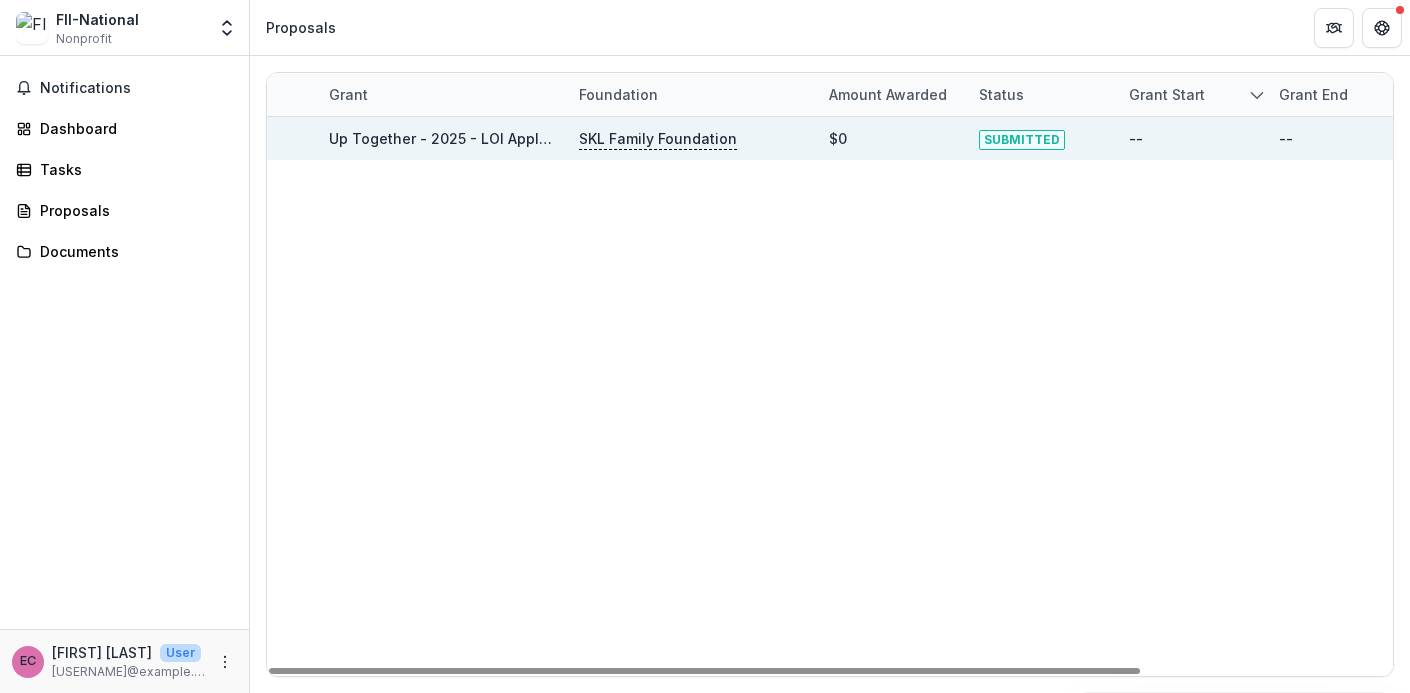 click on "SKL Family Foundation" at bounding box center [658, 139] 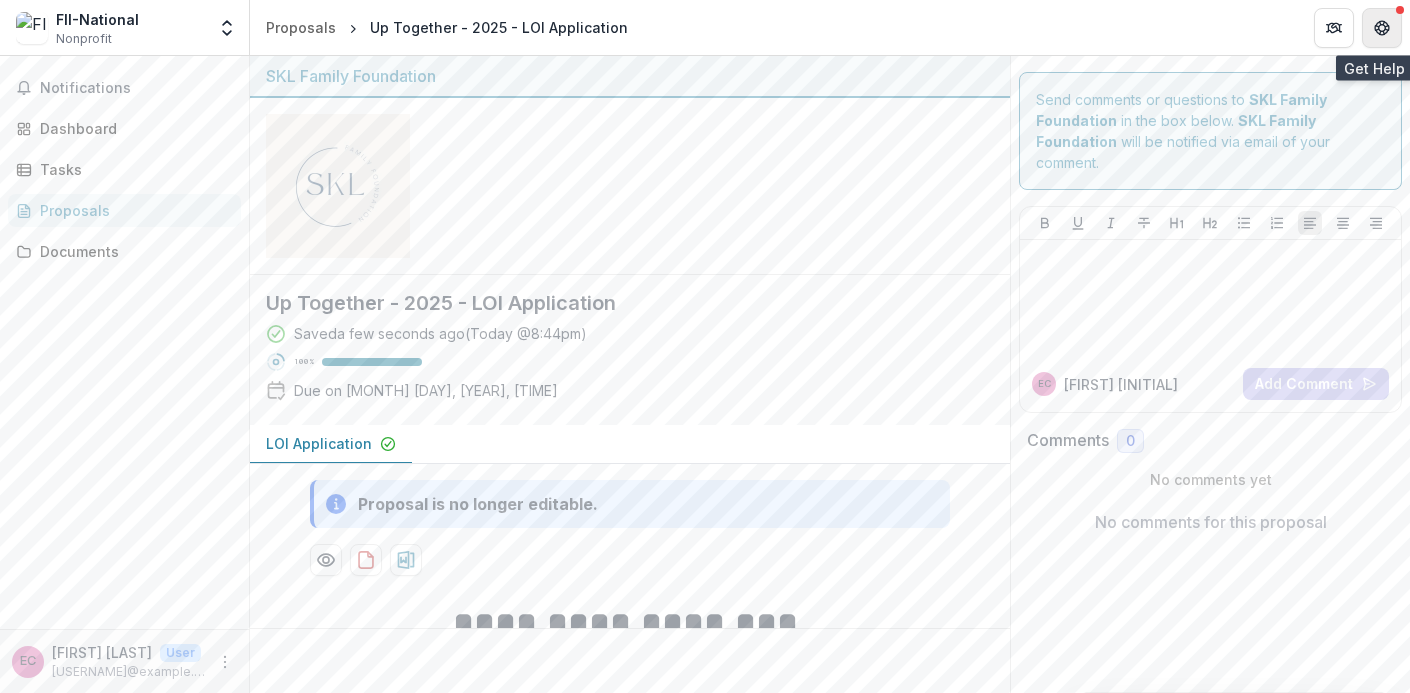click 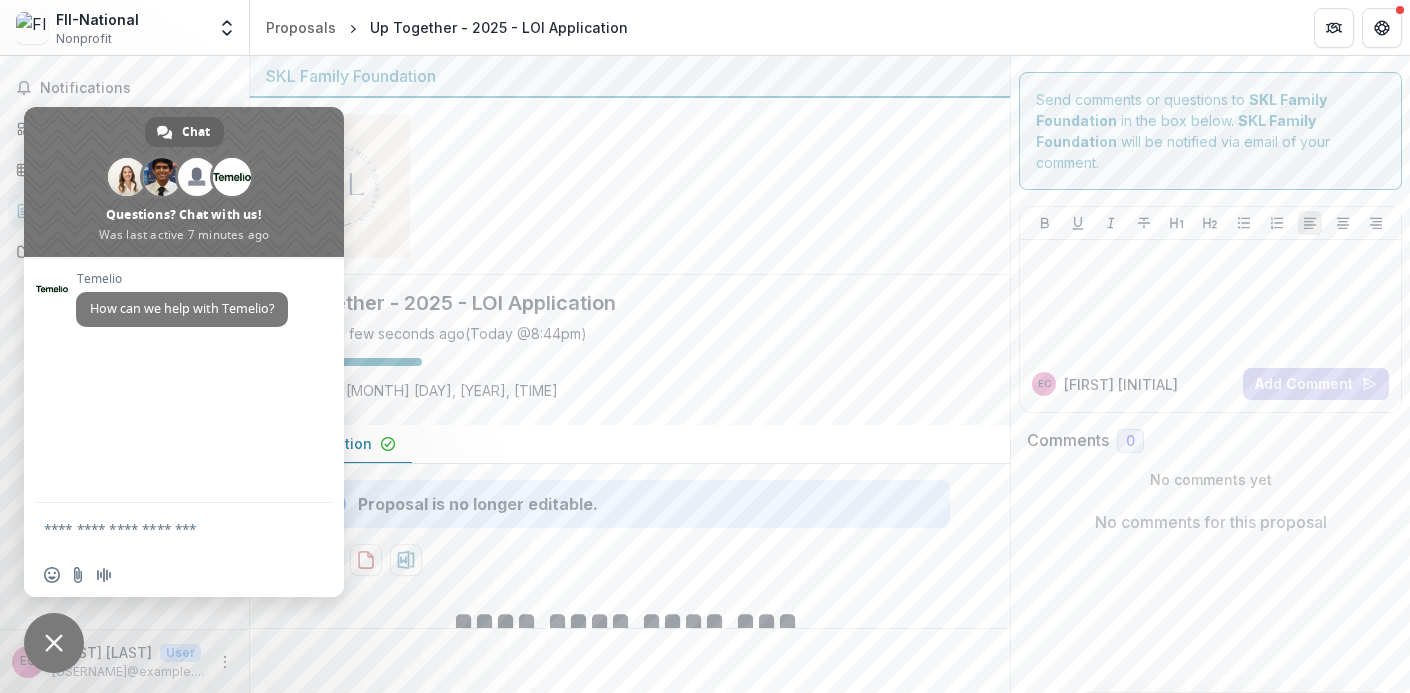 click at bounding box center [630, 186] 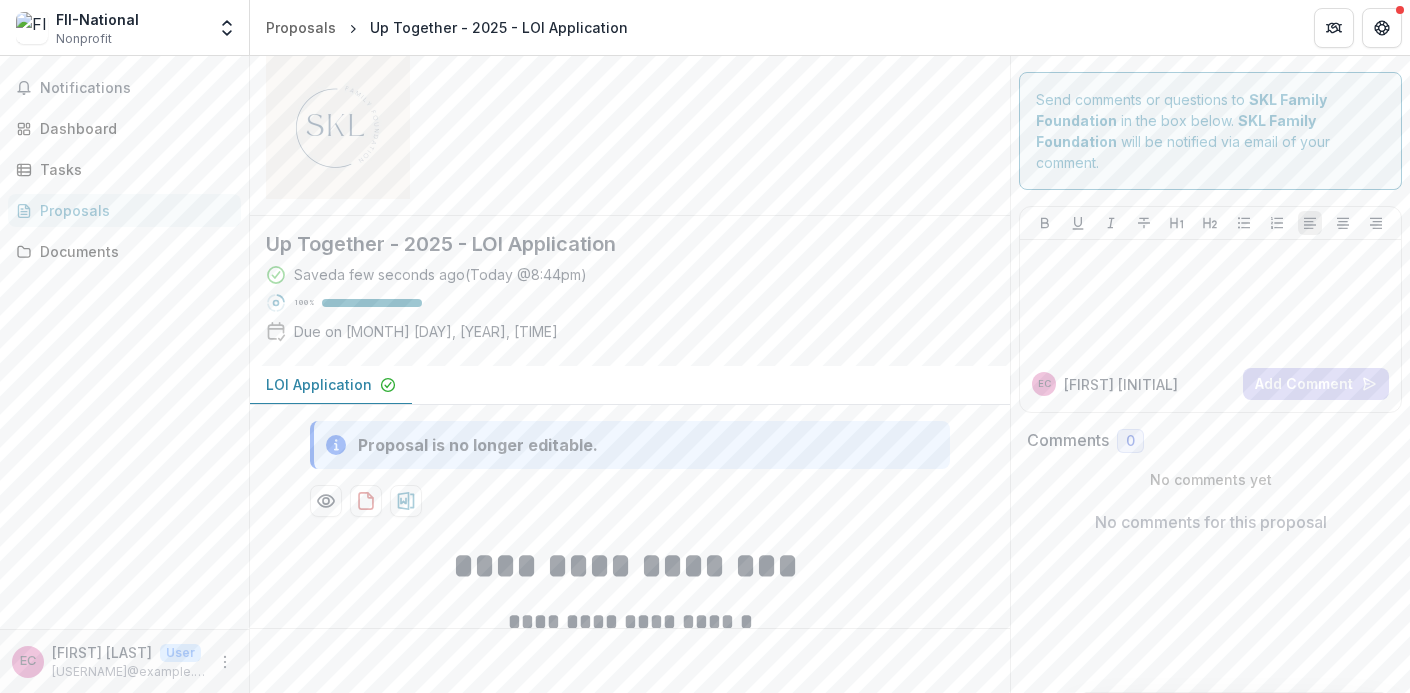 scroll, scrollTop: 92, scrollLeft: 0, axis: vertical 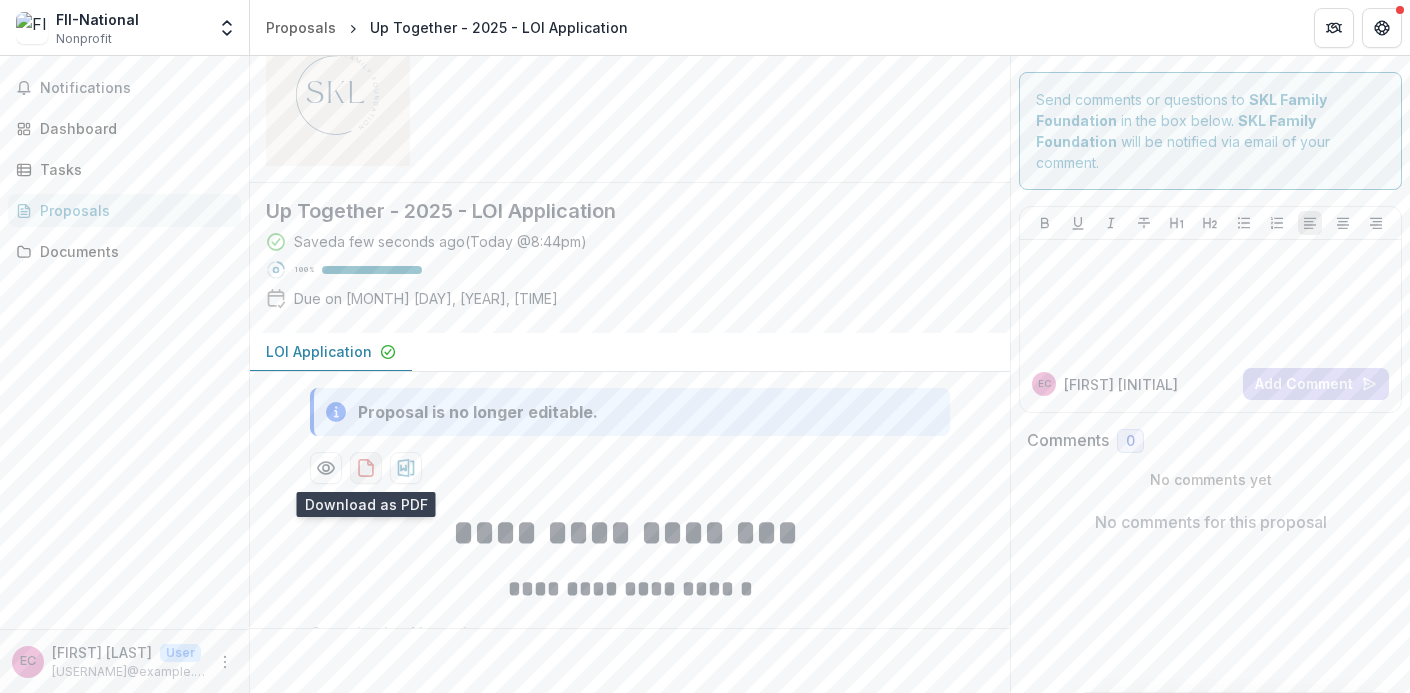 click 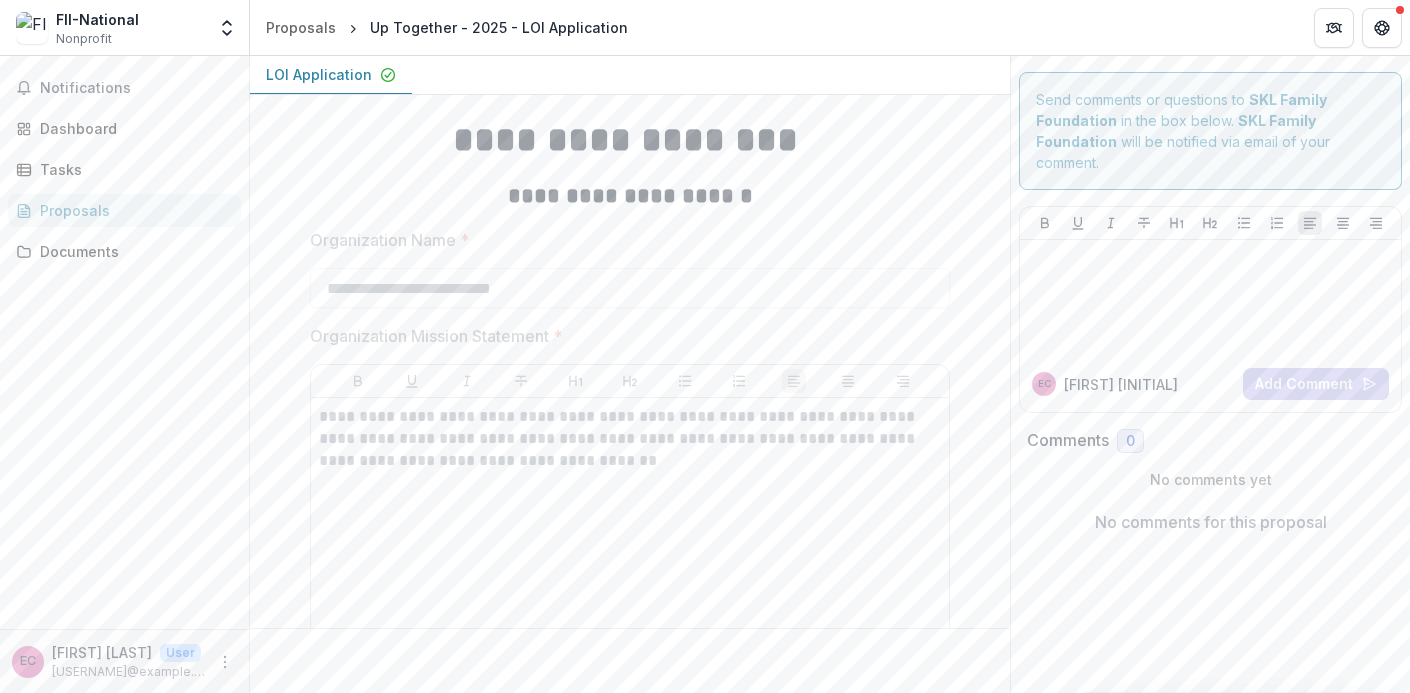 scroll, scrollTop: 0, scrollLeft: 0, axis: both 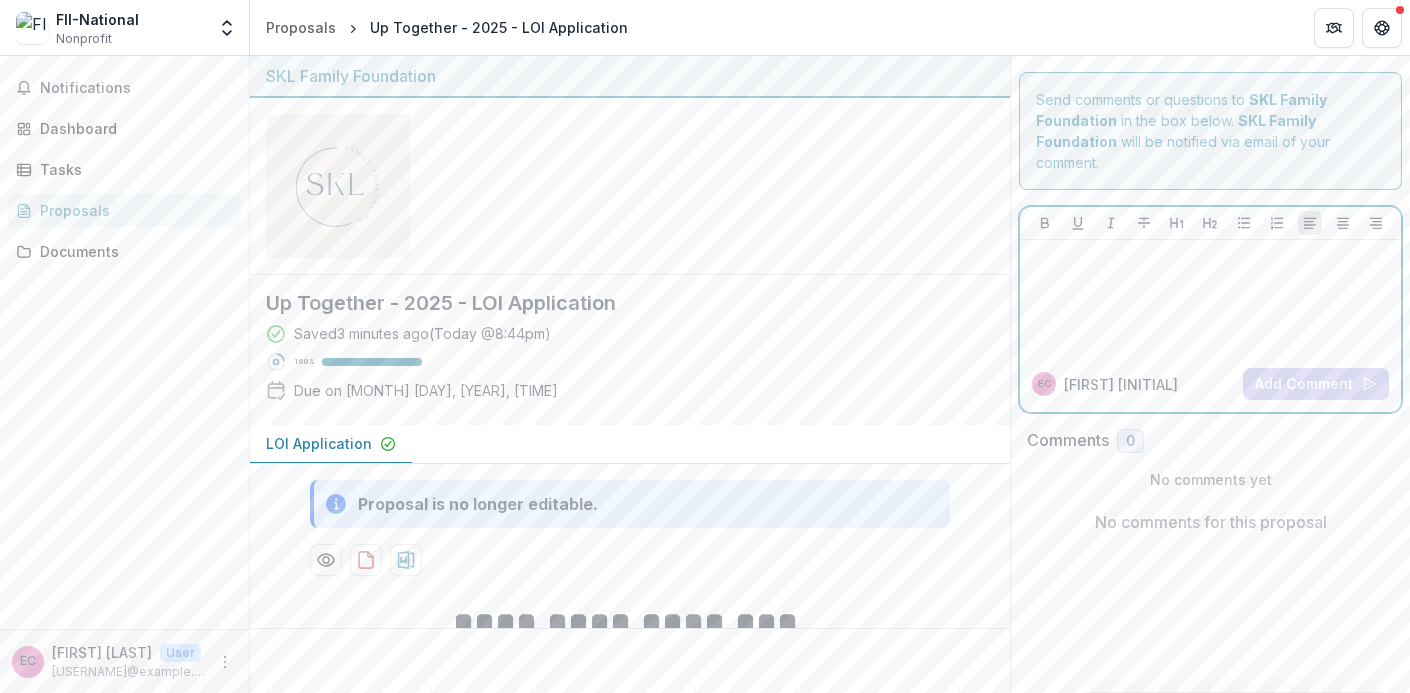 click at bounding box center (1210, 298) 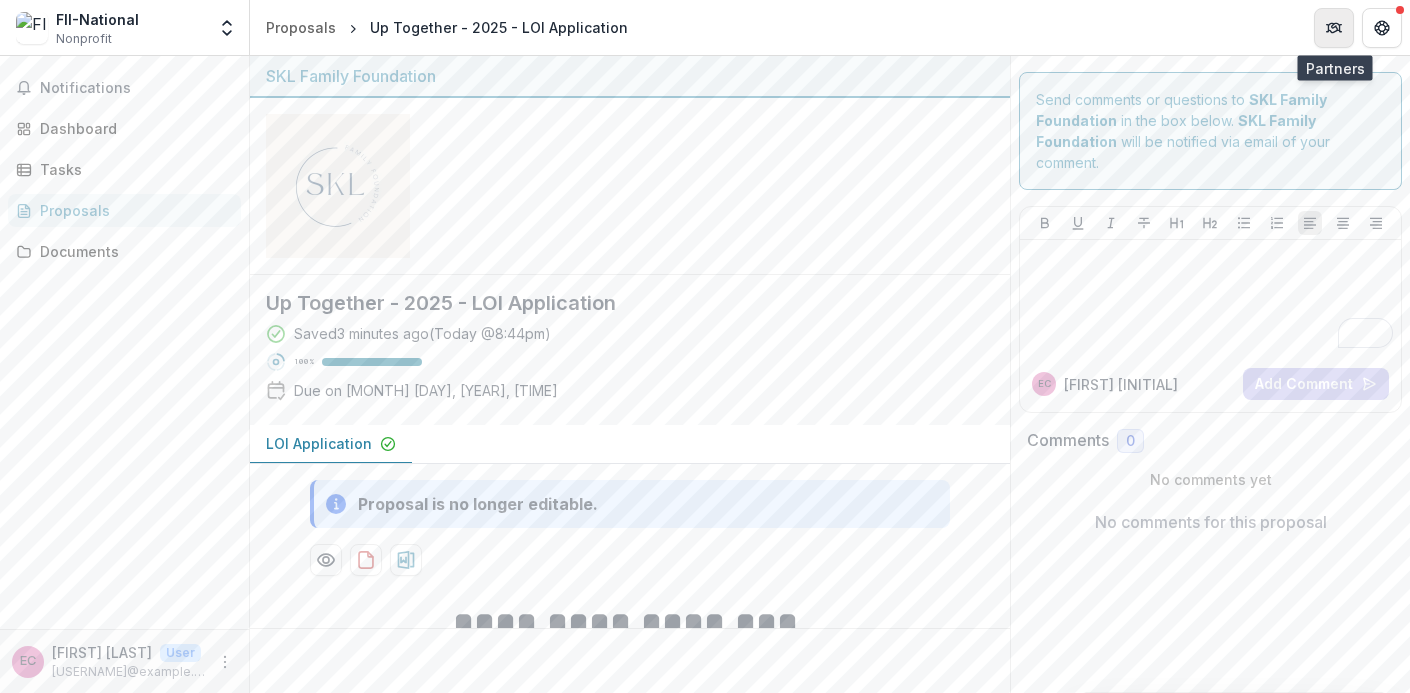 click at bounding box center [1334, 28] 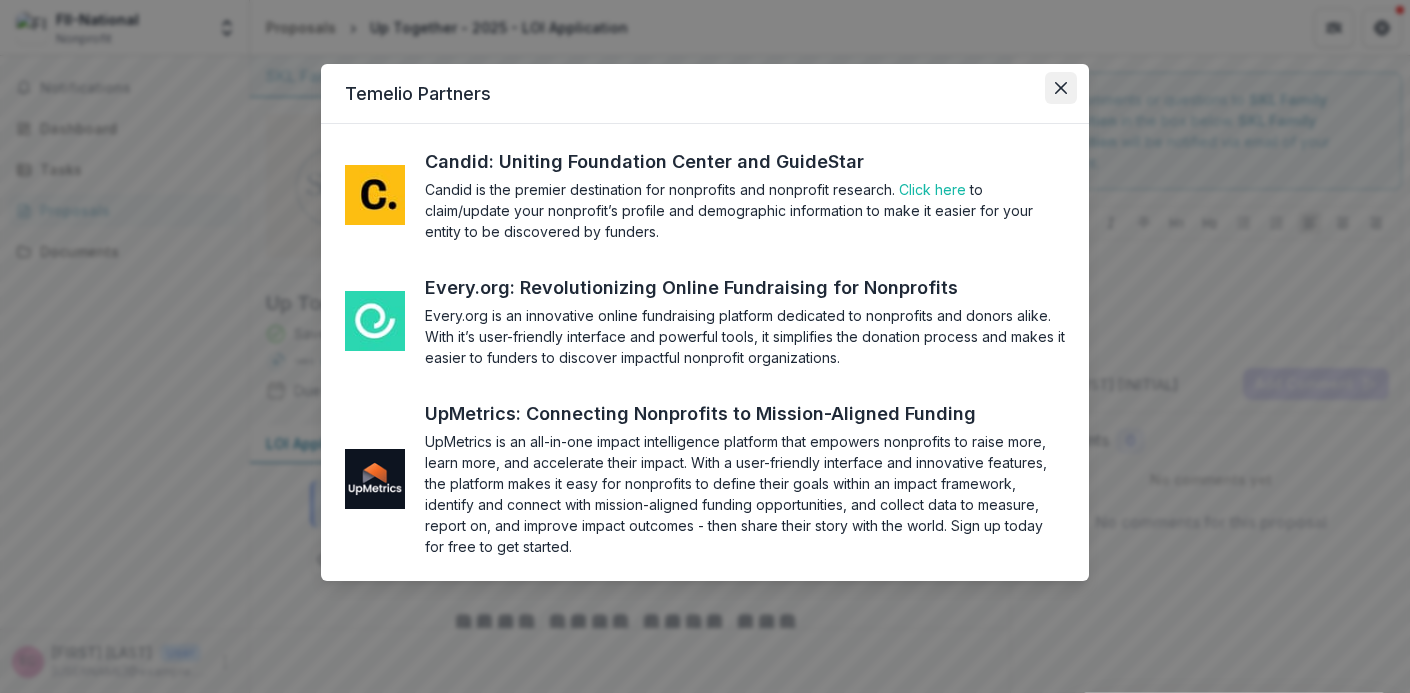 click 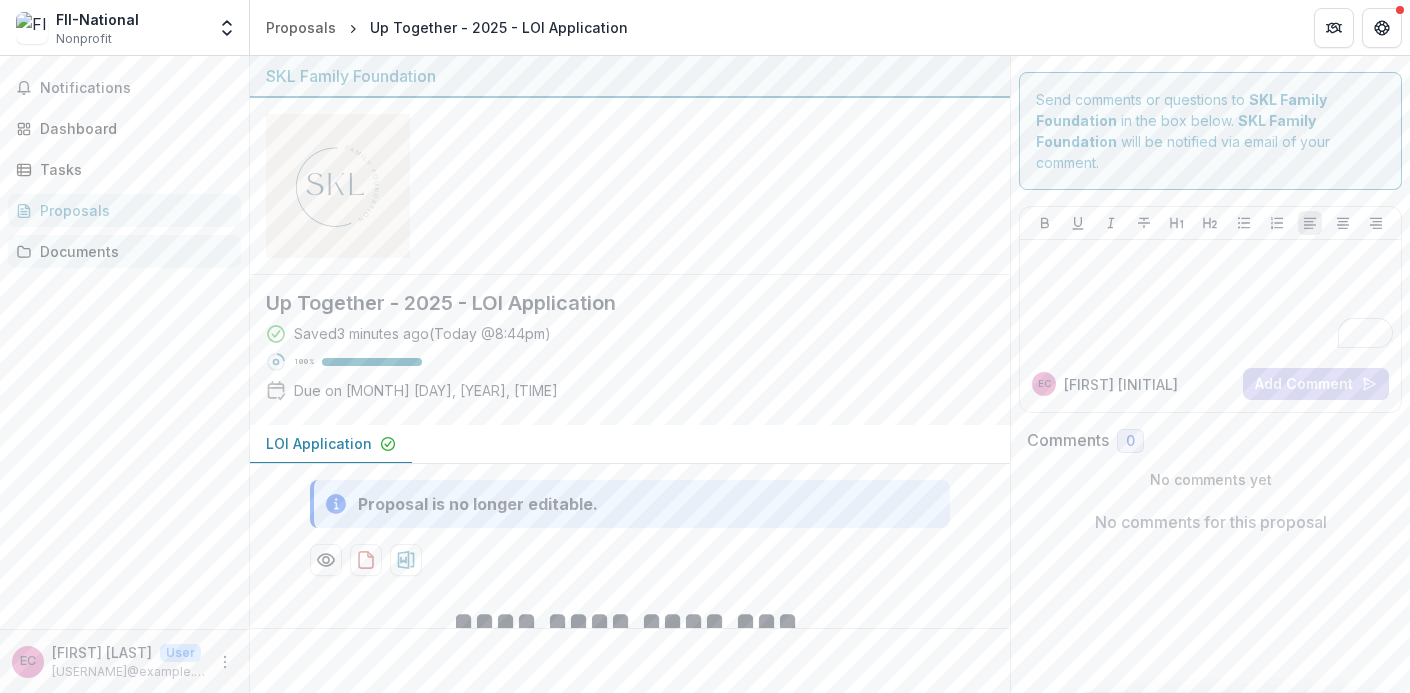 click on "Documents" at bounding box center [132, 251] 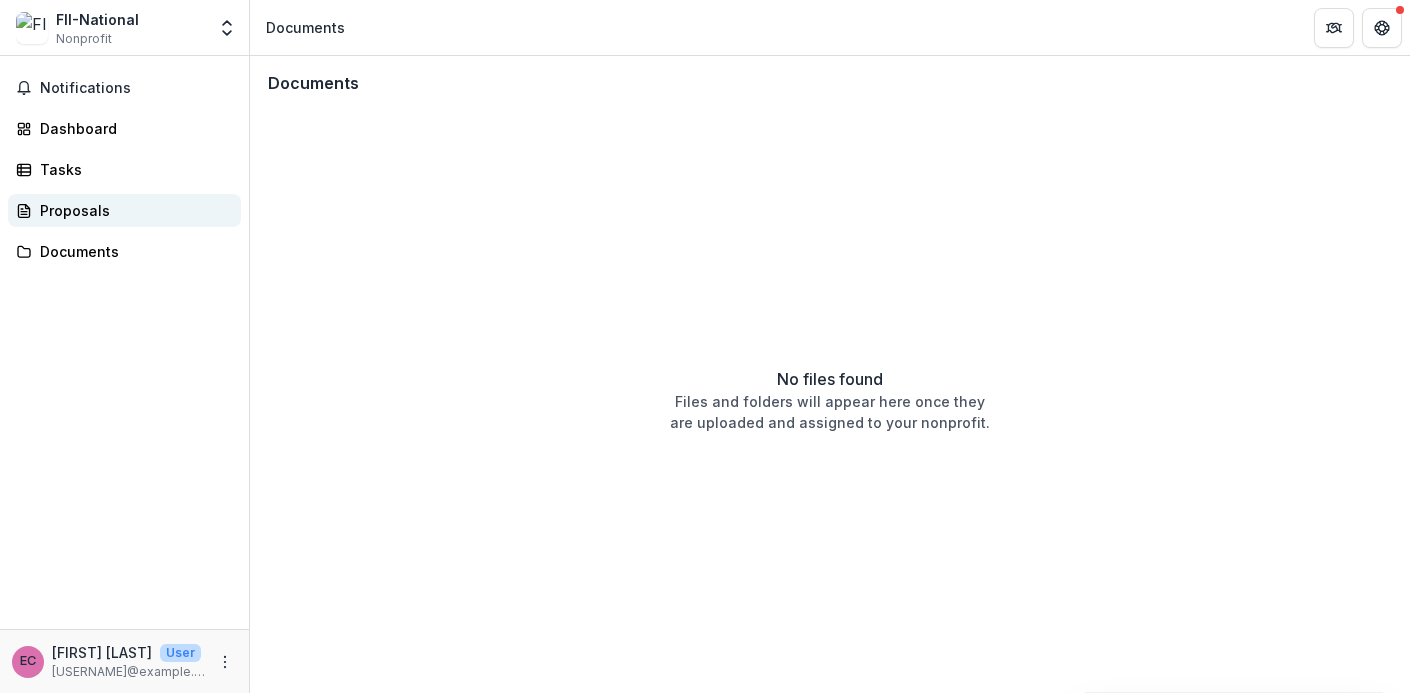 click on "Proposals" at bounding box center (132, 210) 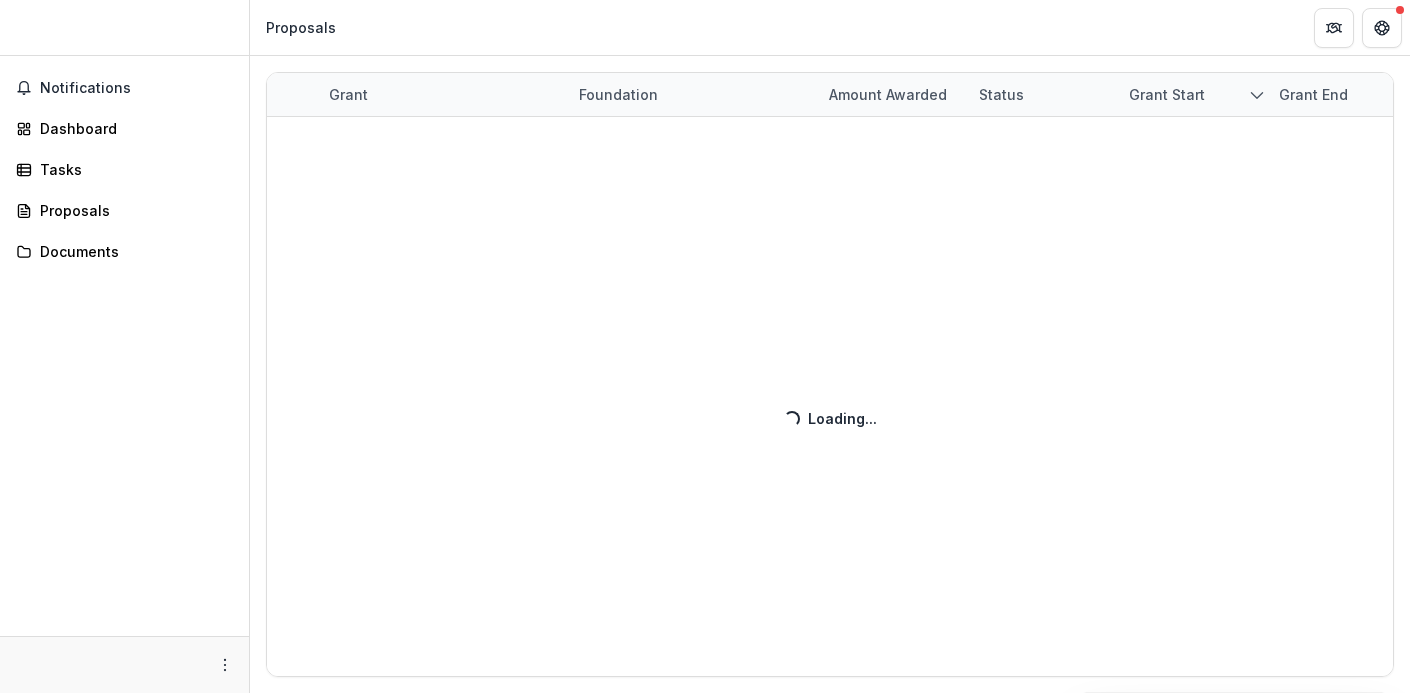 scroll, scrollTop: 0, scrollLeft: 0, axis: both 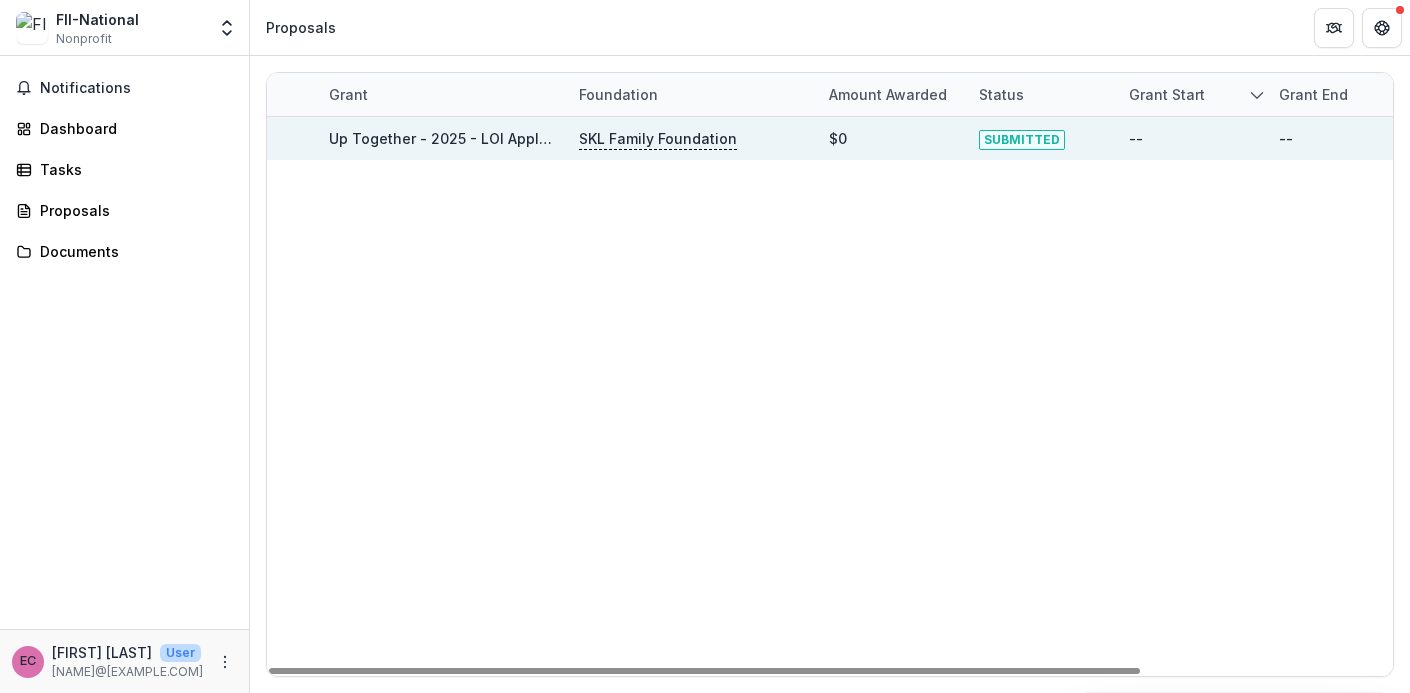 click on "Up Together - 2025 - LOI Application" at bounding box center (458, 138) 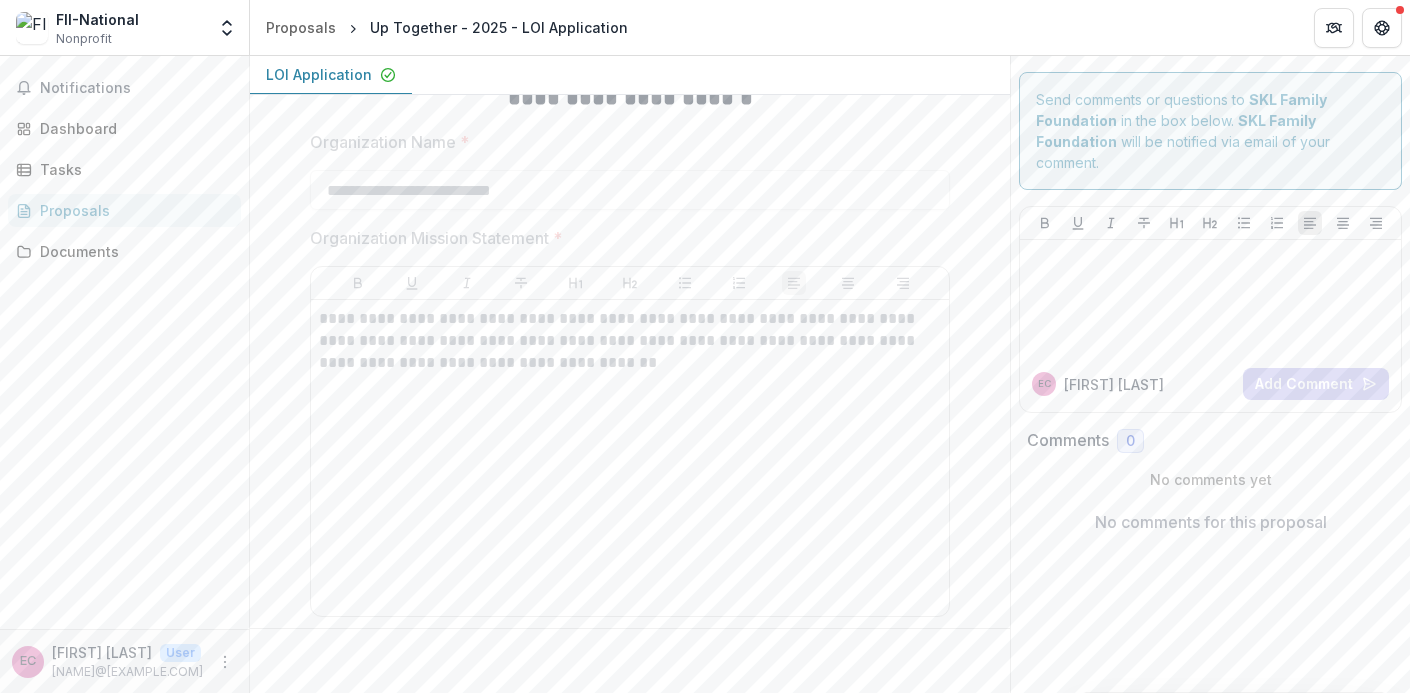 scroll, scrollTop: 584, scrollLeft: 0, axis: vertical 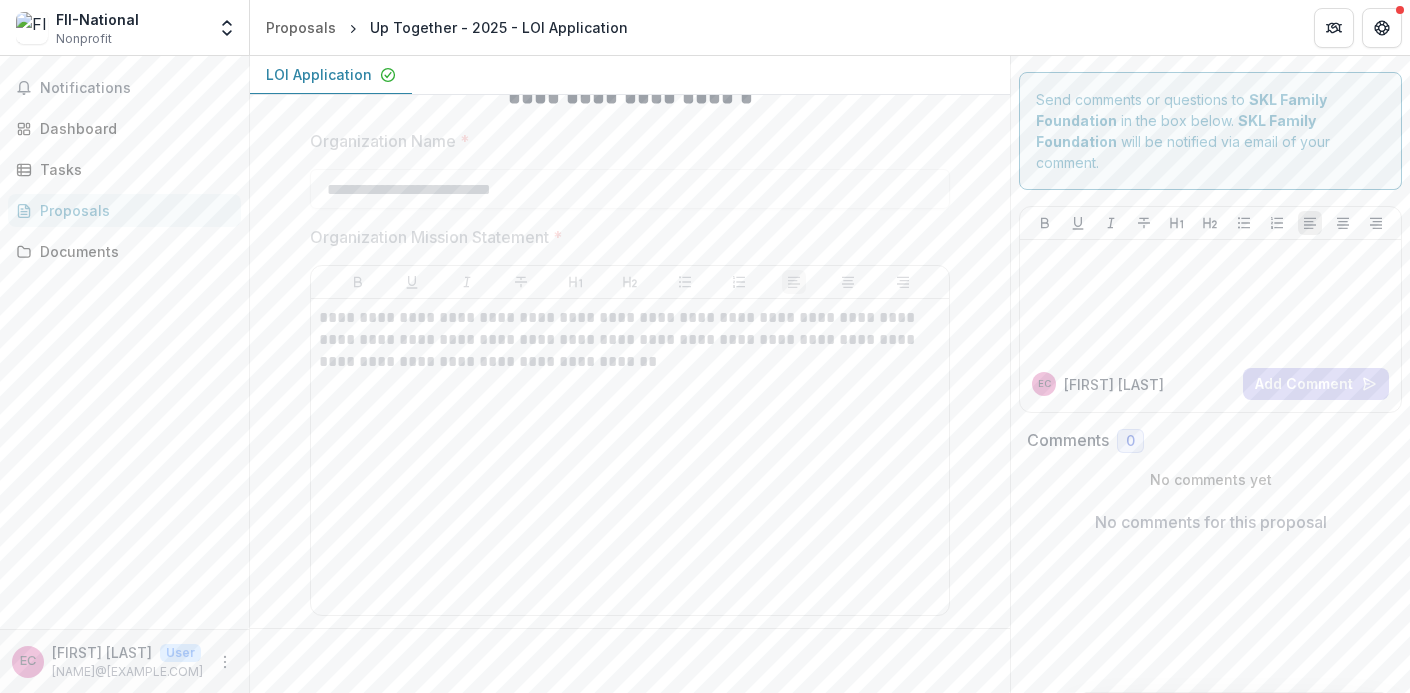 click on "**********" at bounding box center [630, 340] 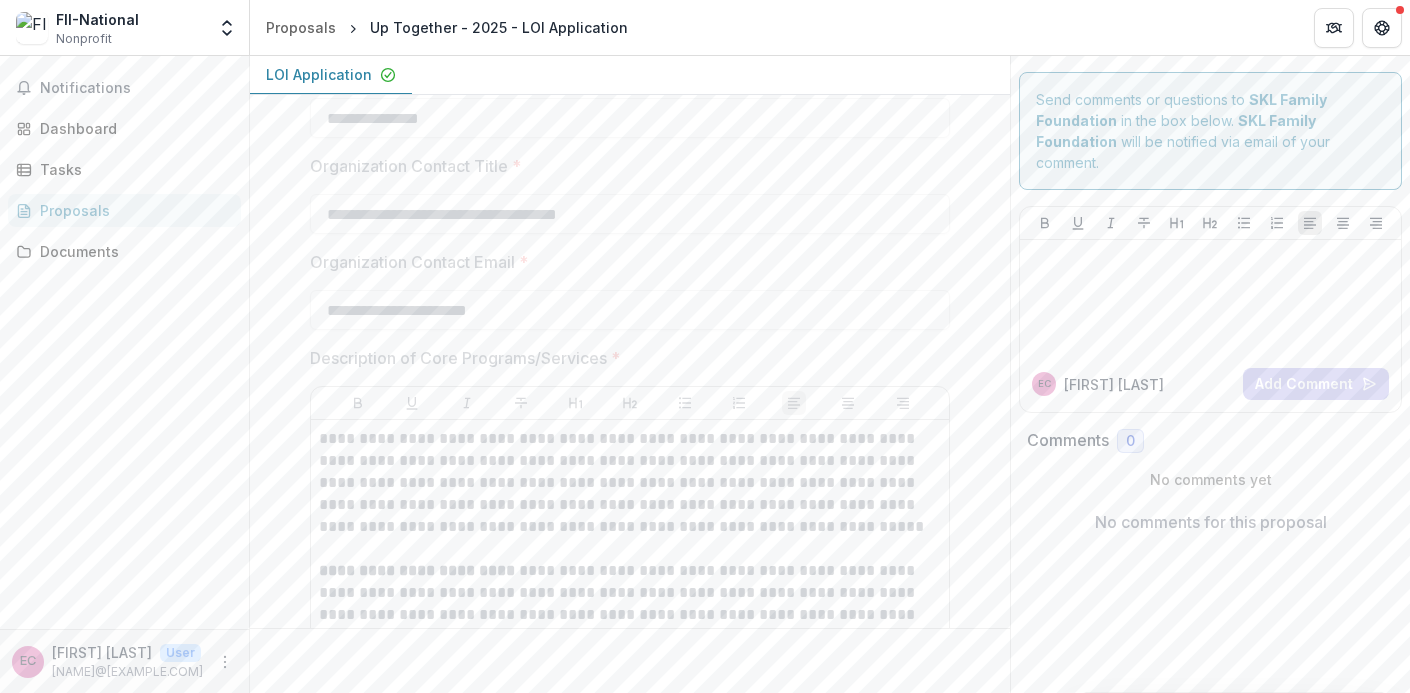 scroll, scrollTop: 1289, scrollLeft: 0, axis: vertical 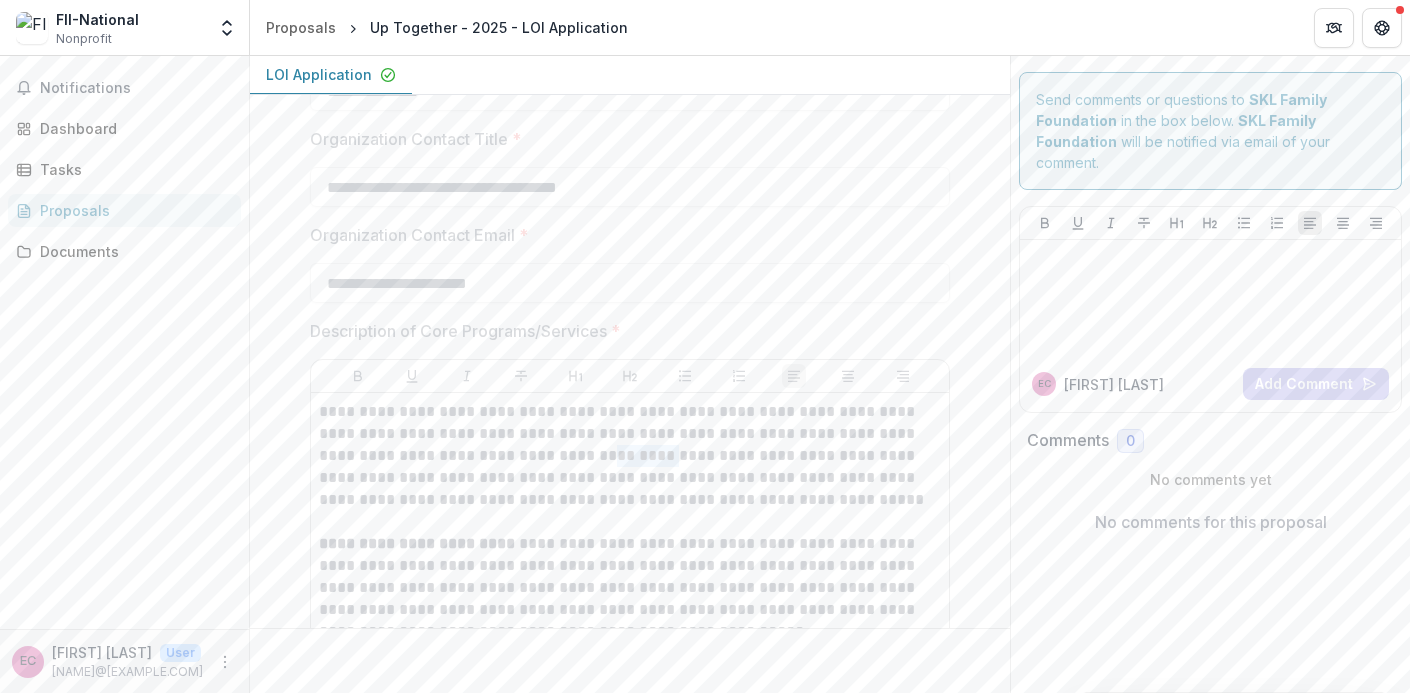 drag, startPoint x: 485, startPoint y: 446, endPoint x: 545, endPoint y: 466, distance: 63.245552 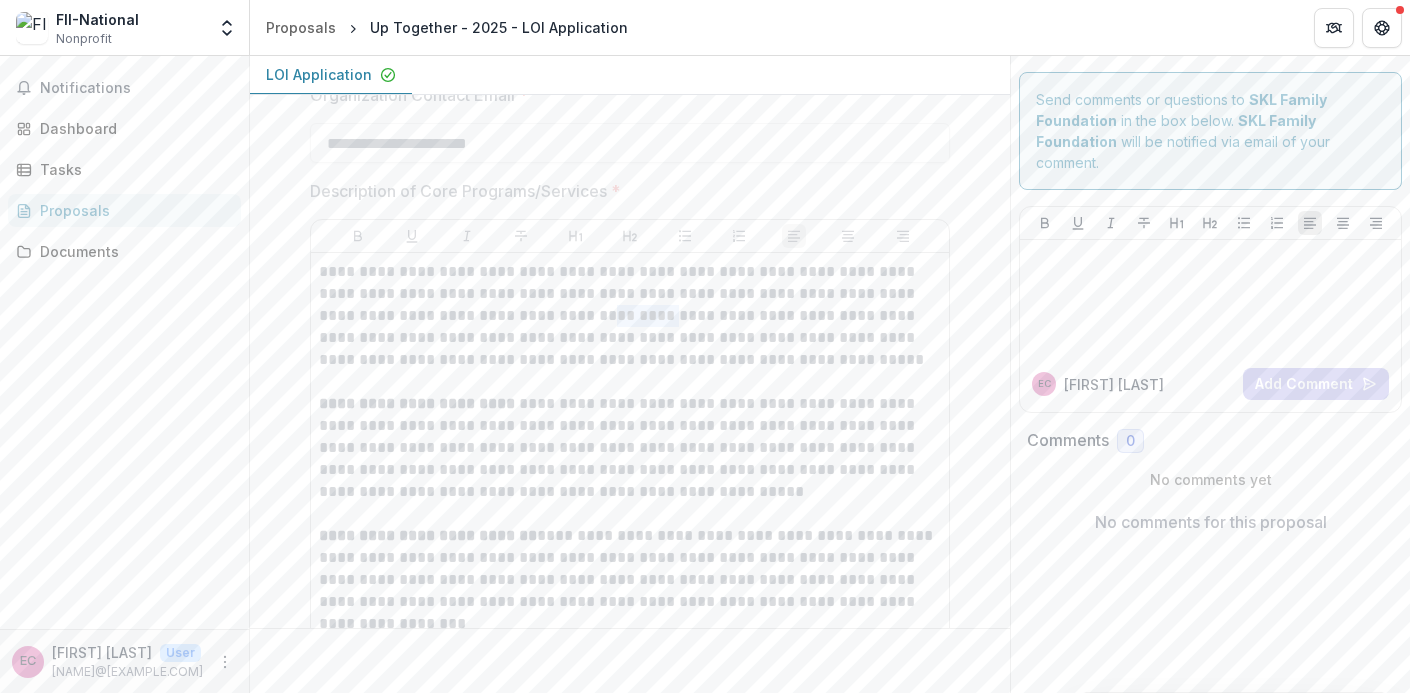 scroll, scrollTop: 1463, scrollLeft: 0, axis: vertical 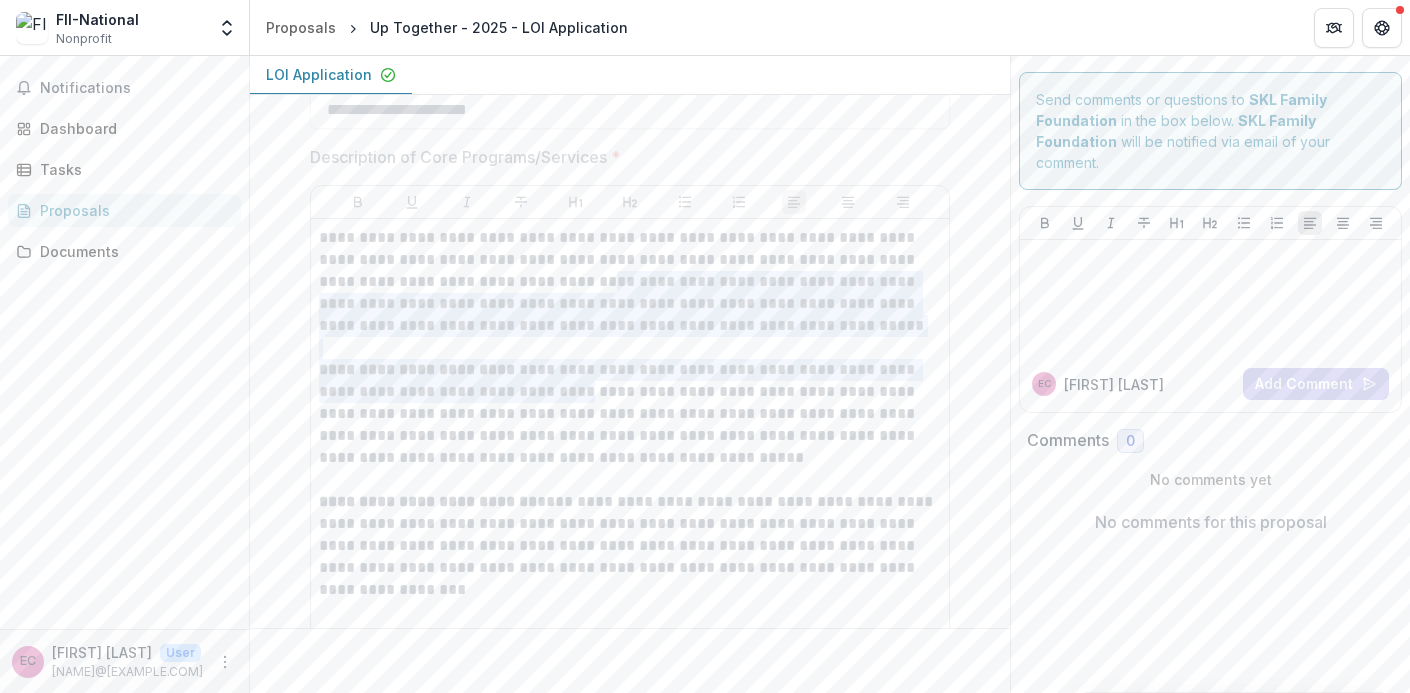 drag, startPoint x: 314, startPoint y: 238, endPoint x: 579, endPoint y: 387, distance: 304.01645 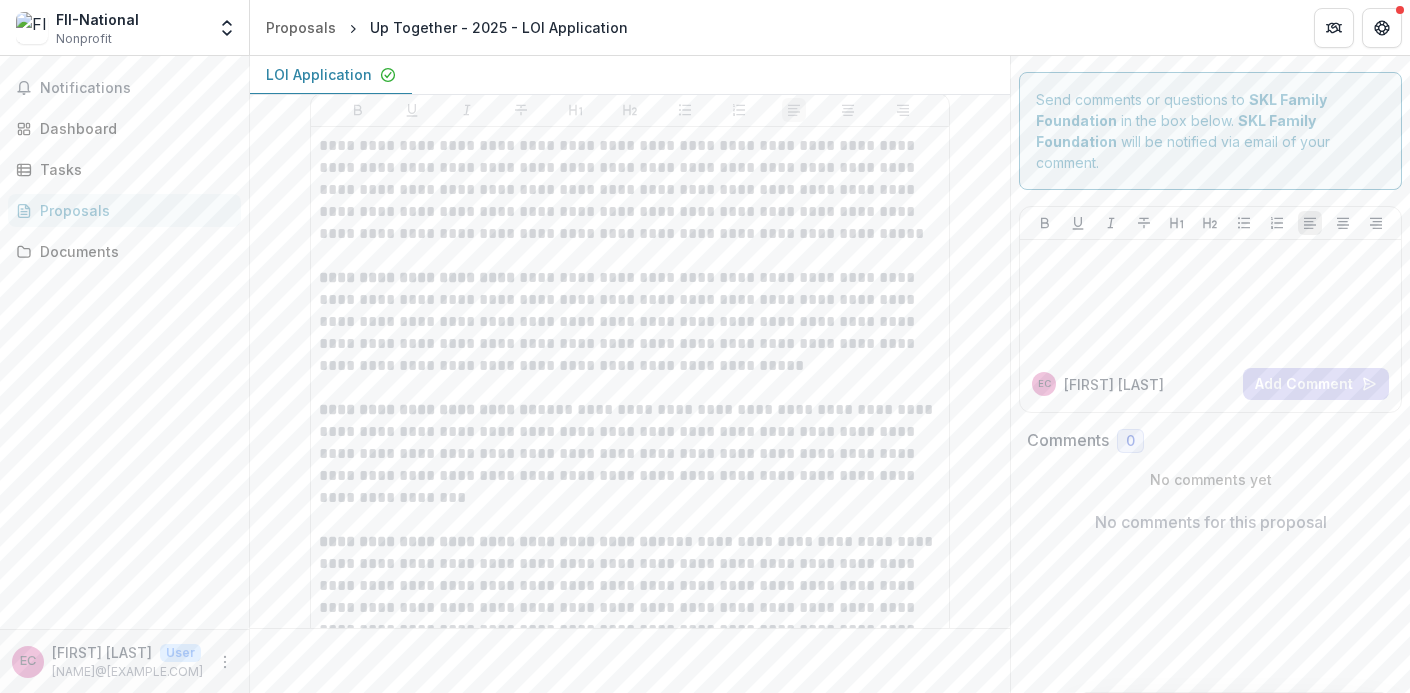 scroll, scrollTop: 1556, scrollLeft: 0, axis: vertical 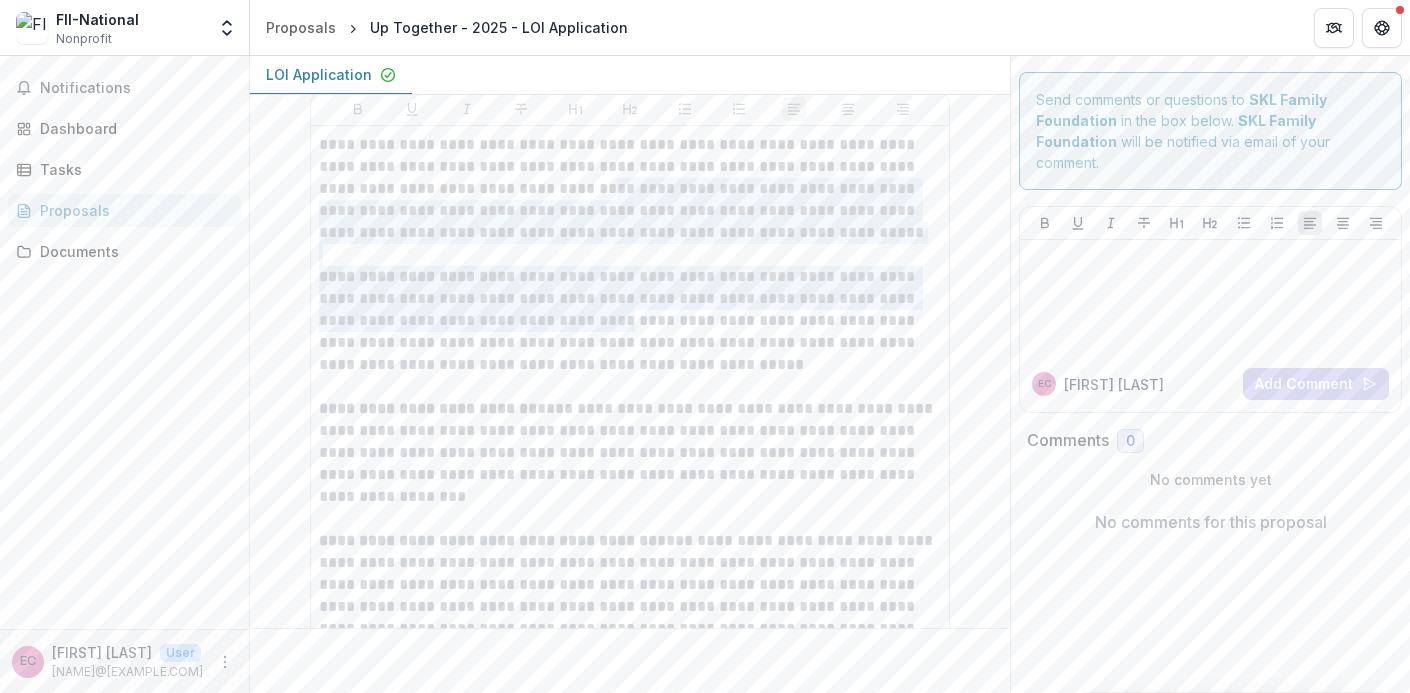 drag, startPoint x: 318, startPoint y: 146, endPoint x: 584, endPoint y: 310, distance: 312.4932 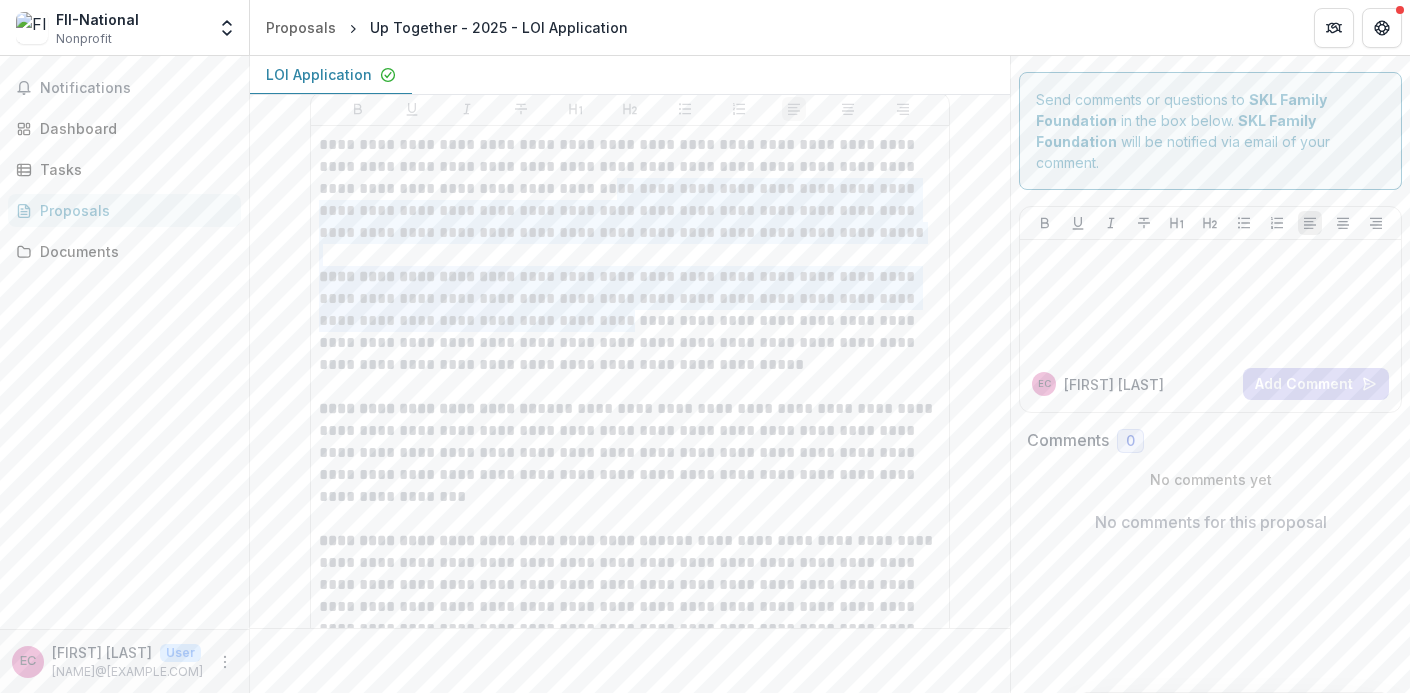 click on "**********" at bounding box center (630, 420) 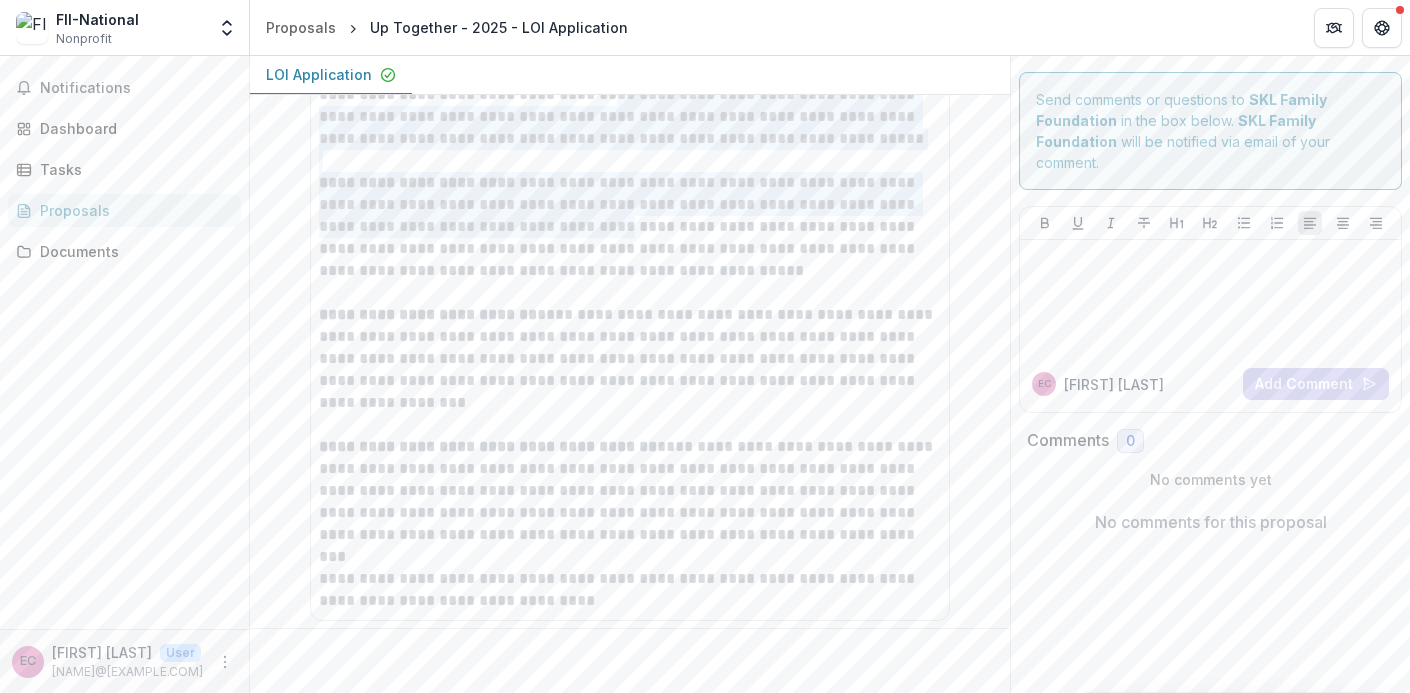 scroll, scrollTop: 1466, scrollLeft: 0, axis: vertical 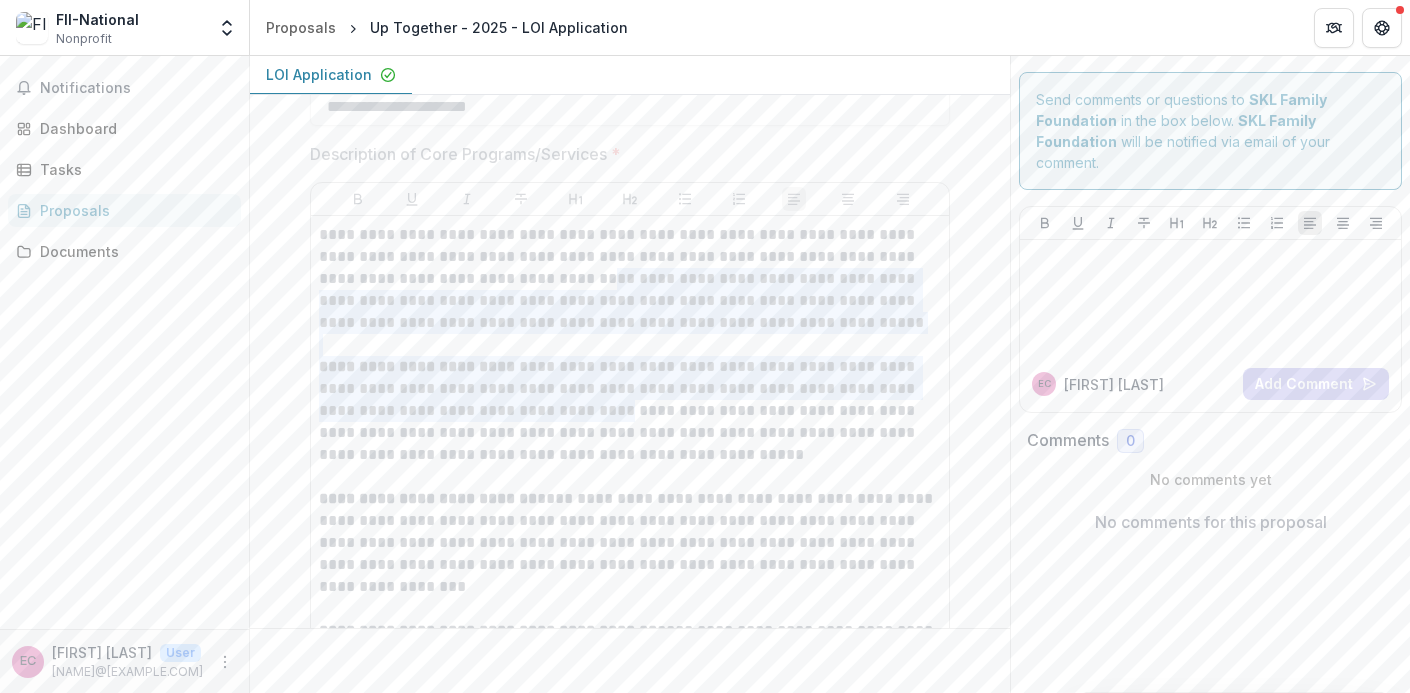 click at bounding box center [630, 199] 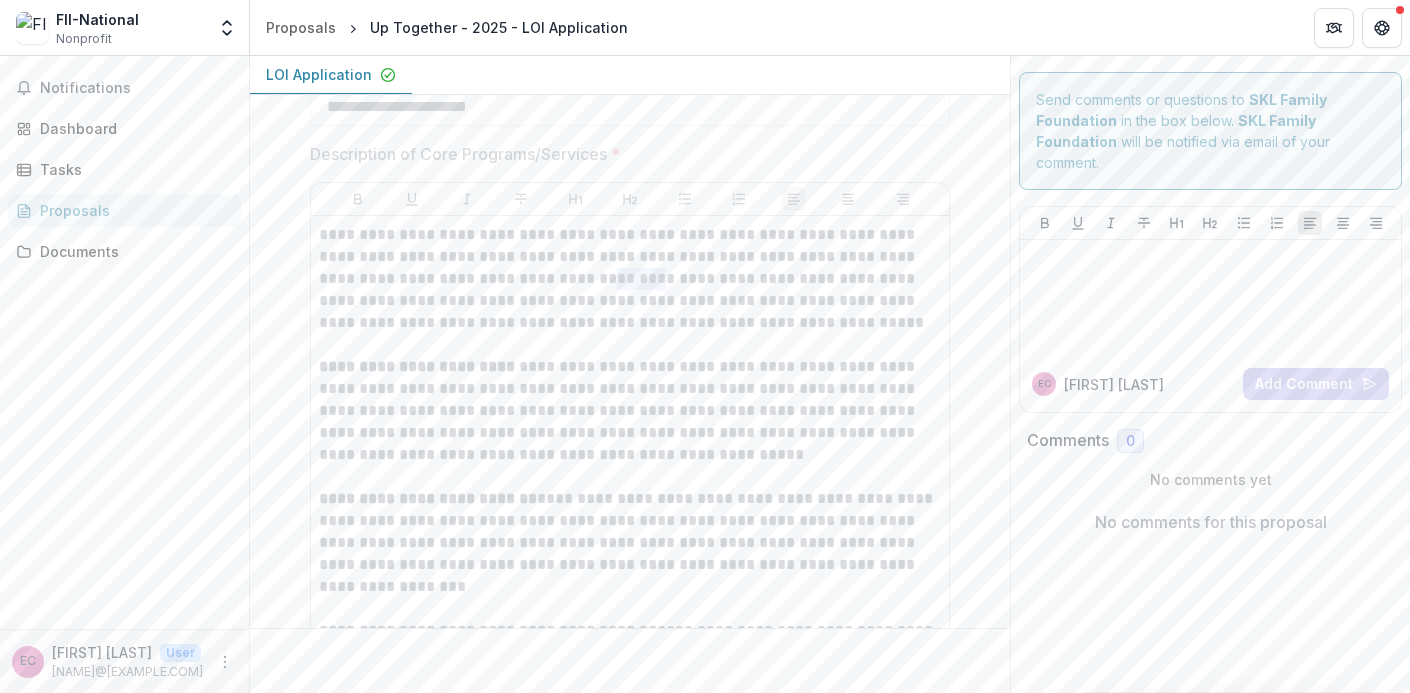 drag, startPoint x: 315, startPoint y: 237, endPoint x: 518, endPoint y: 266, distance: 205.06097 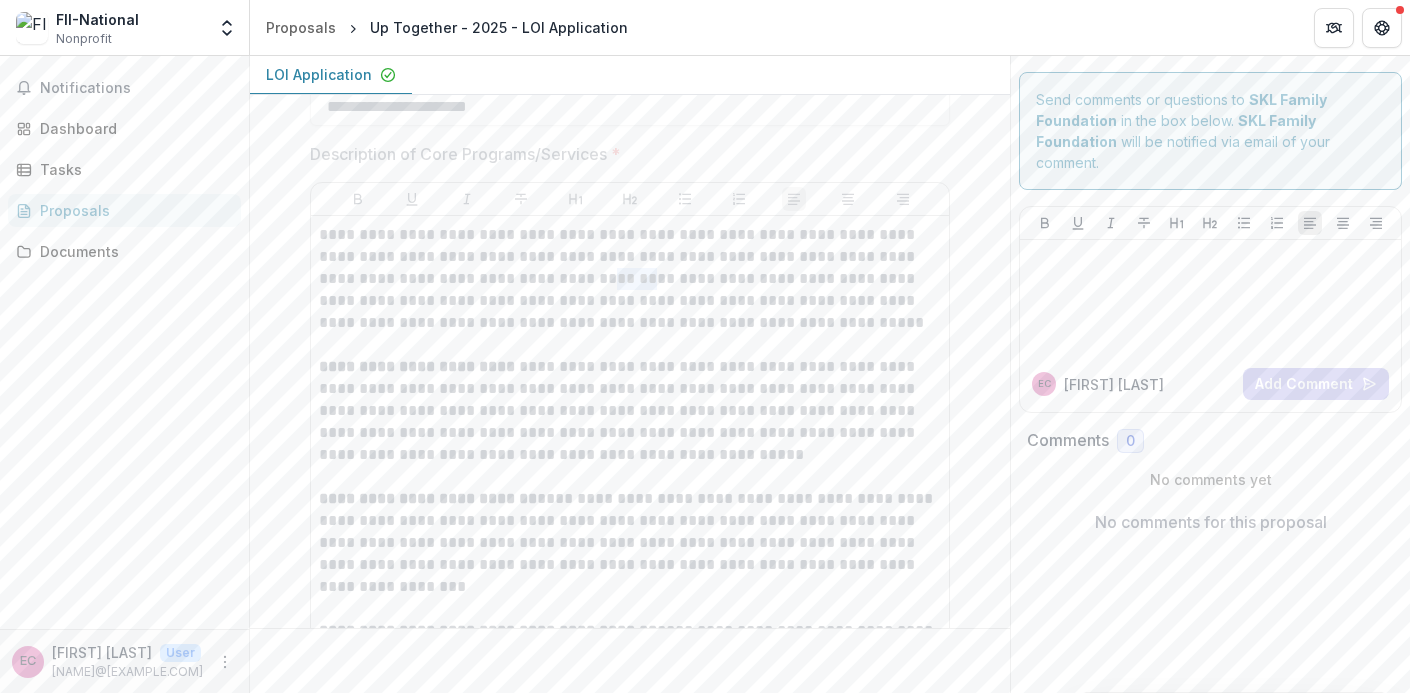 click on "**********" at bounding box center [630, 279] 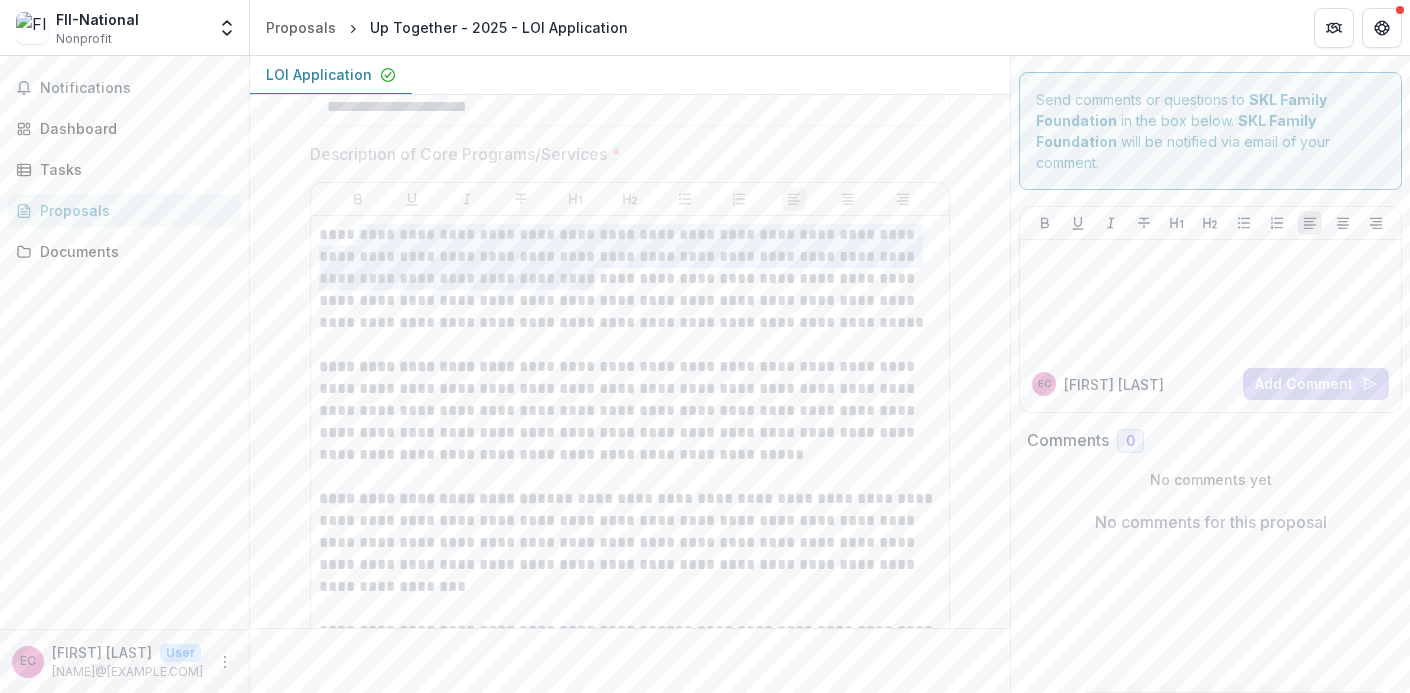 drag, startPoint x: 726, startPoint y: 322, endPoint x: 367, endPoint y: 238, distance: 368.69635 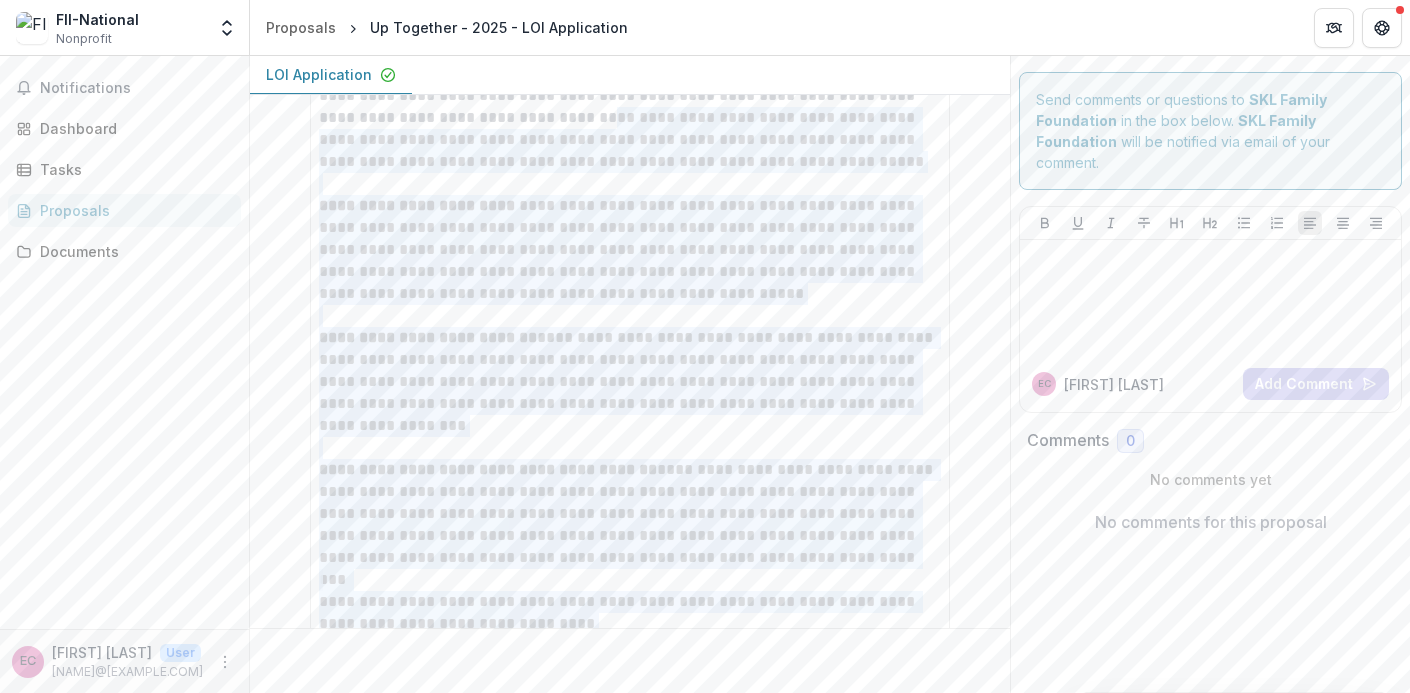 scroll, scrollTop: 1664, scrollLeft: 0, axis: vertical 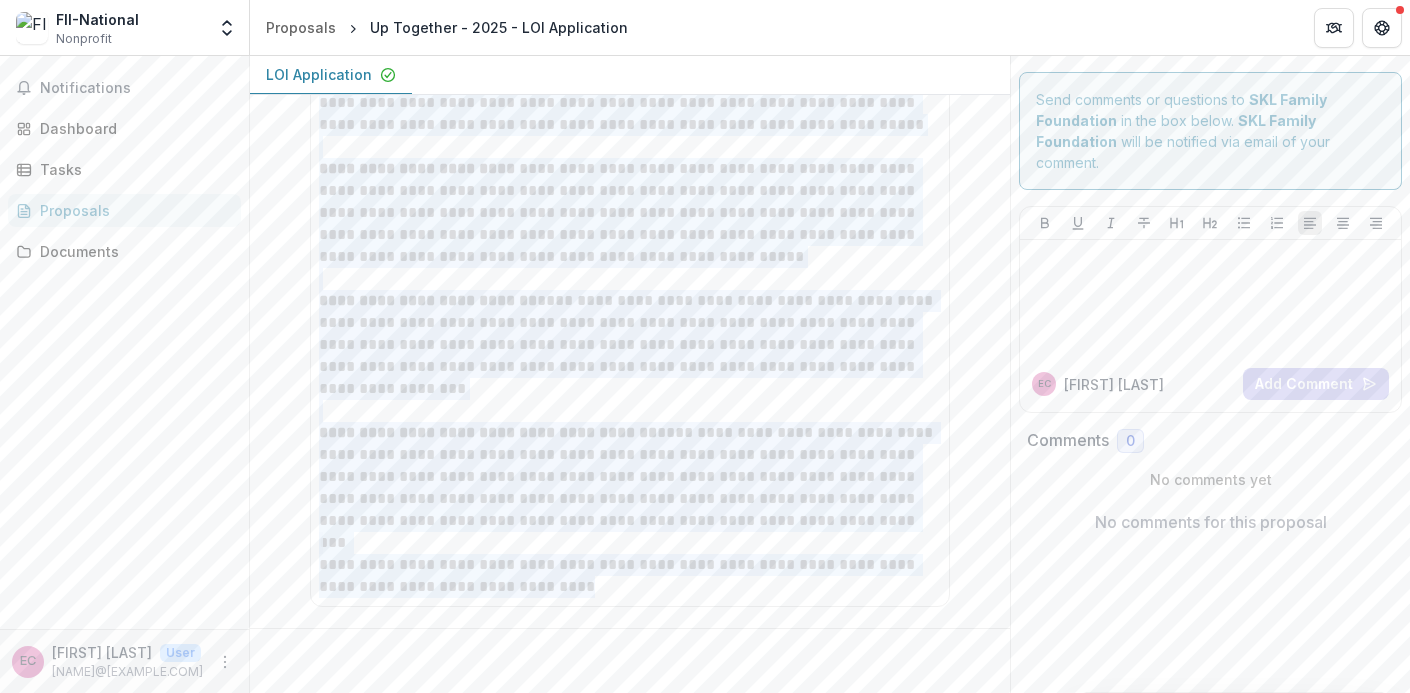 drag, startPoint x: 318, startPoint y: 233, endPoint x: 711, endPoint y: 588, distance: 529.59796 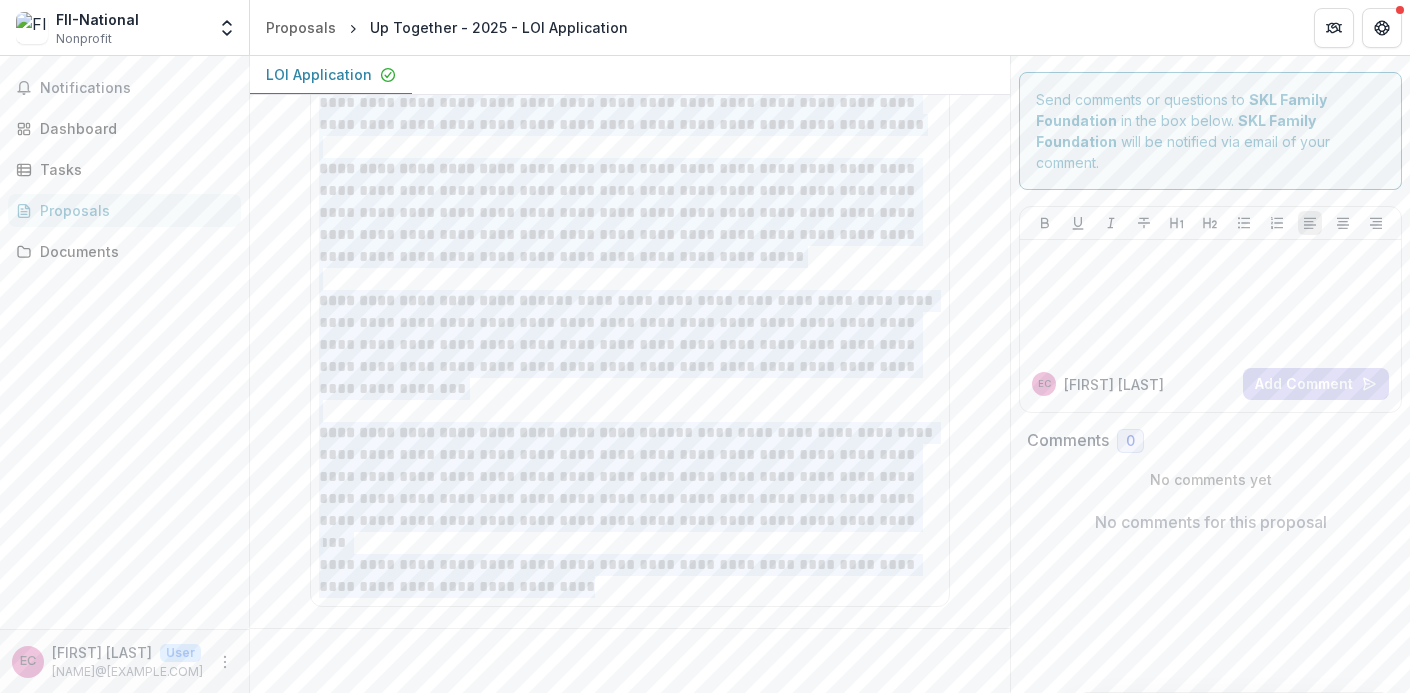 click on "**********" at bounding box center [630, 312] 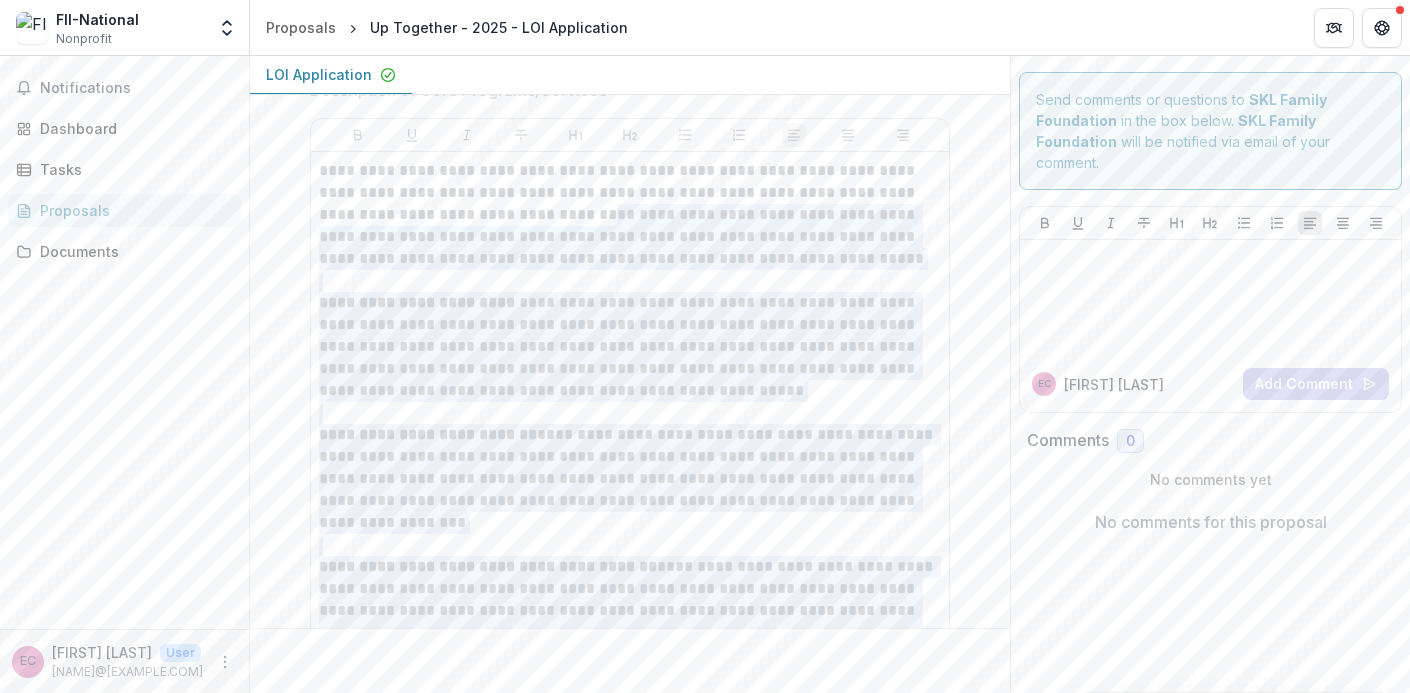 scroll, scrollTop: 1527, scrollLeft: 0, axis: vertical 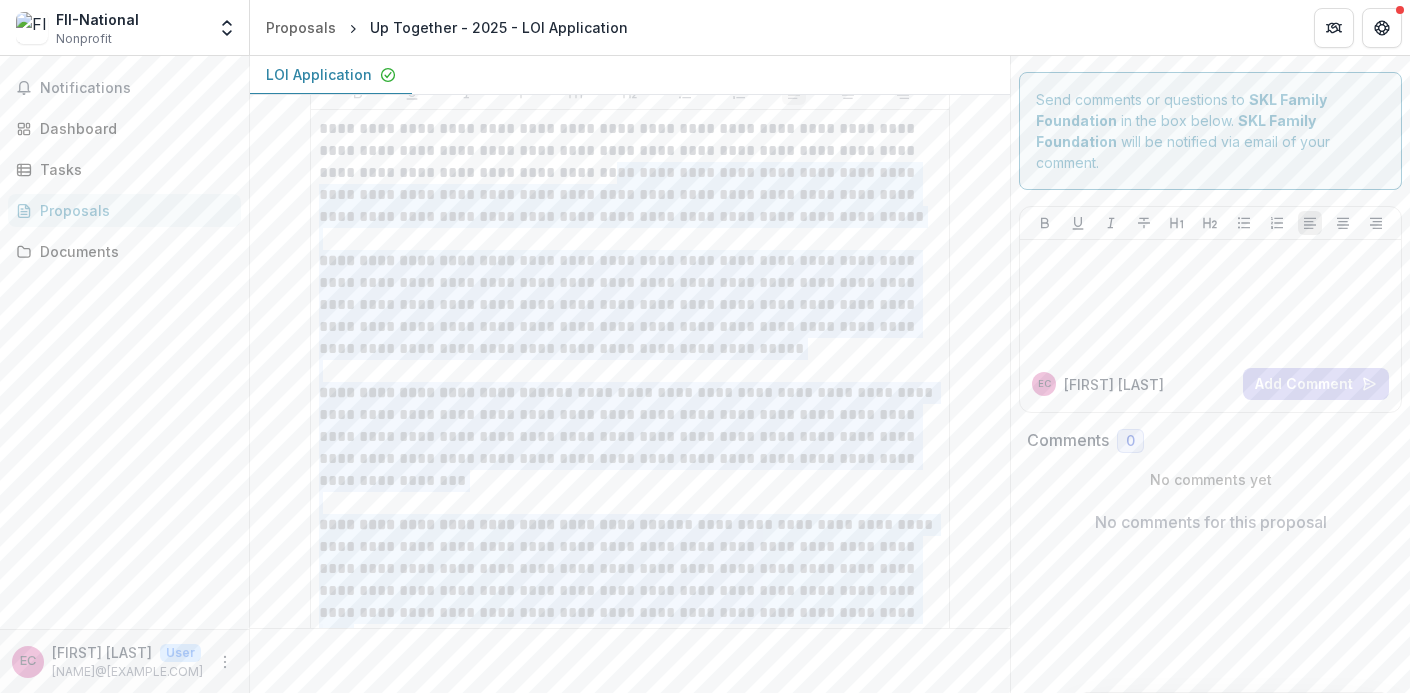 click on "**********" at bounding box center (630, 404) 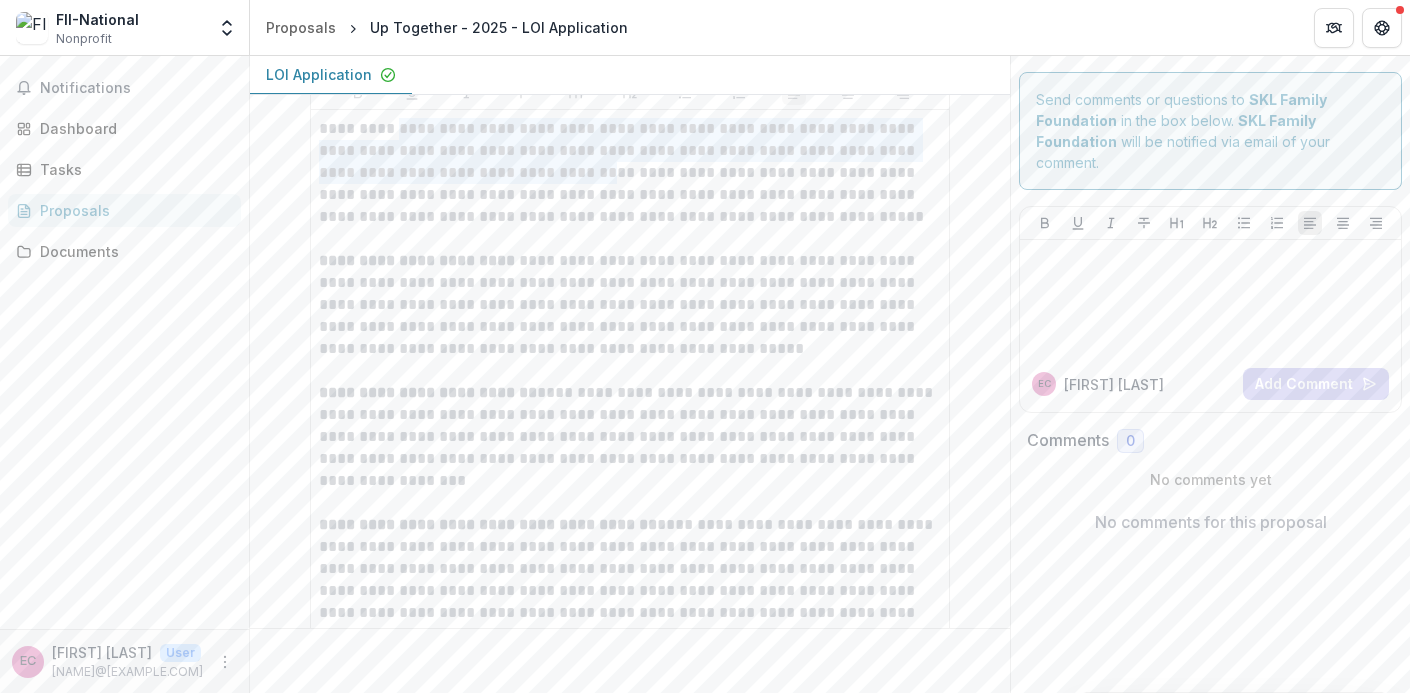 drag, startPoint x: 318, startPoint y: 126, endPoint x: 398, endPoint y: 129, distance: 80.05623 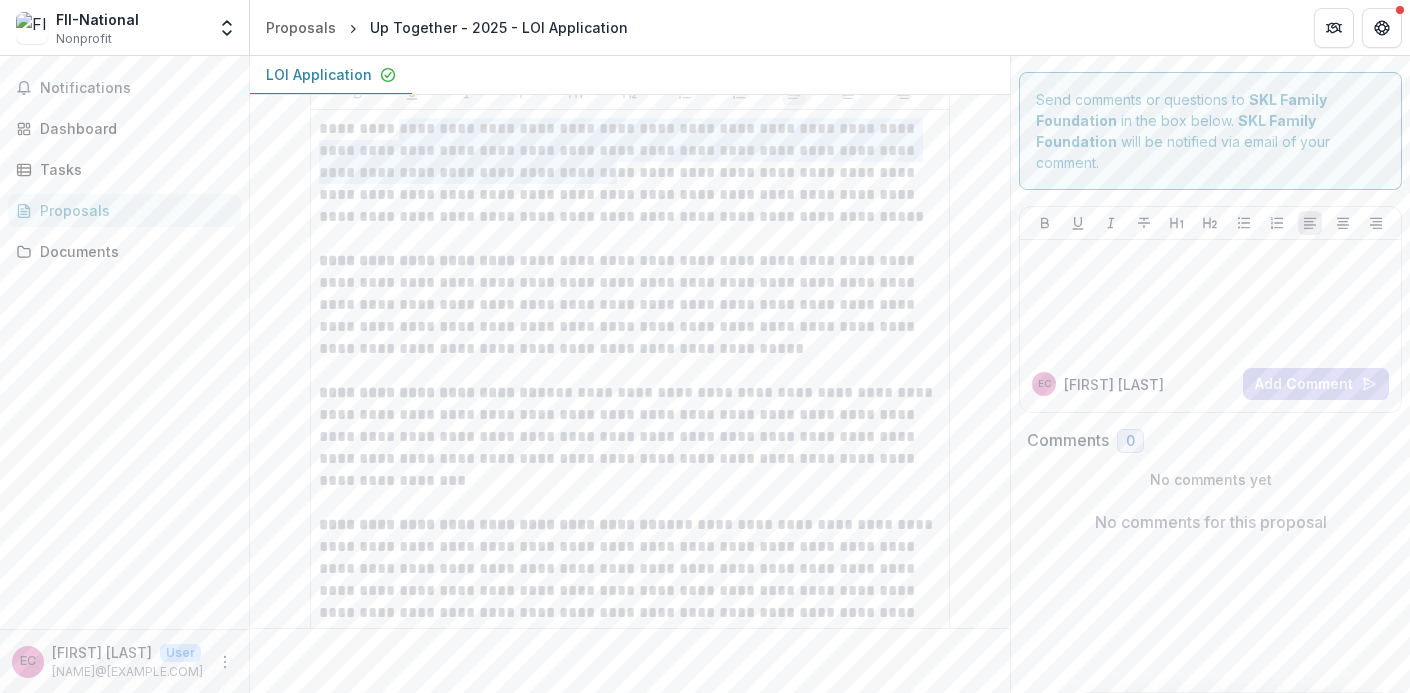 click on "**********" at bounding box center [630, 173] 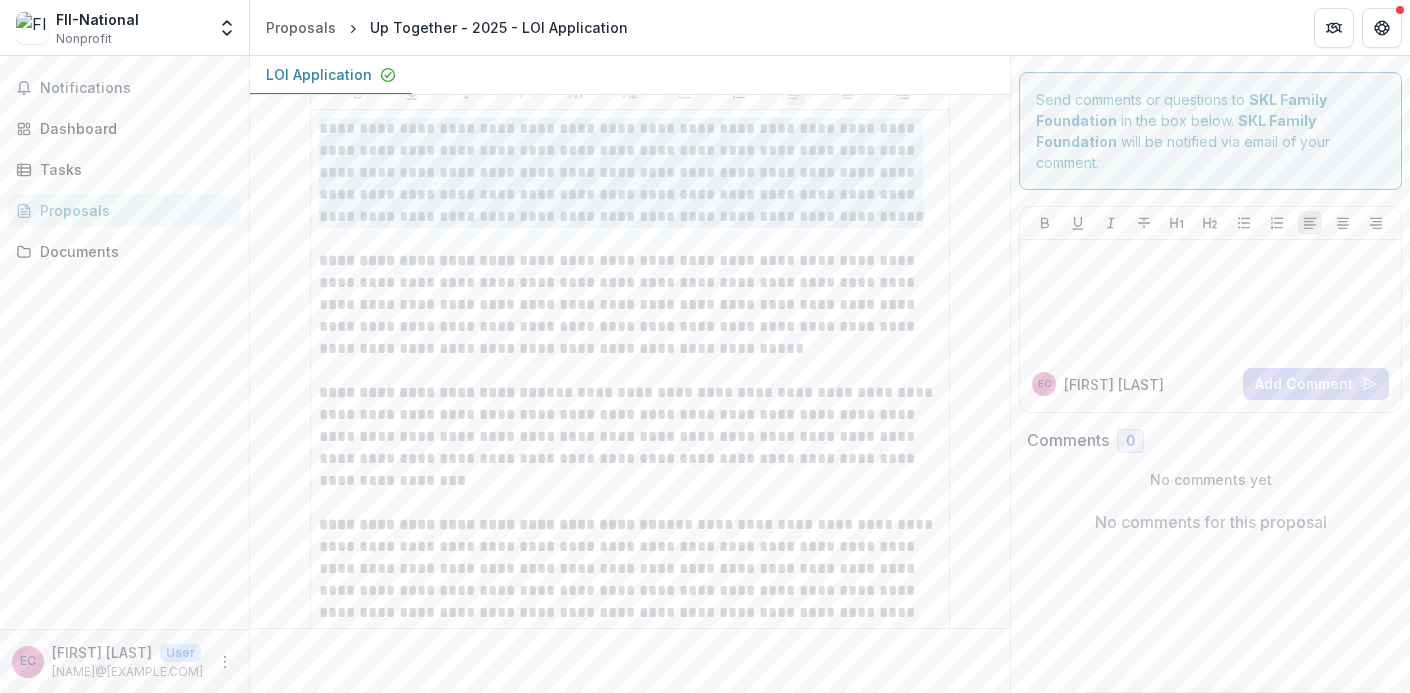 click on "**********" at bounding box center (630, 173) 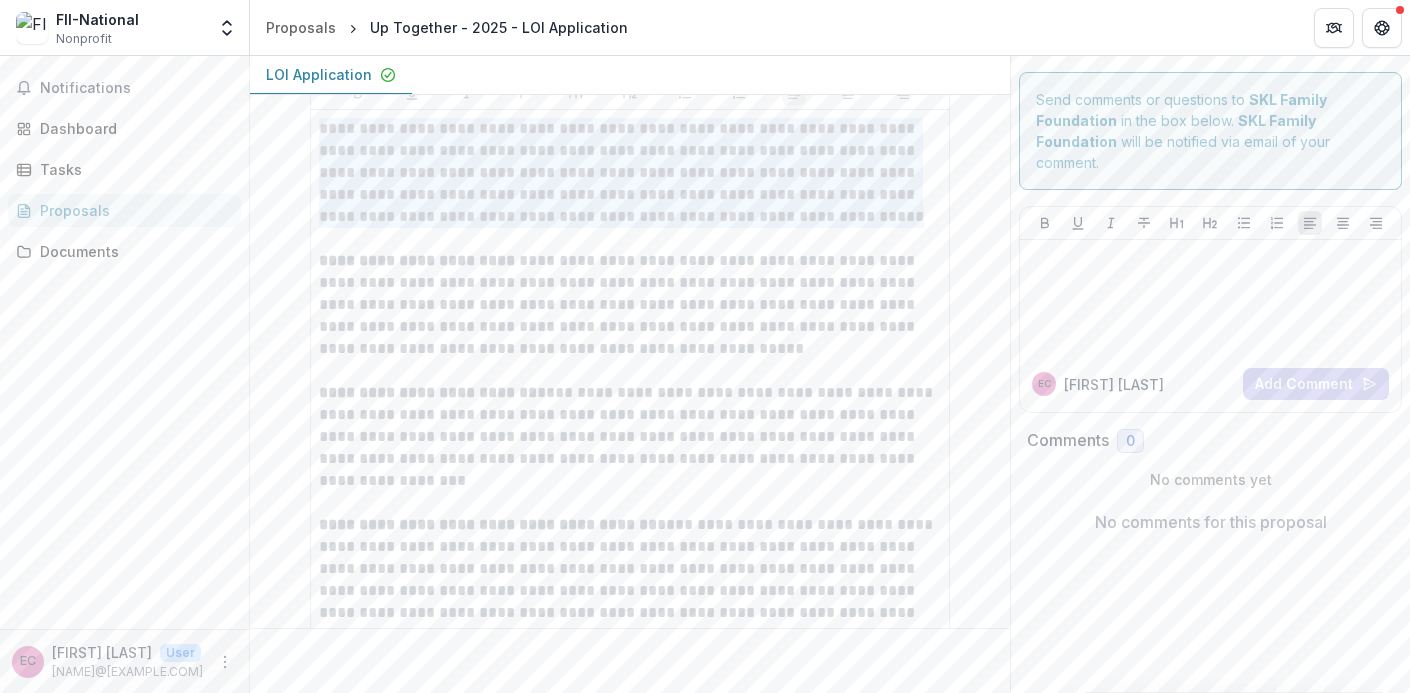 click on "**********" at bounding box center (630, 173) 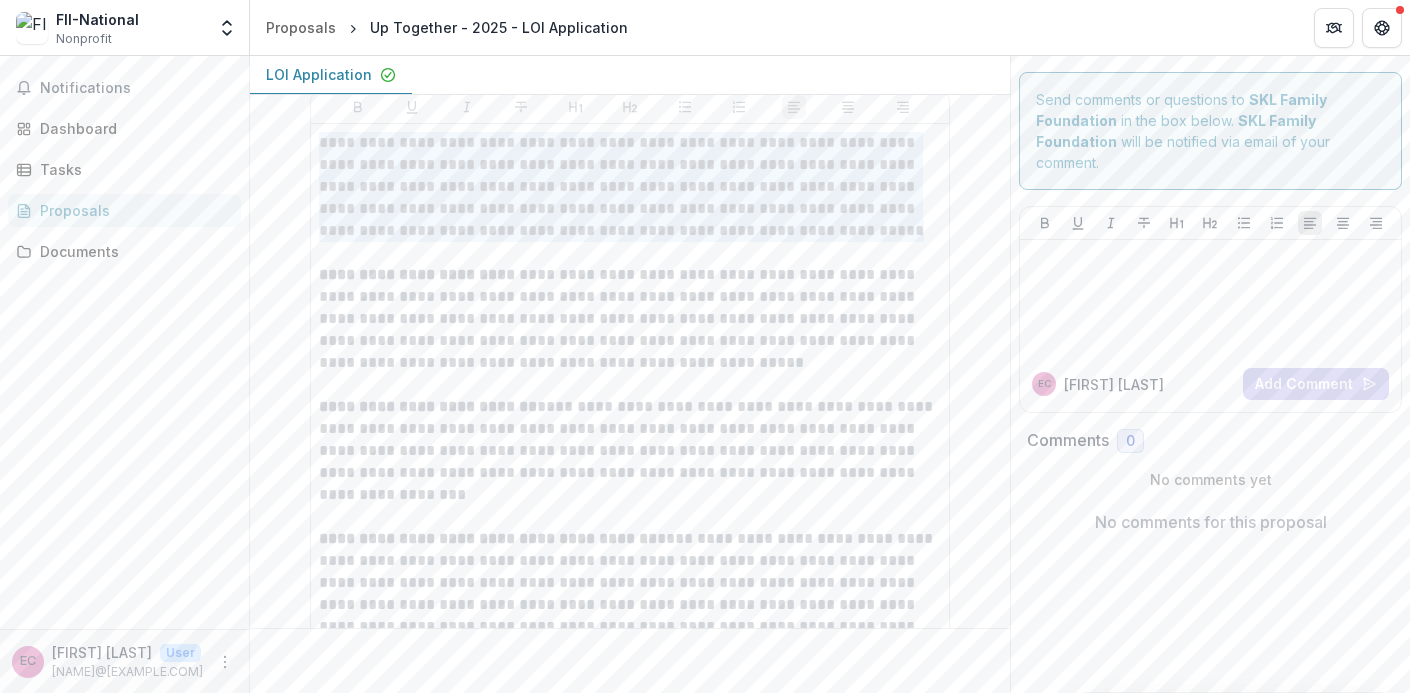 scroll, scrollTop: 1576, scrollLeft: 0, axis: vertical 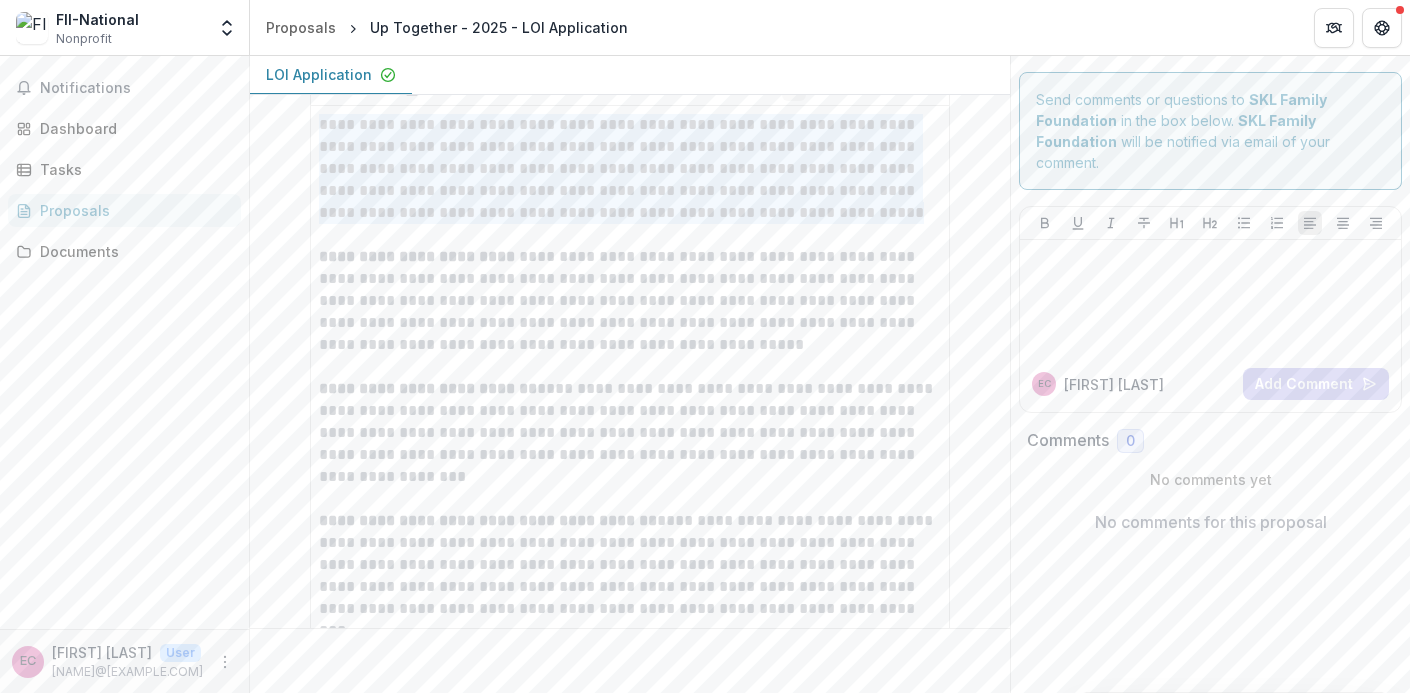 click on "**********" at bounding box center (630, 301) 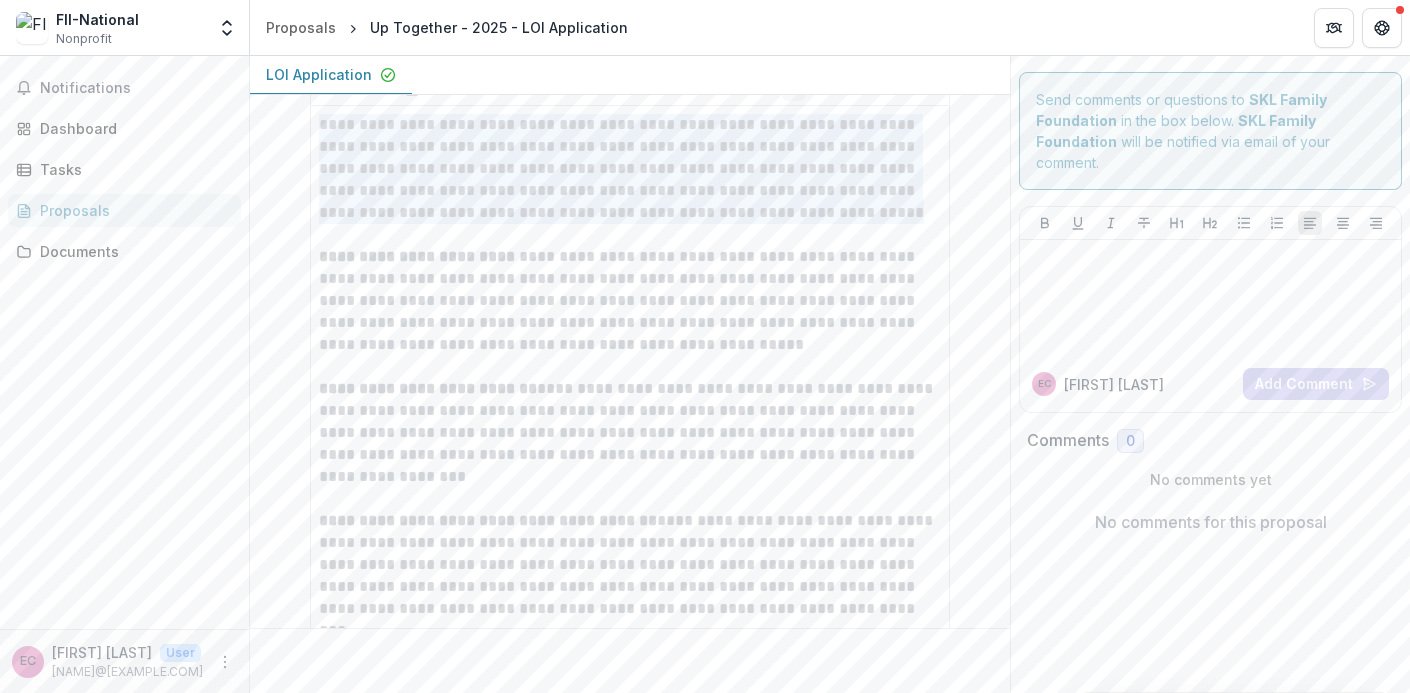 click on "**********" at bounding box center [630, 301] 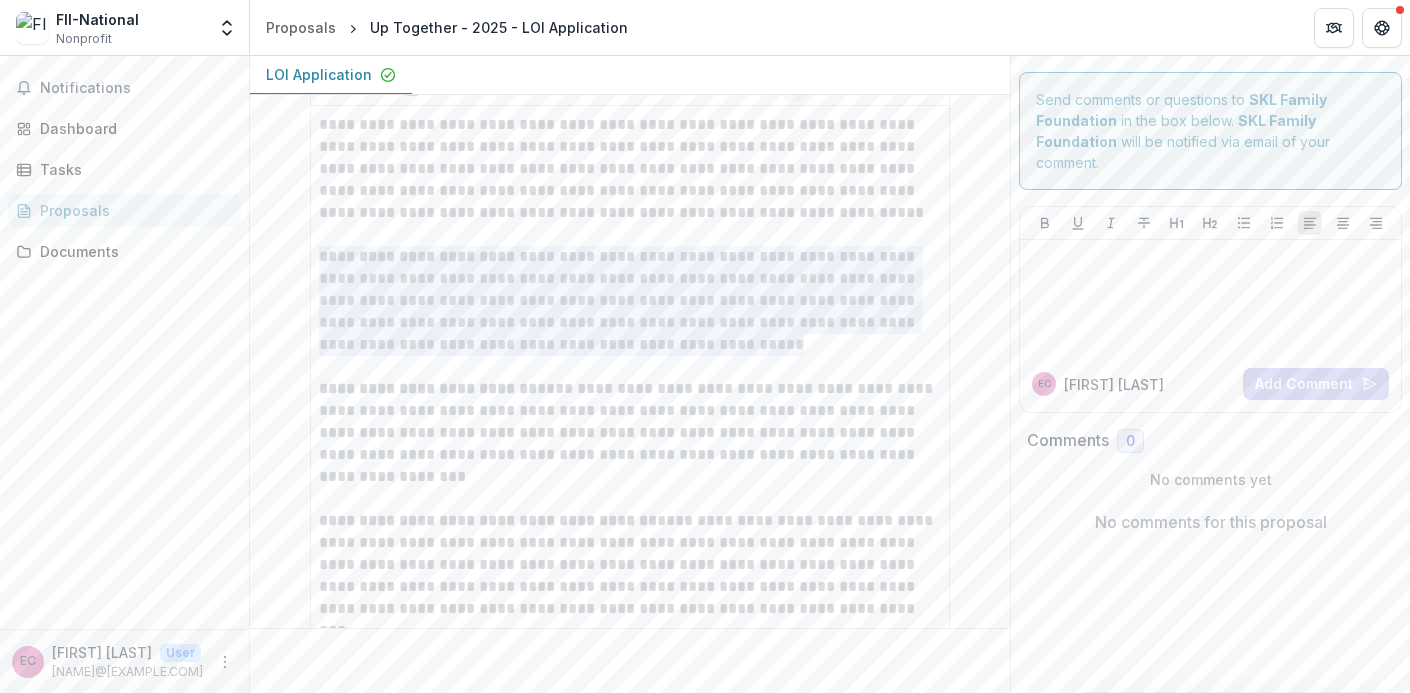 click on "**********" at bounding box center [417, 256] 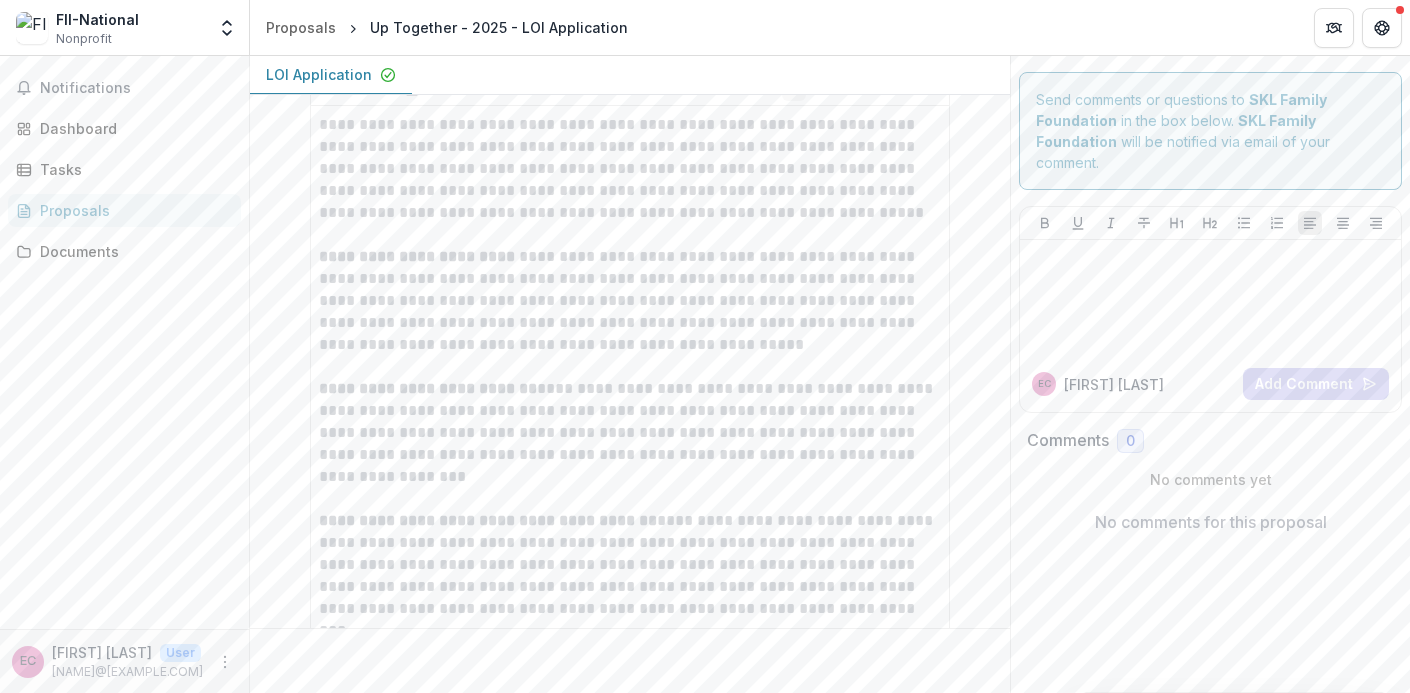 drag, startPoint x: 319, startPoint y: 256, endPoint x: 477, endPoint y: 359, distance: 188.60806 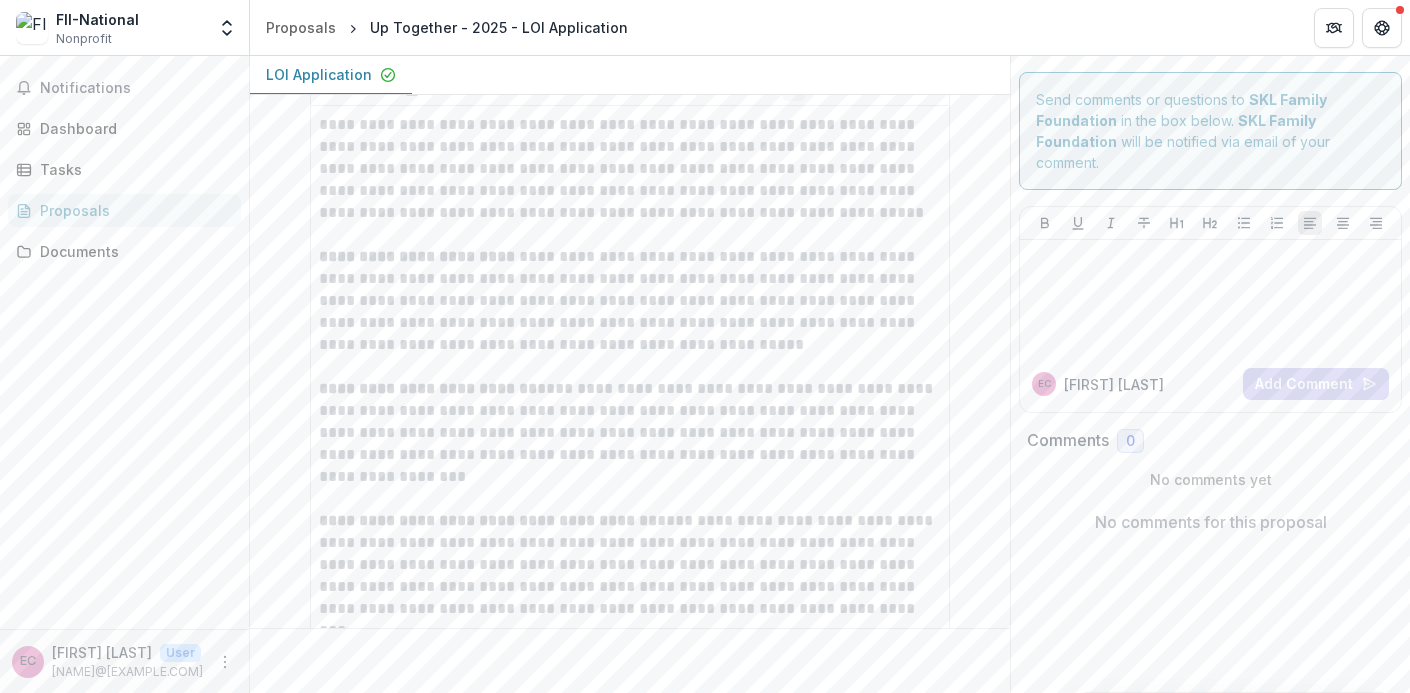 click on "**********" at bounding box center [630, 400] 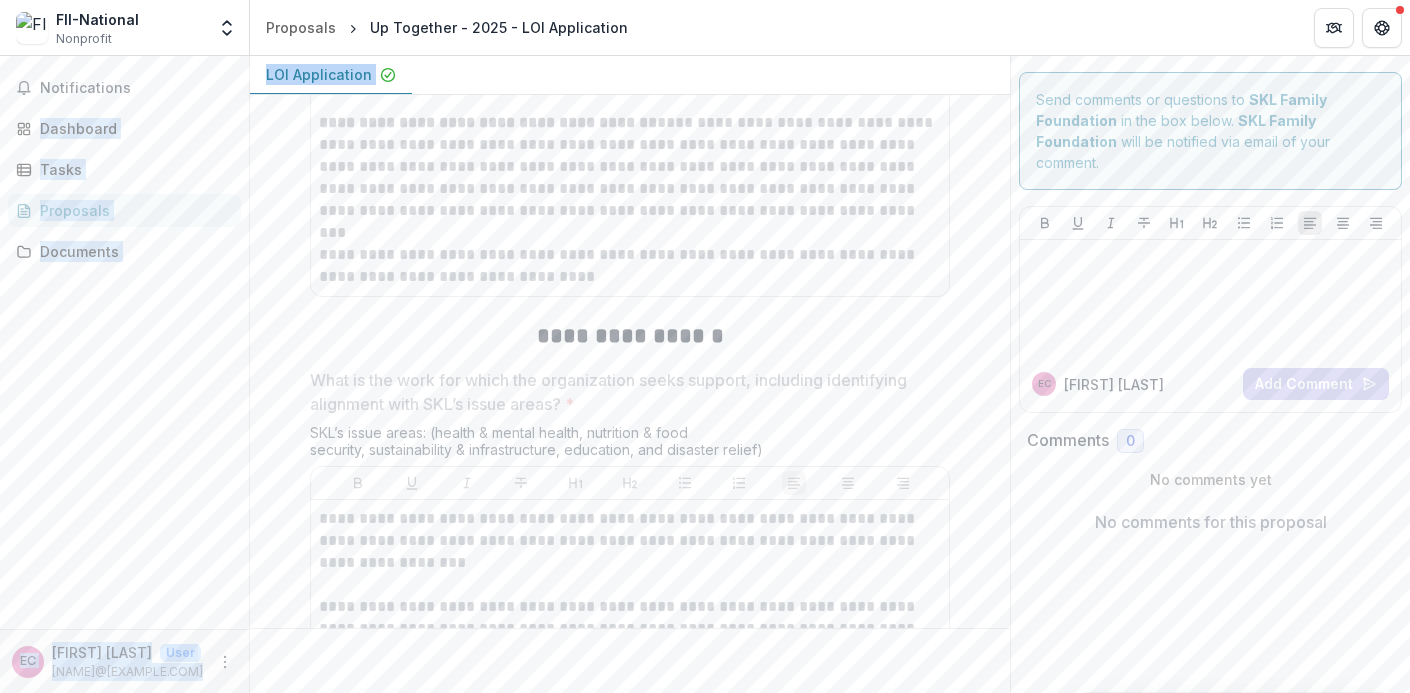 scroll, scrollTop: 1905, scrollLeft: 0, axis: vertical 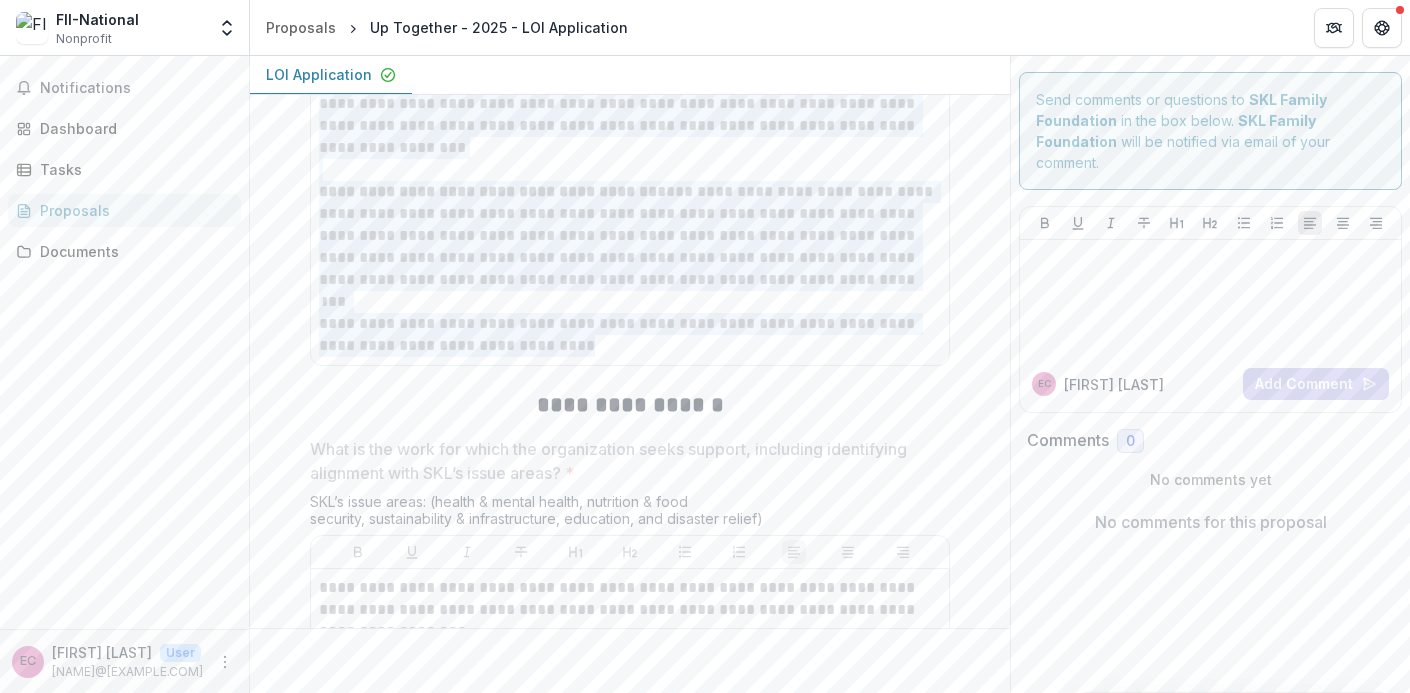 drag, startPoint x: 317, startPoint y: 252, endPoint x: 586, endPoint y: 349, distance: 285.95453 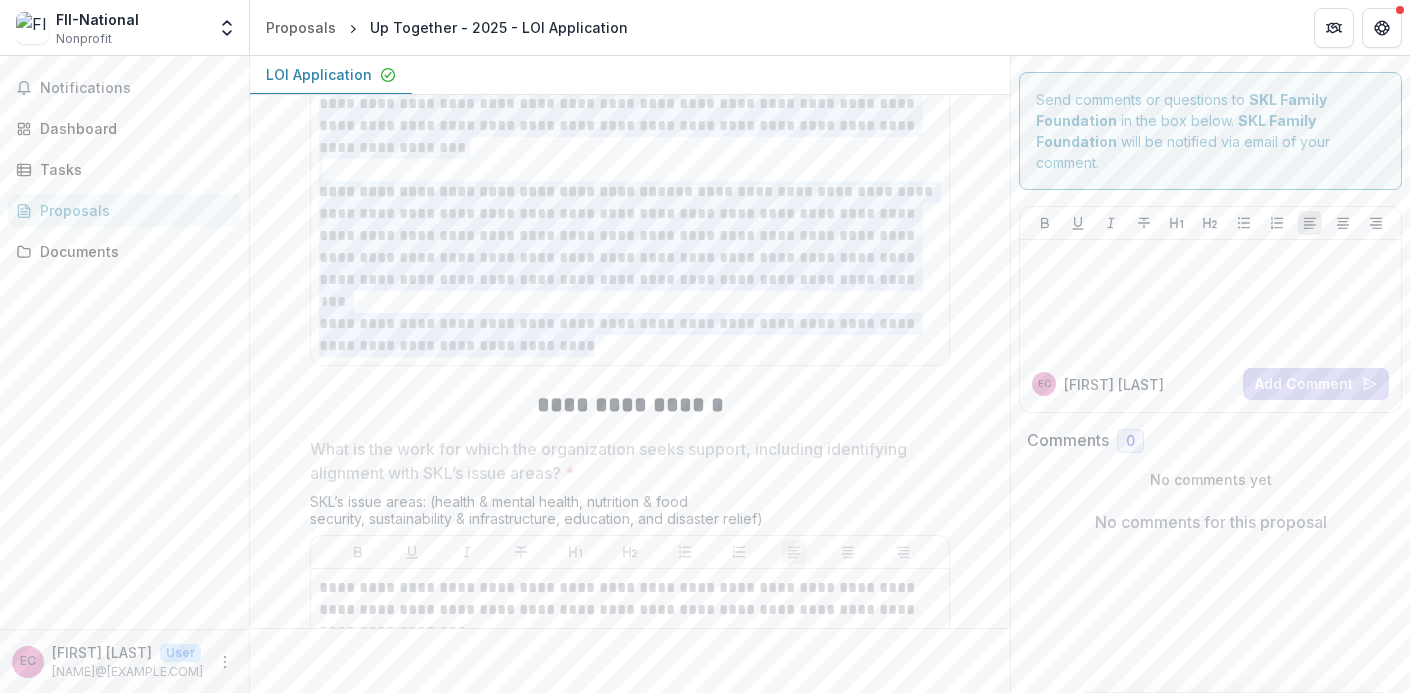 click on "**********" at bounding box center (630, 71) 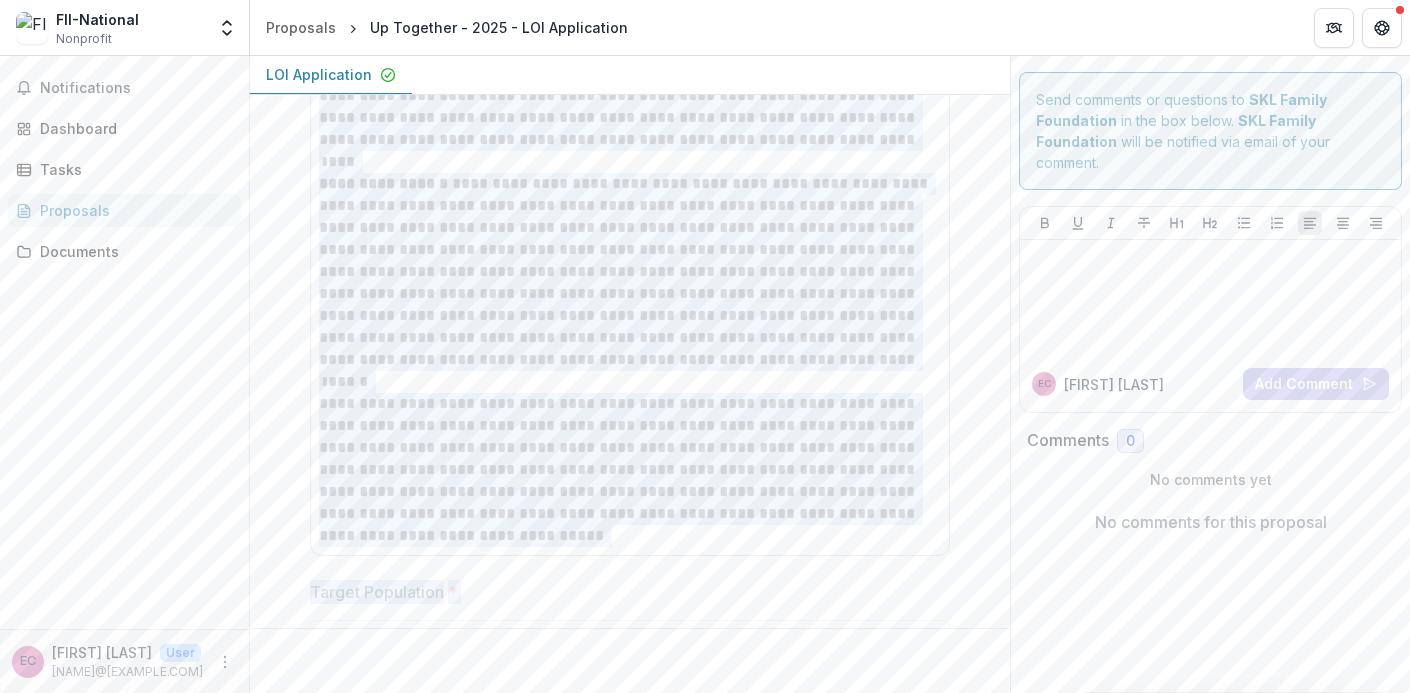scroll, scrollTop: 3038, scrollLeft: 0, axis: vertical 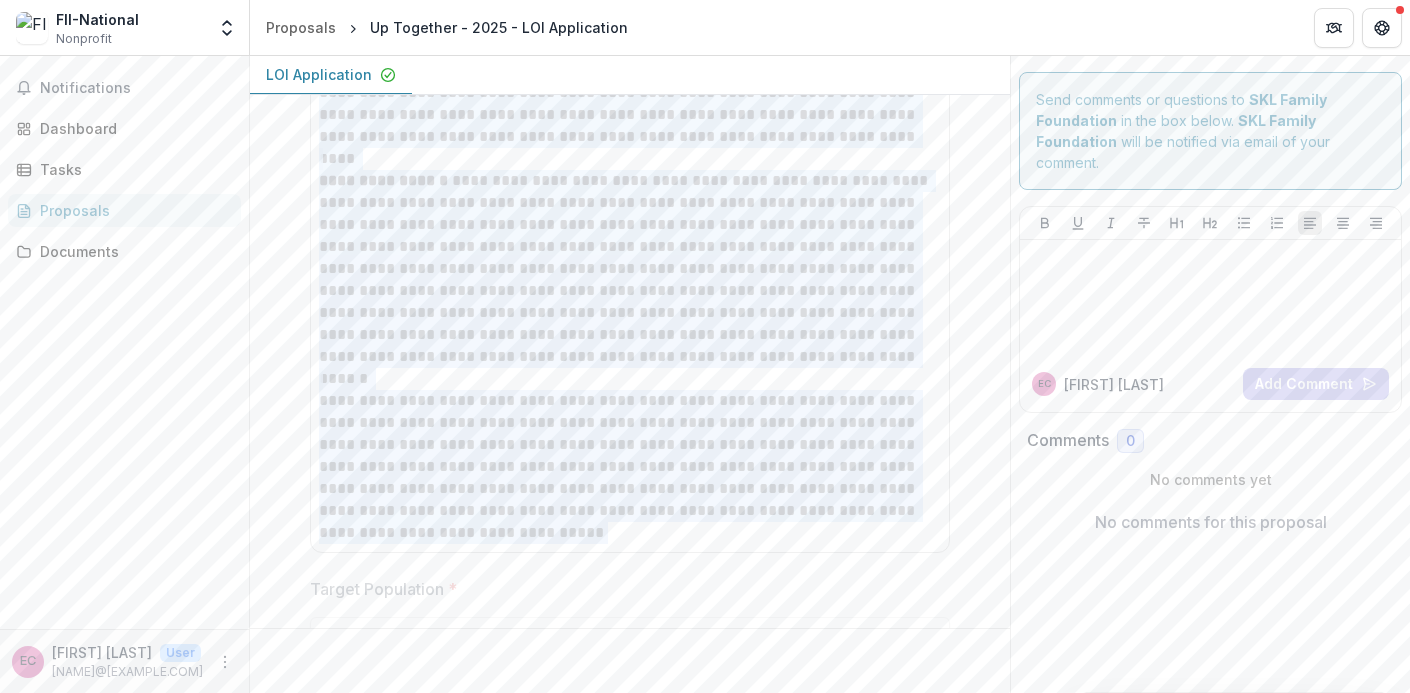 drag, startPoint x: 319, startPoint y: 300, endPoint x: 576, endPoint y: 539, distance: 350.95584 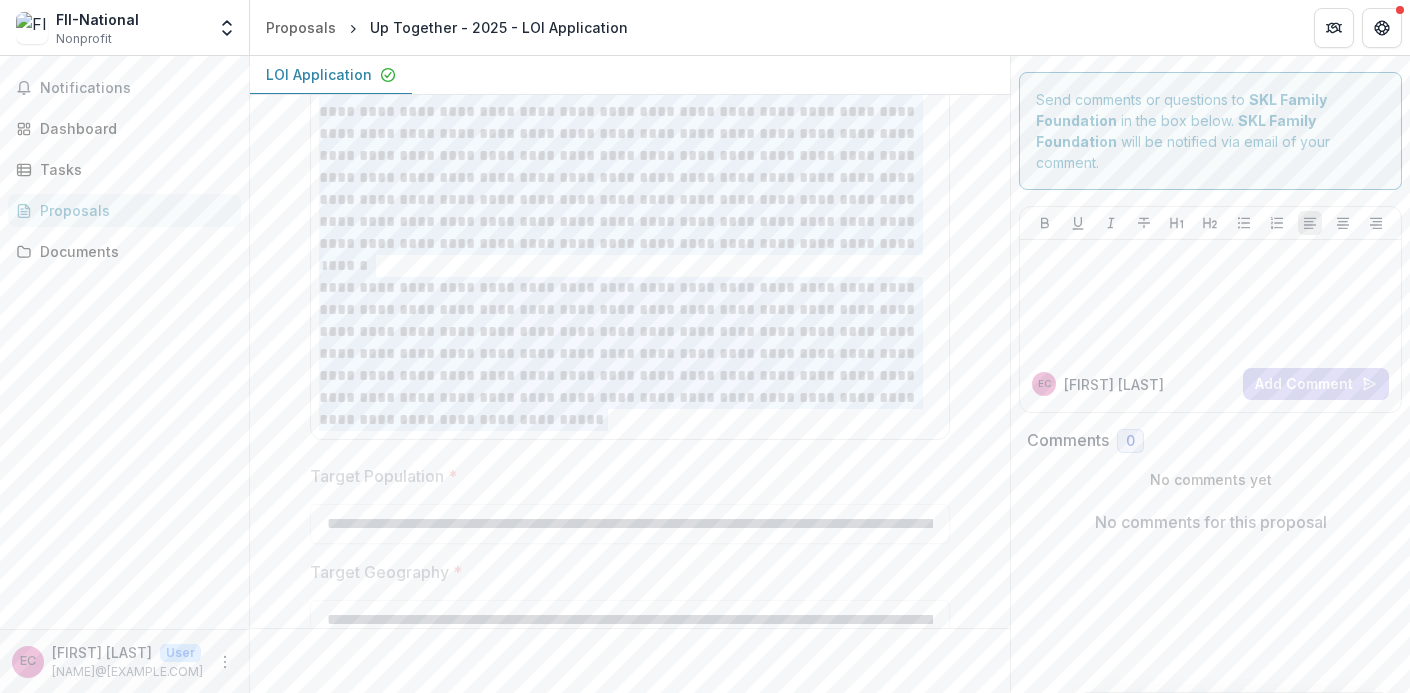 scroll, scrollTop: 3370, scrollLeft: 0, axis: vertical 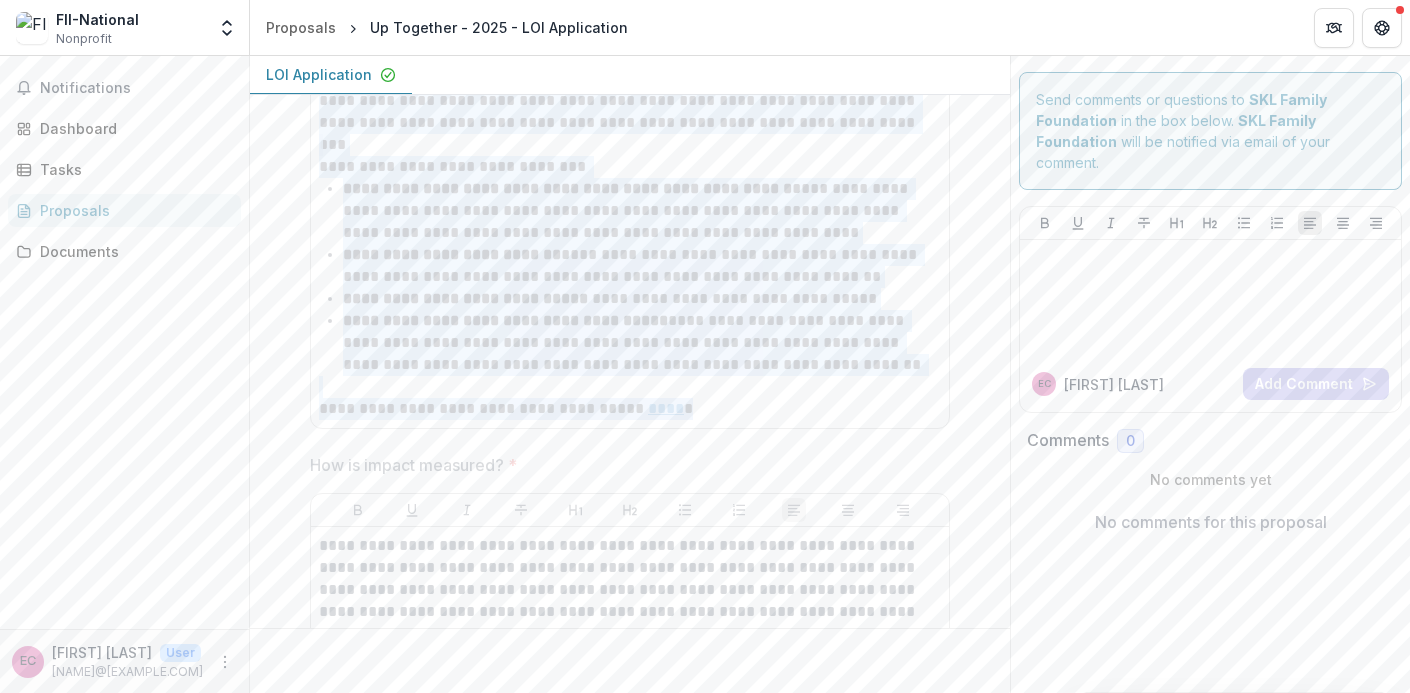 drag, startPoint x: 320, startPoint y: 152, endPoint x: 655, endPoint y: 409, distance: 422.22507 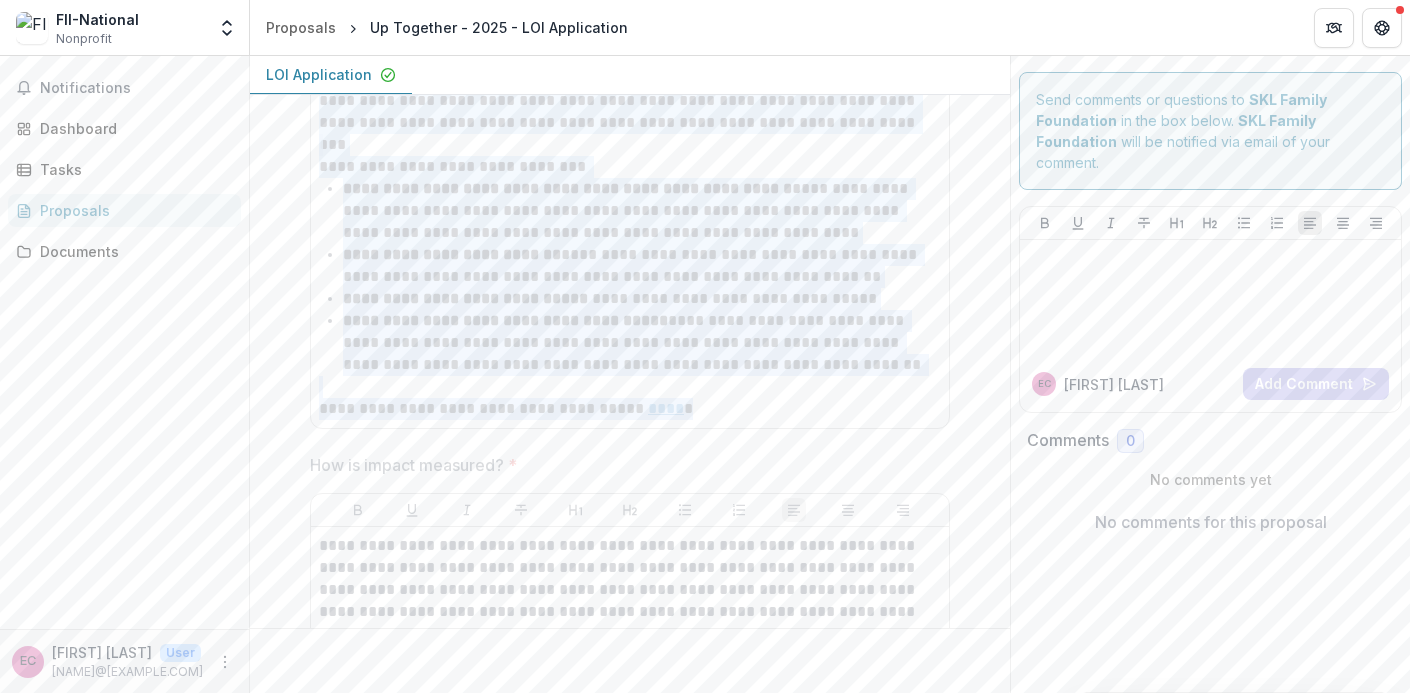 click on "**********" at bounding box center [630, 68] 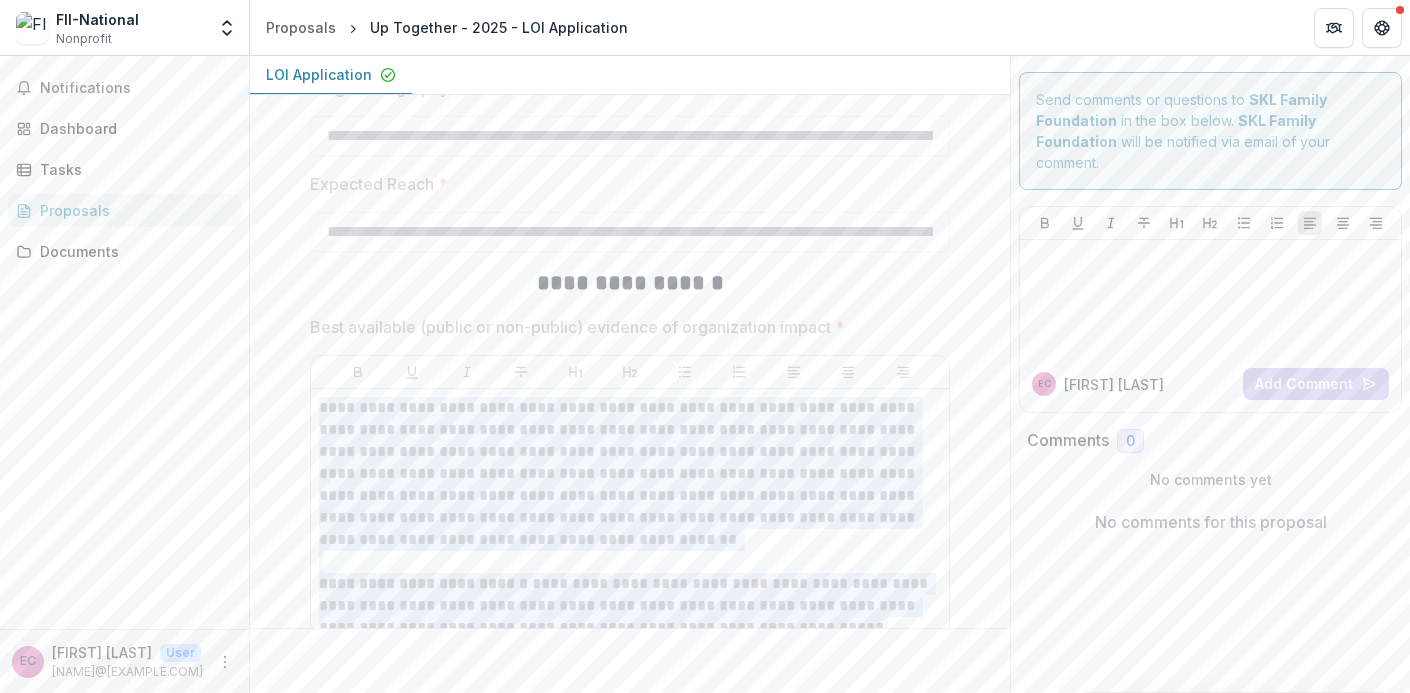 scroll, scrollTop: 3609, scrollLeft: 0, axis: vertical 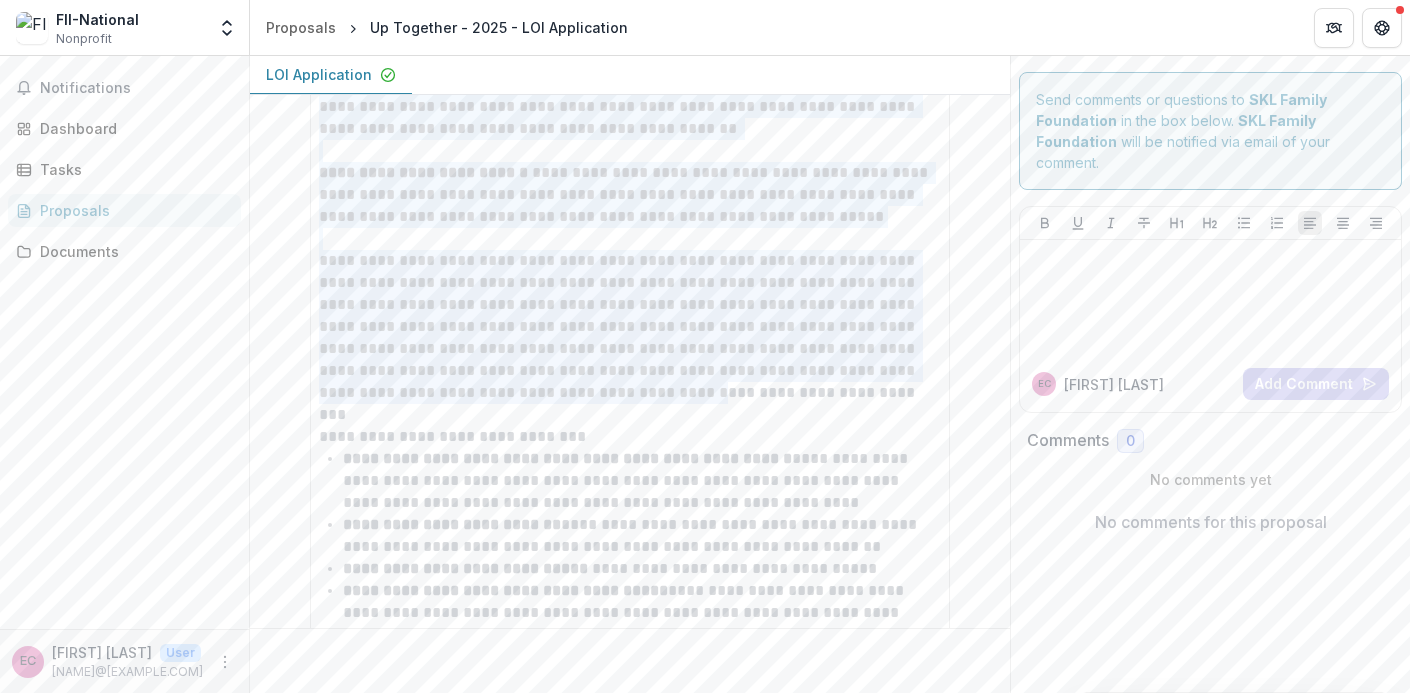 drag, startPoint x: 317, startPoint y: 185, endPoint x: 495, endPoint y: 395, distance: 275.28894 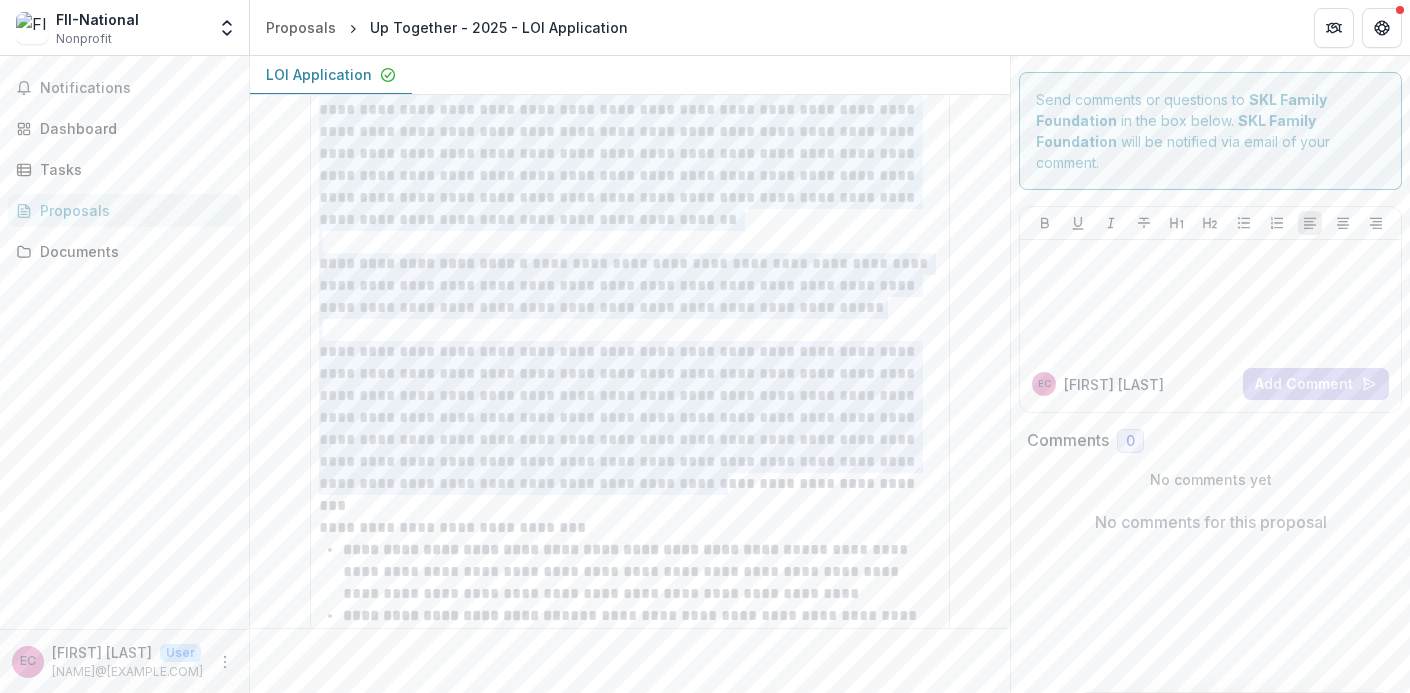 scroll, scrollTop: 3856, scrollLeft: 0, axis: vertical 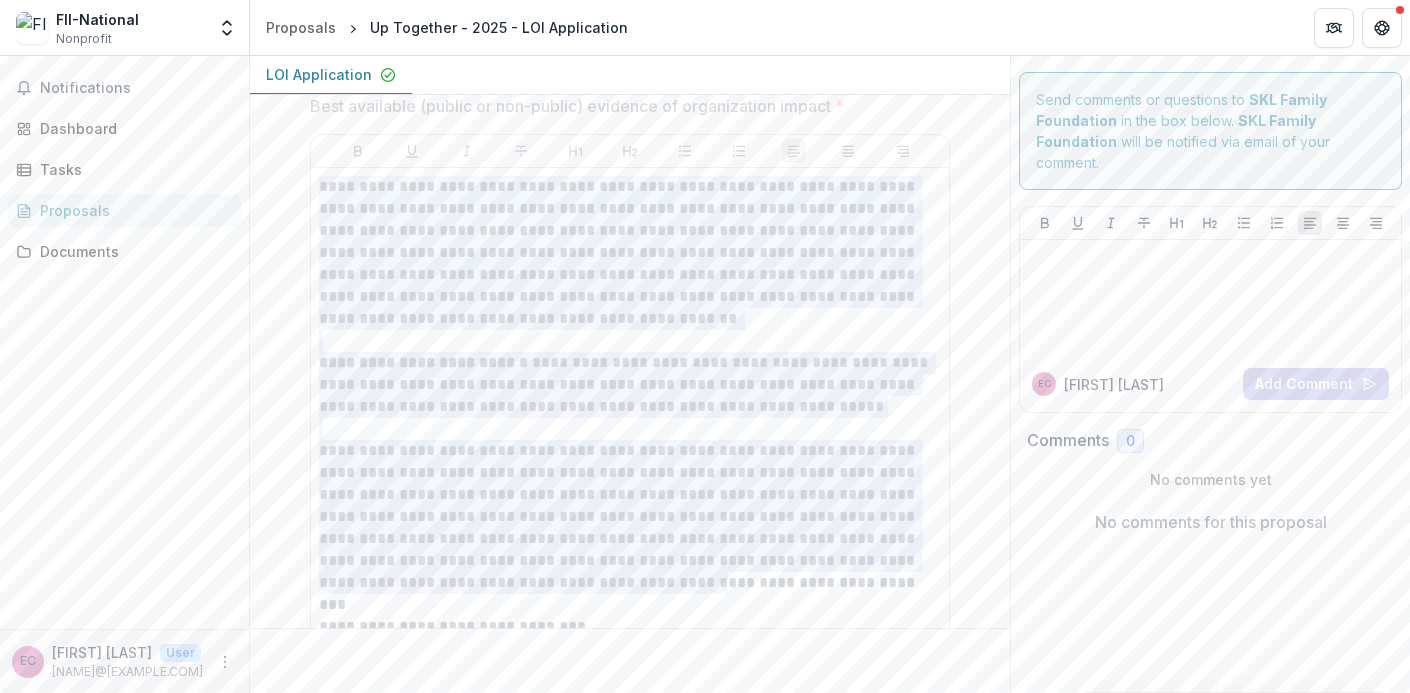 click on "**********" at bounding box center (630, 385) 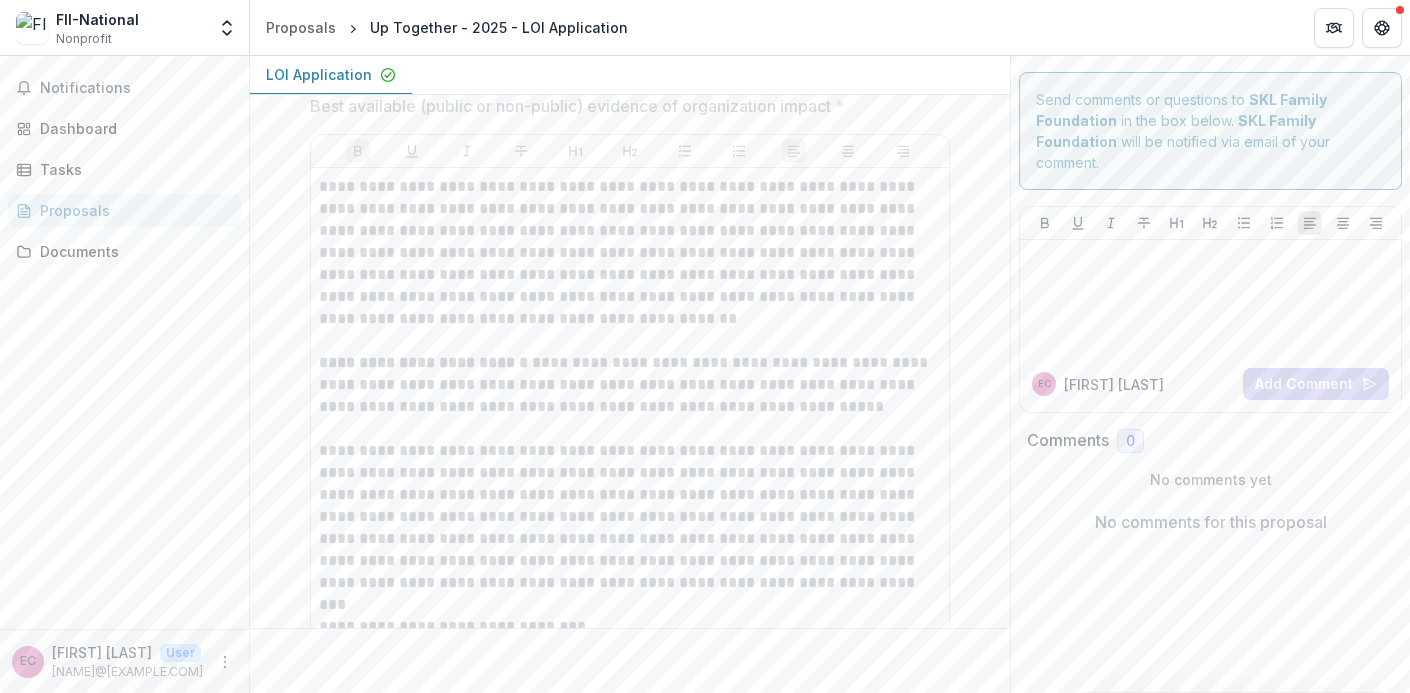drag, startPoint x: 319, startPoint y: 186, endPoint x: 518, endPoint y: 354, distance: 260.43234 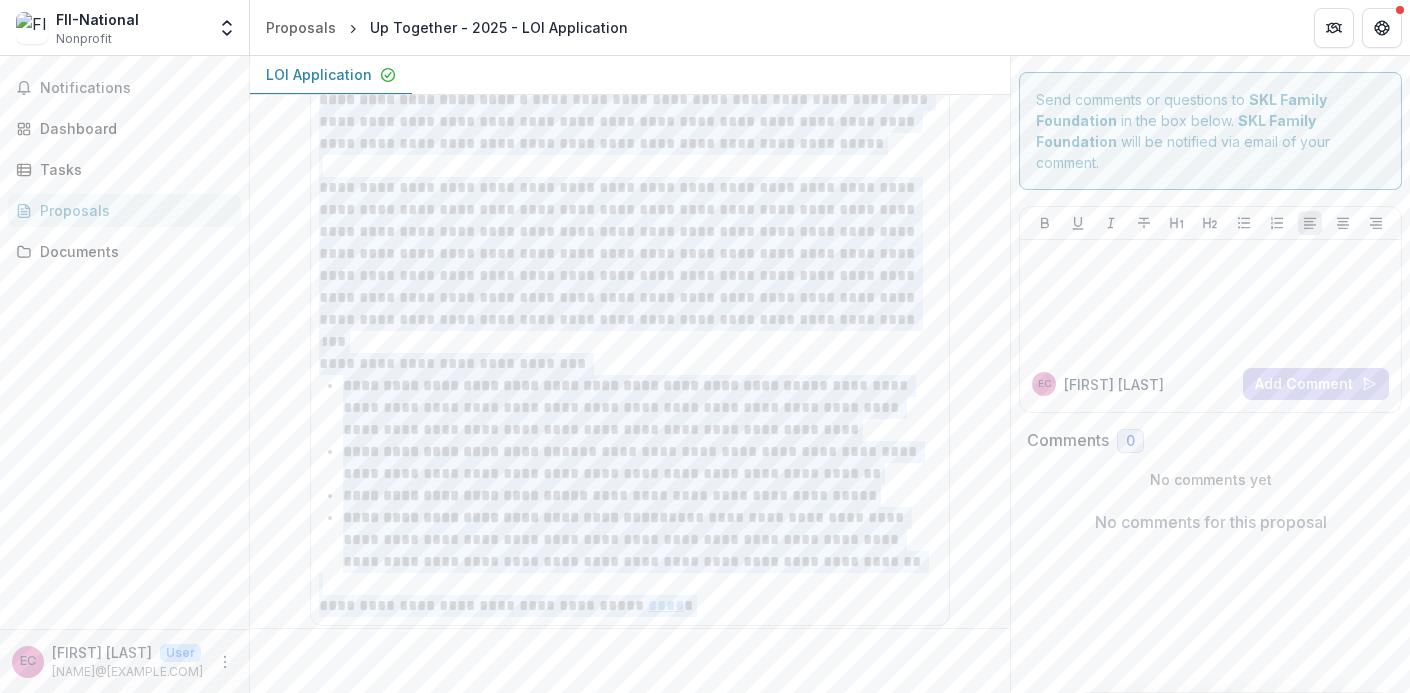 scroll, scrollTop: 4132, scrollLeft: 0, axis: vertical 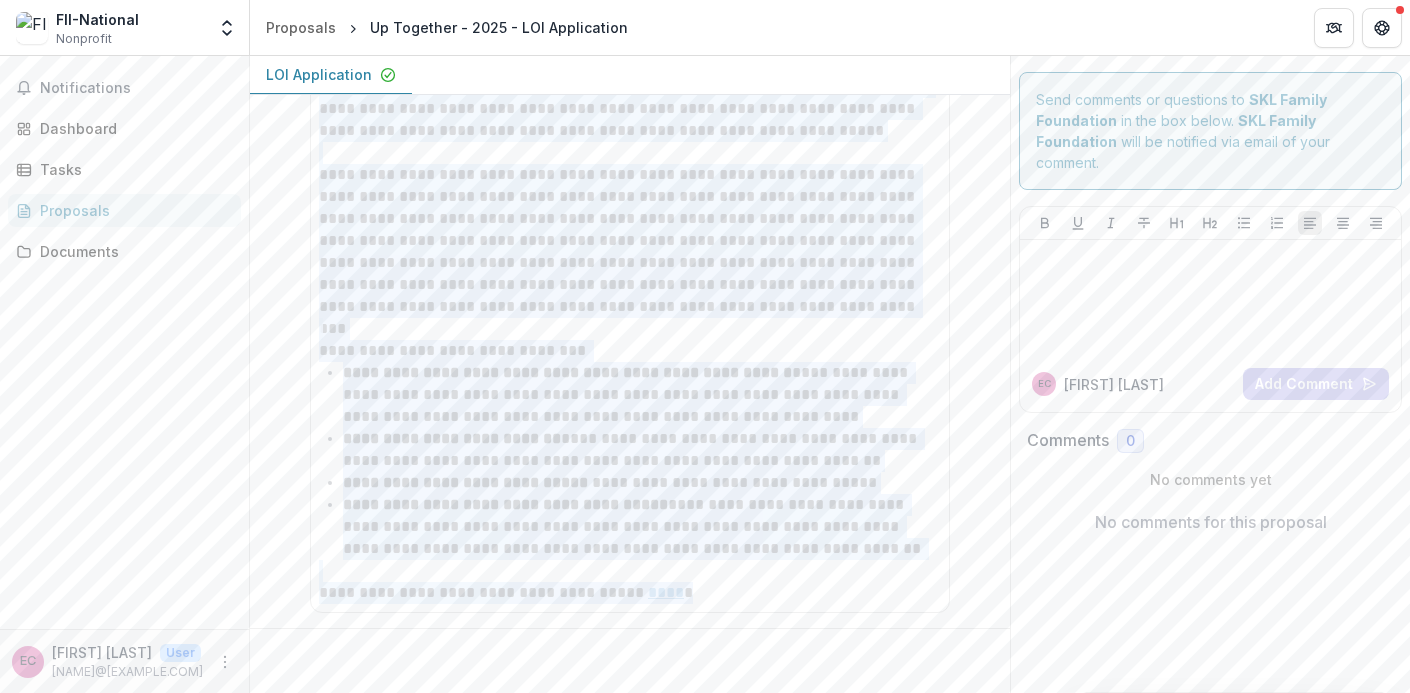 drag, startPoint x: 318, startPoint y: 189, endPoint x: 658, endPoint y: 588, distance: 524.21466 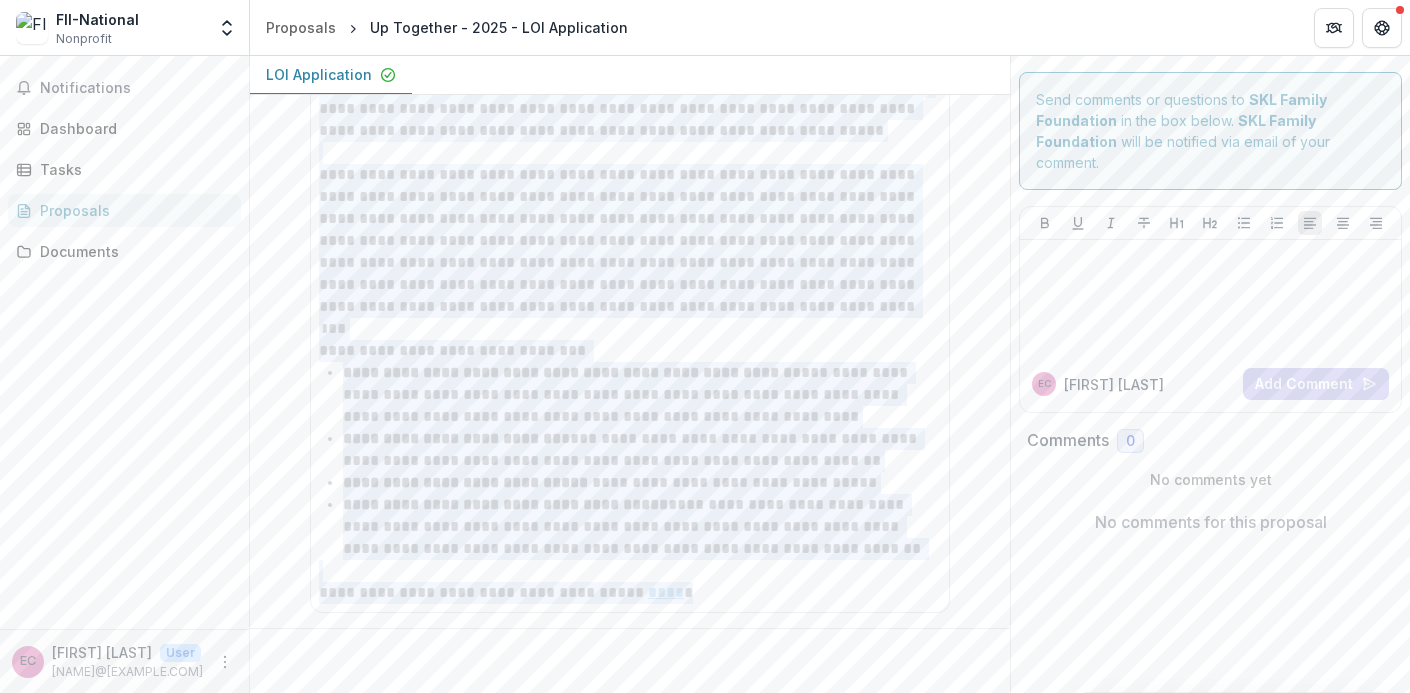 click on "**********" at bounding box center (630, 252) 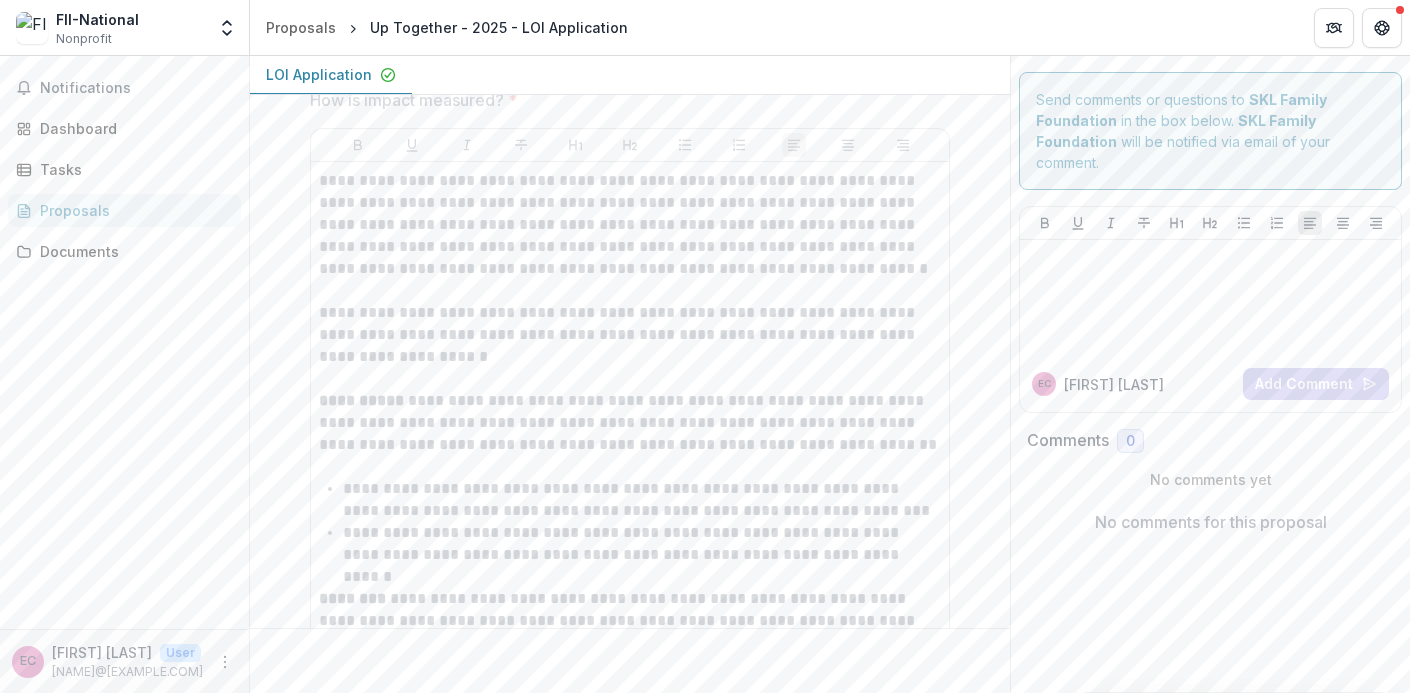 scroll, scrollTop: 4685, scrollLeft: 0, axis: vertical 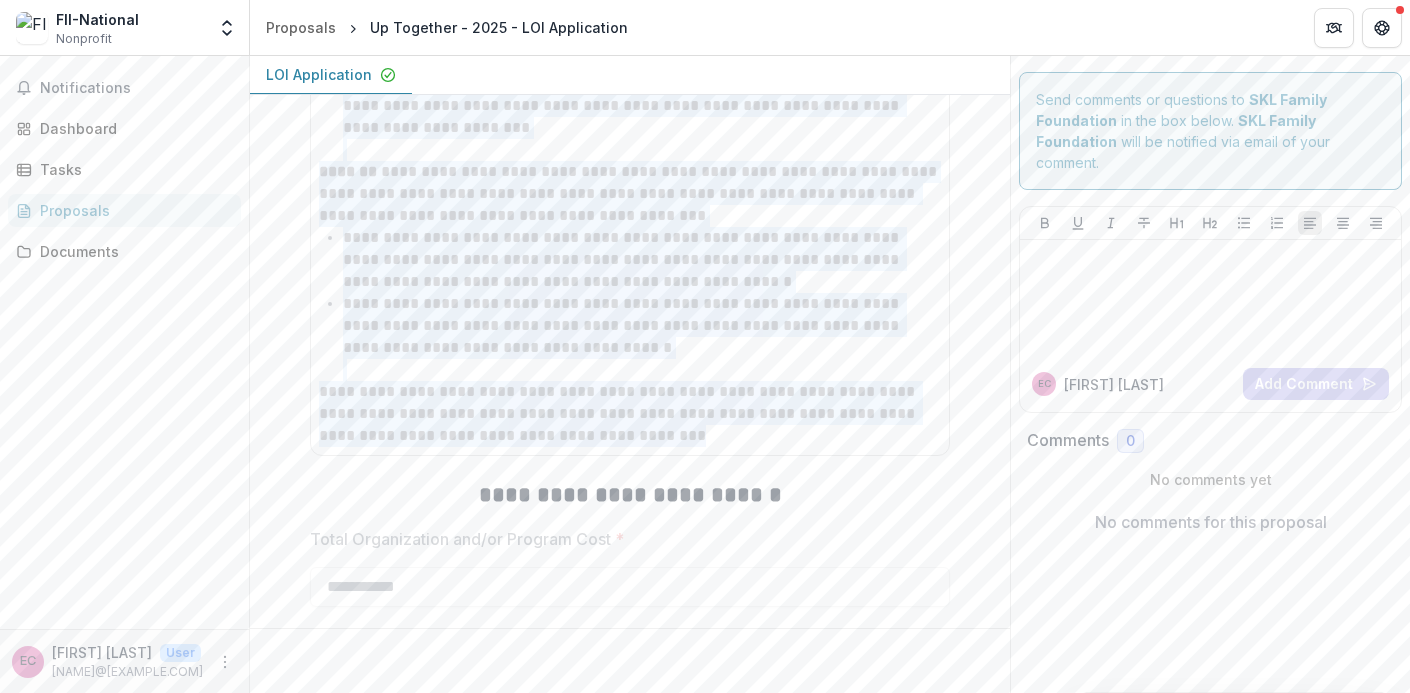 drag, startPoint x: 320, startPoint y: 175, endPoint x: 594, endPoint y: 435, distance: 377.72476 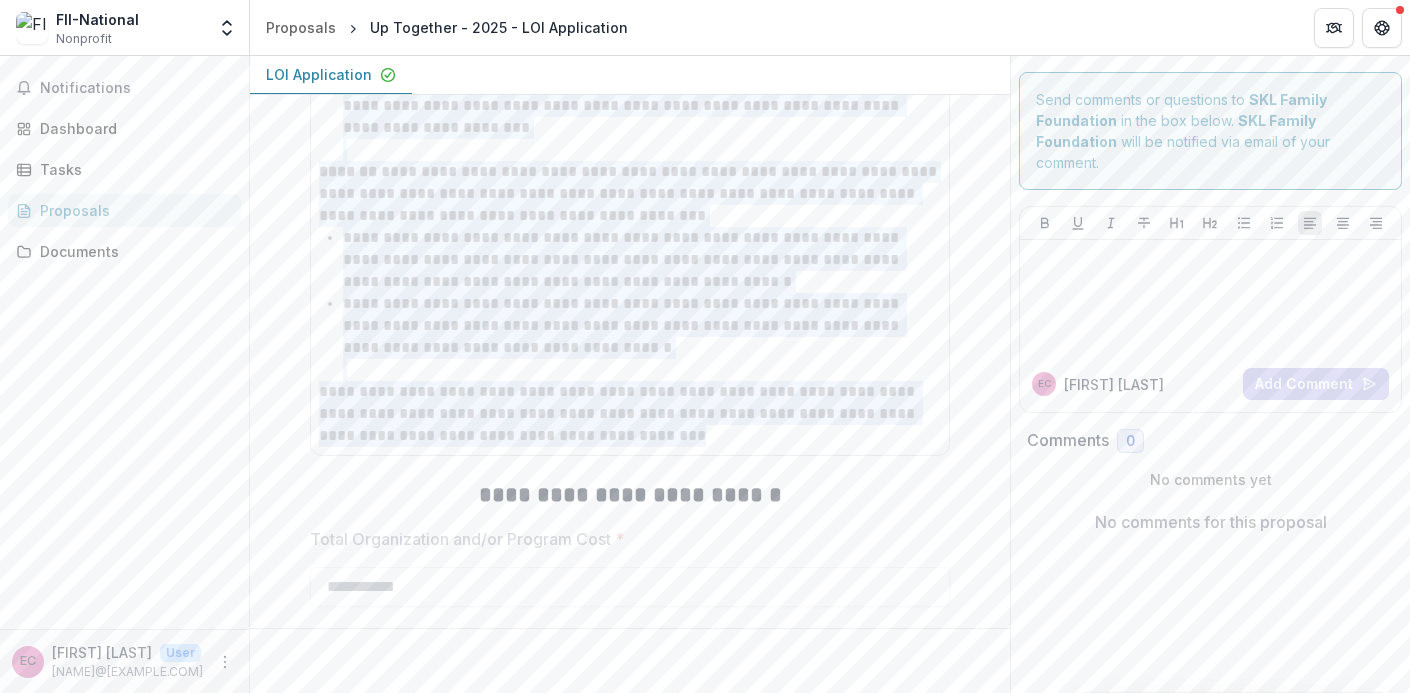 click on "**********" at bounding box center (630, -4) 